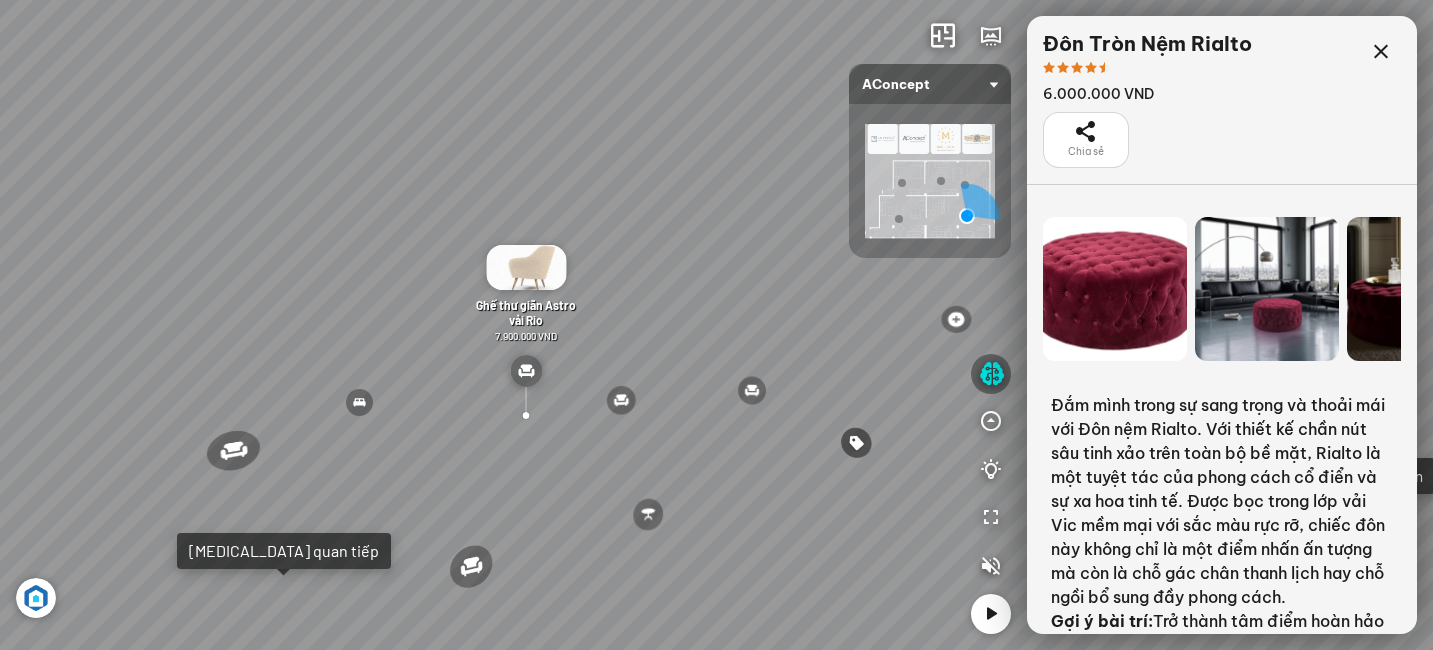 scroll, scrollTop: 0, scrollLeft: 0, axis: both 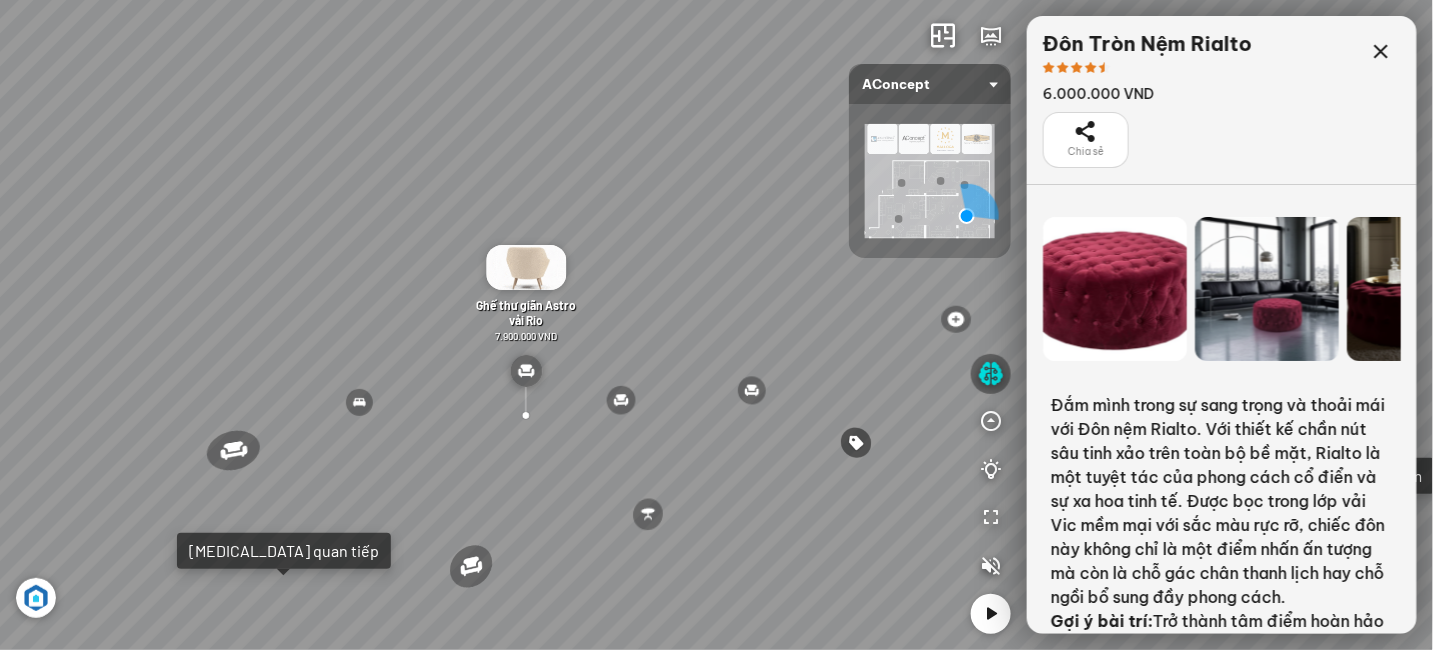 click at bounding box center (1381, 52) 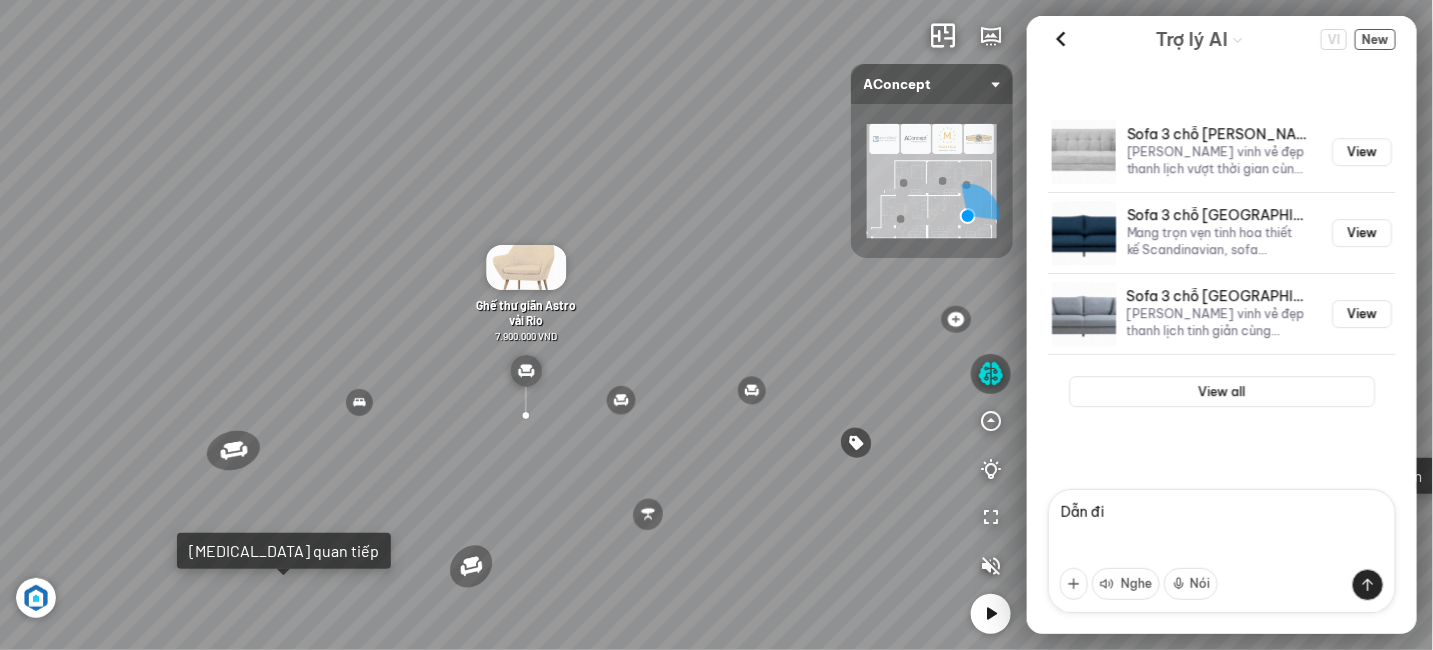 scroll, scrollTop: 11646, scrollLeft: 0, axis: vertical 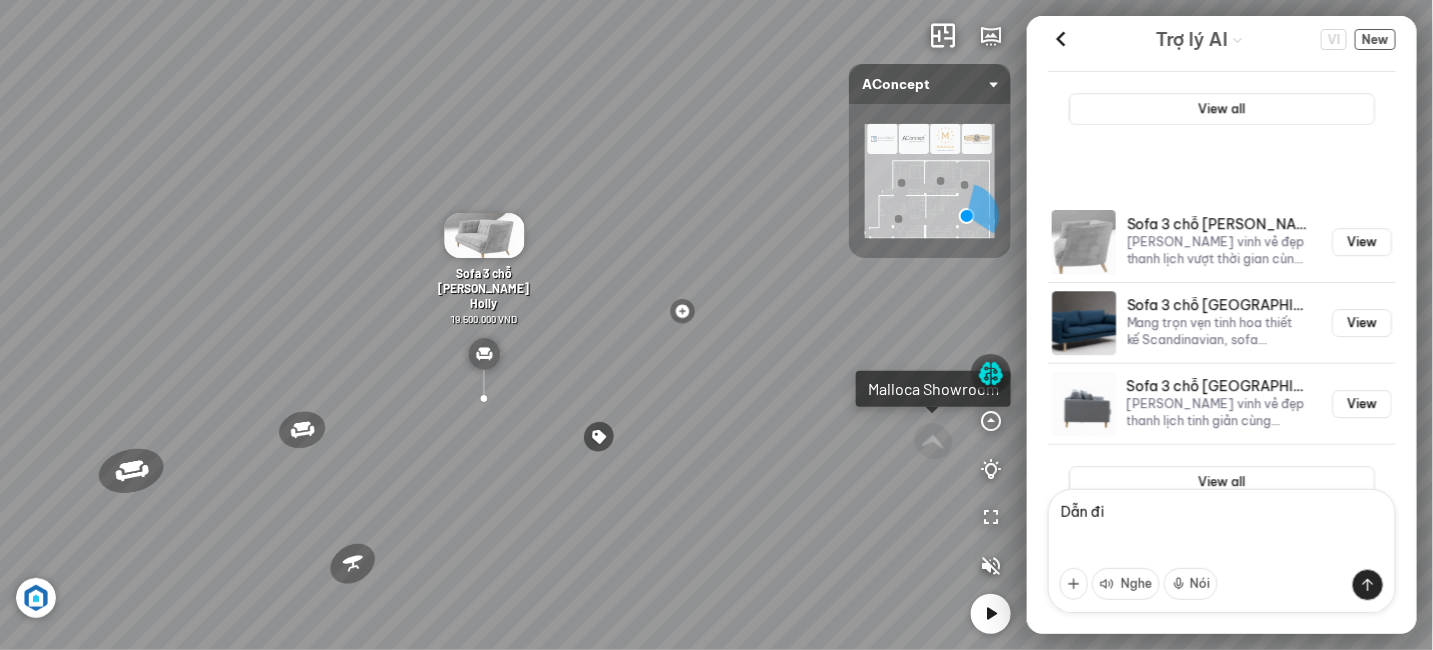 drag, startPoint x: 630, startPoint y: 310, endPoint x: 478, endPoint y: 292, distance: 153.06207 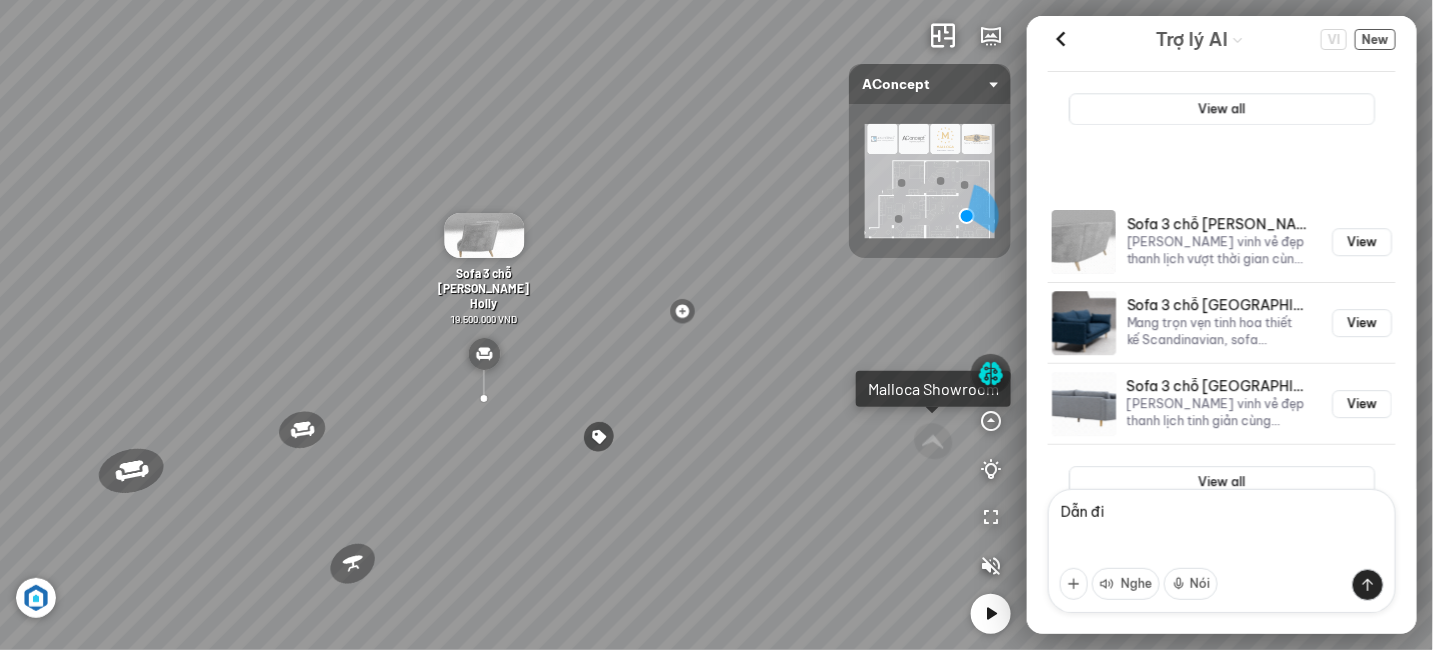 click on "Ghế ăn Andrew
3.200.000 VND
Ghế ăn Wilma
1.800.000 VND
Sofa 3 chỗ [PERSON_NAME]
31.000.000 VND
Bàn Cafe Tinka
3.600.000 VND" at bounding box center (716, 325) 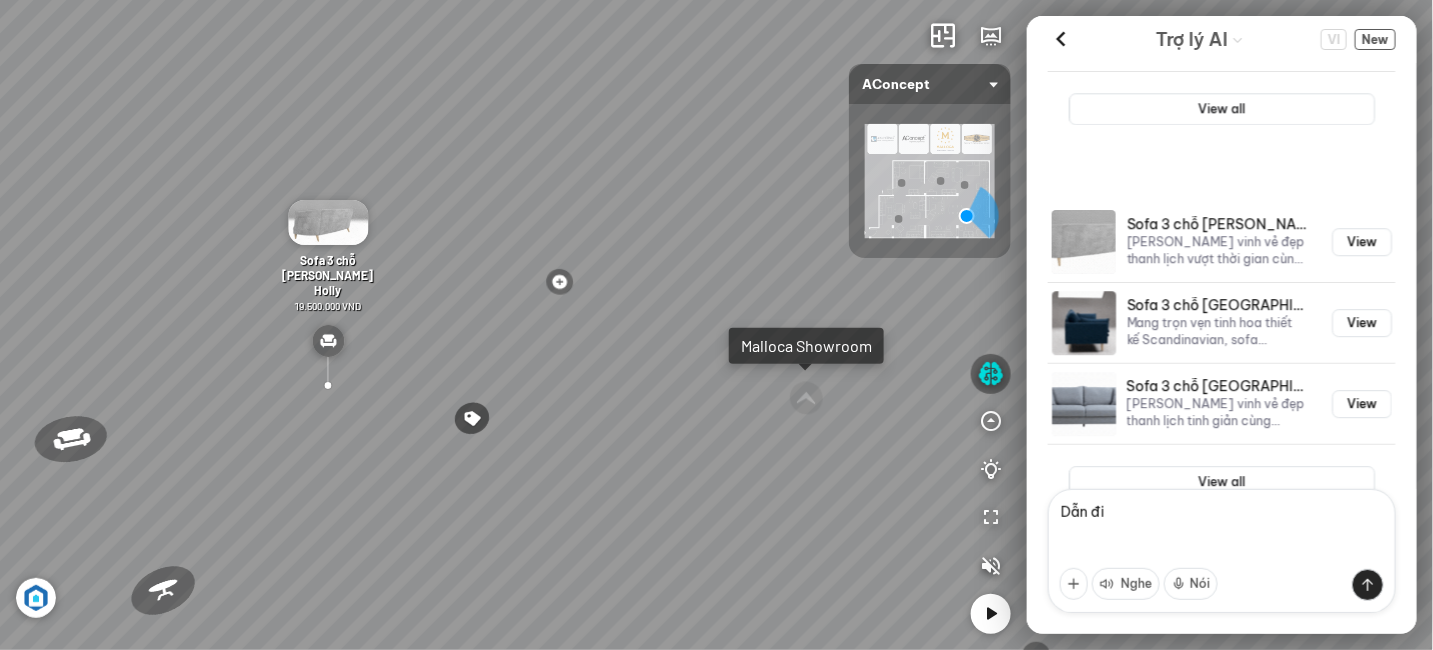 drag, startPoint x: 661, startPoint y: 315, endPoint x: 458, endPoint y: 131, distance: 273.97992 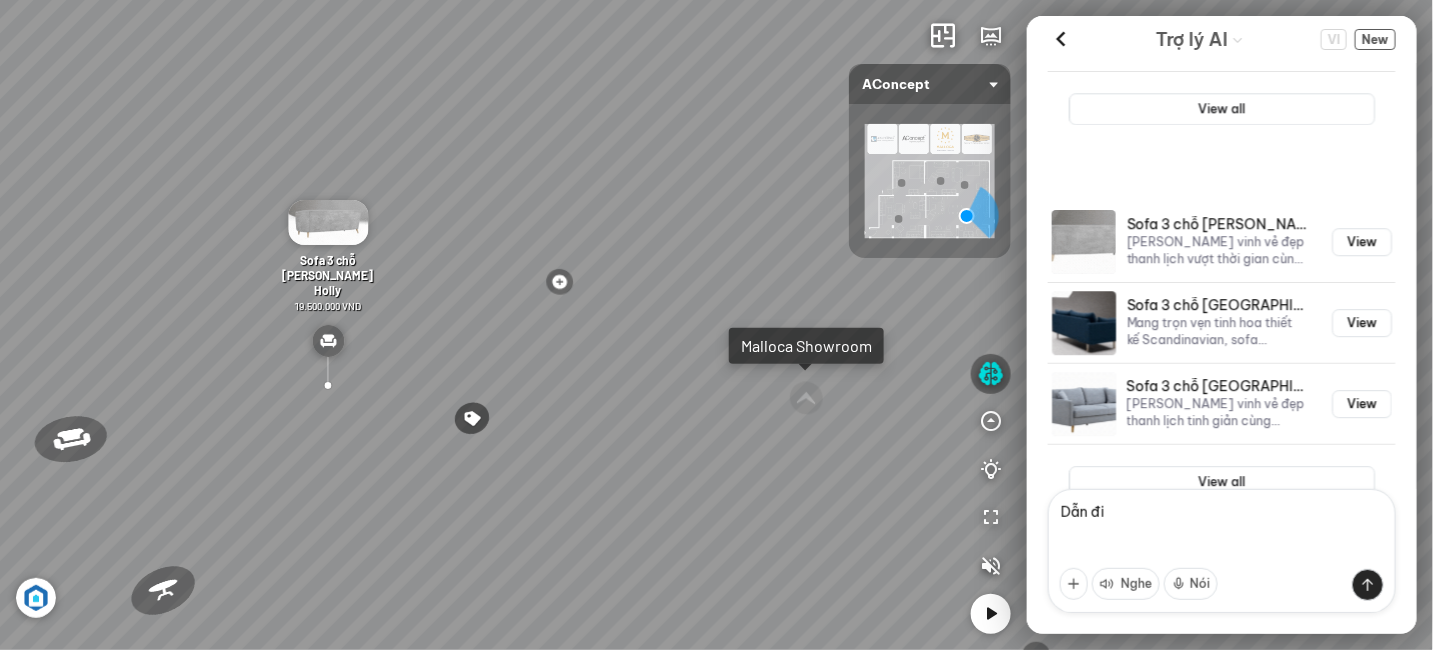click on "Ghế ăn Andrew
3.200.000 VND
Ghế ăn Wilma
1.800.000 VND
Sofa 3 chỗ [PERSON_NAME]
31.000.000 VND
Bàn Cafe Tinka
3.600.000 VND" at bounding box center (716, 325) 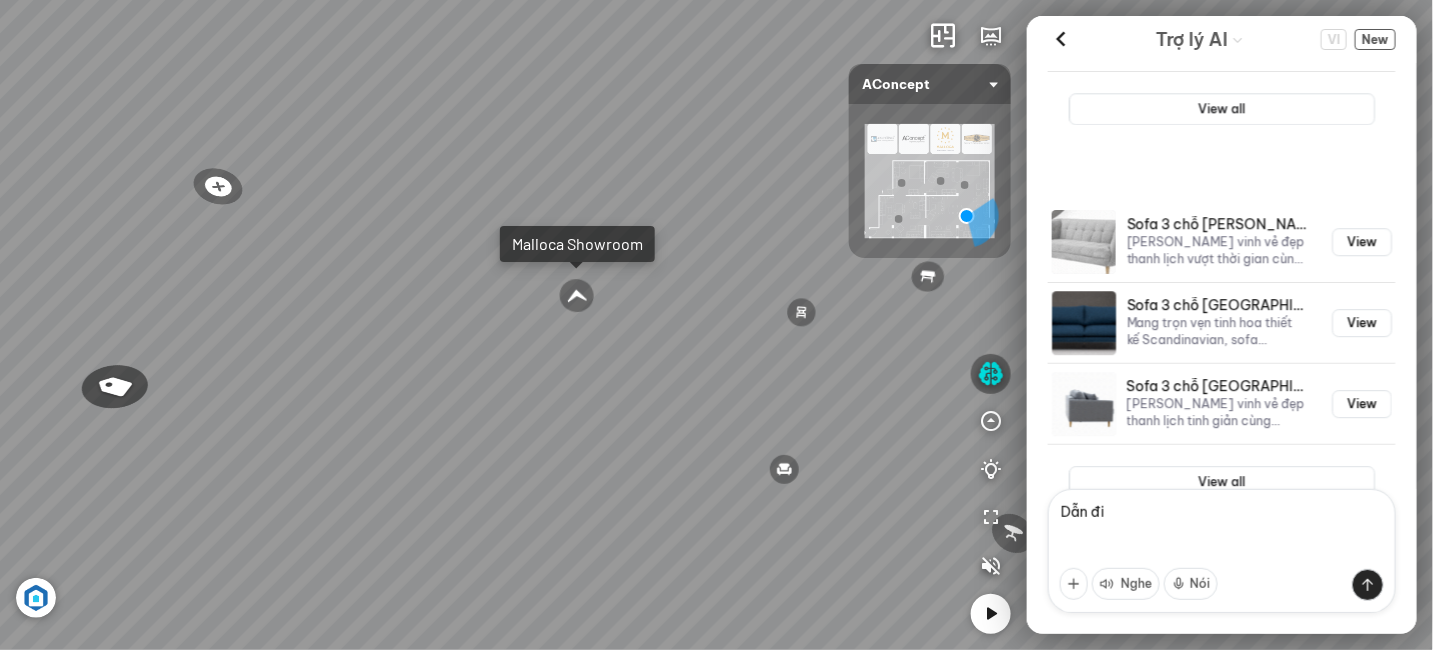 drag, startPoint x: 567, startPoint y: 261, endPoint x: 563, endPoint y: 380, distance: 119.06721 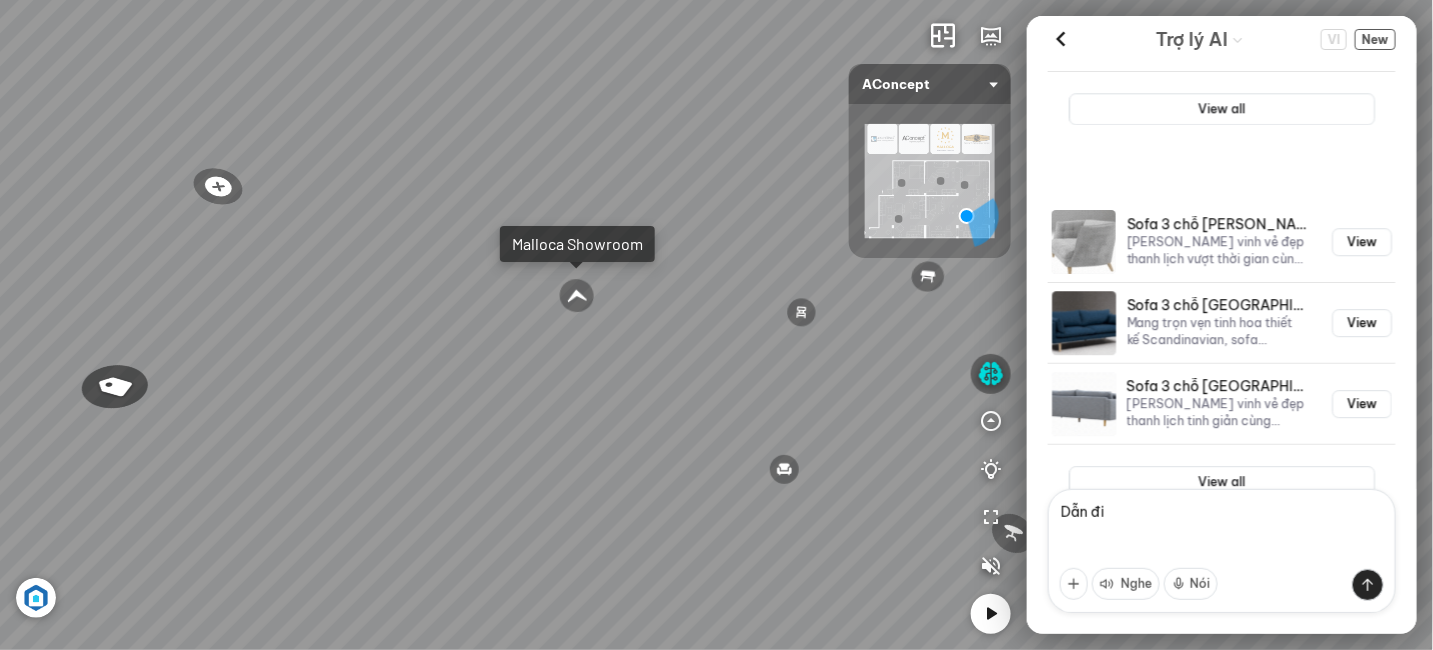 click on "Ghế ăn Andrew
3.200.000 VND
Ghế ăn Wilma
1.800.000 VND
Sofa 3 chỗ [PERSON_NAME]
31.000.000 VND
Bàn Cafe Tinka
3.600.000 VND" at bounding box center (716, 325) 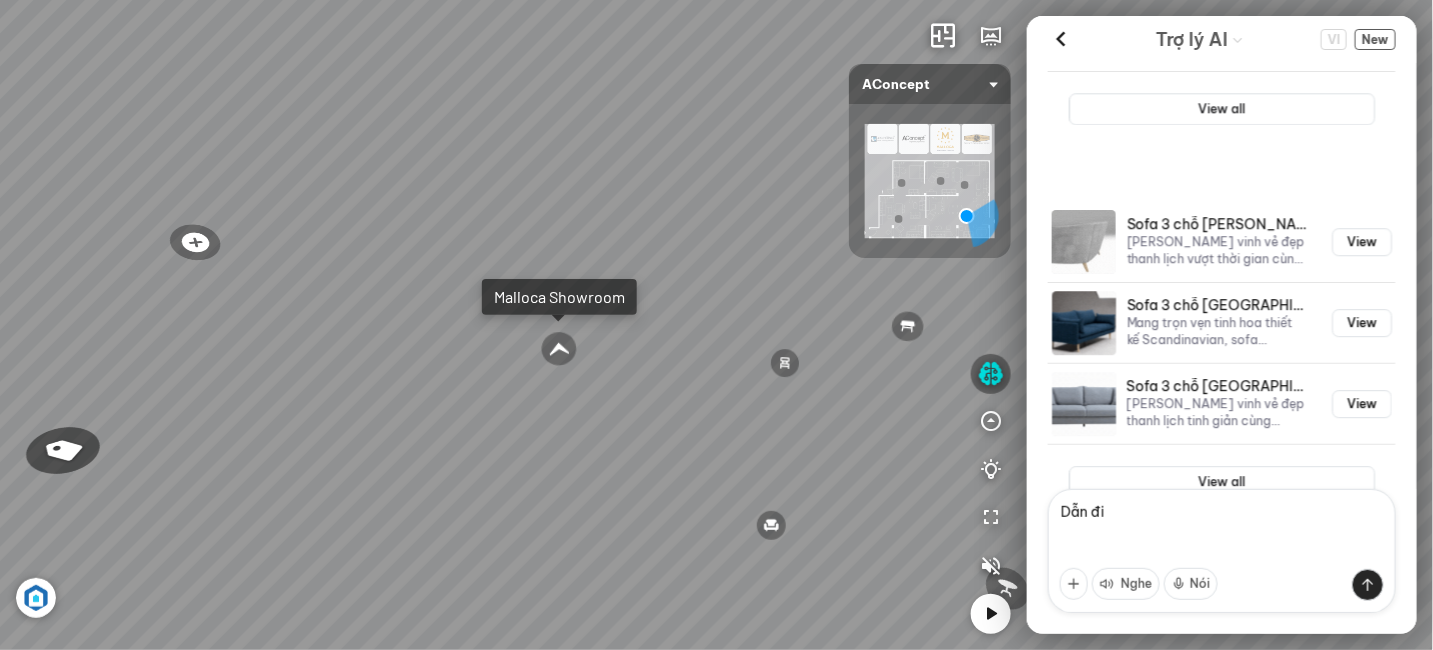 drag, startPoint x: 633, startPoint y: 352, endPoint x: 475, endPoint y: 378, distance: 160.12495 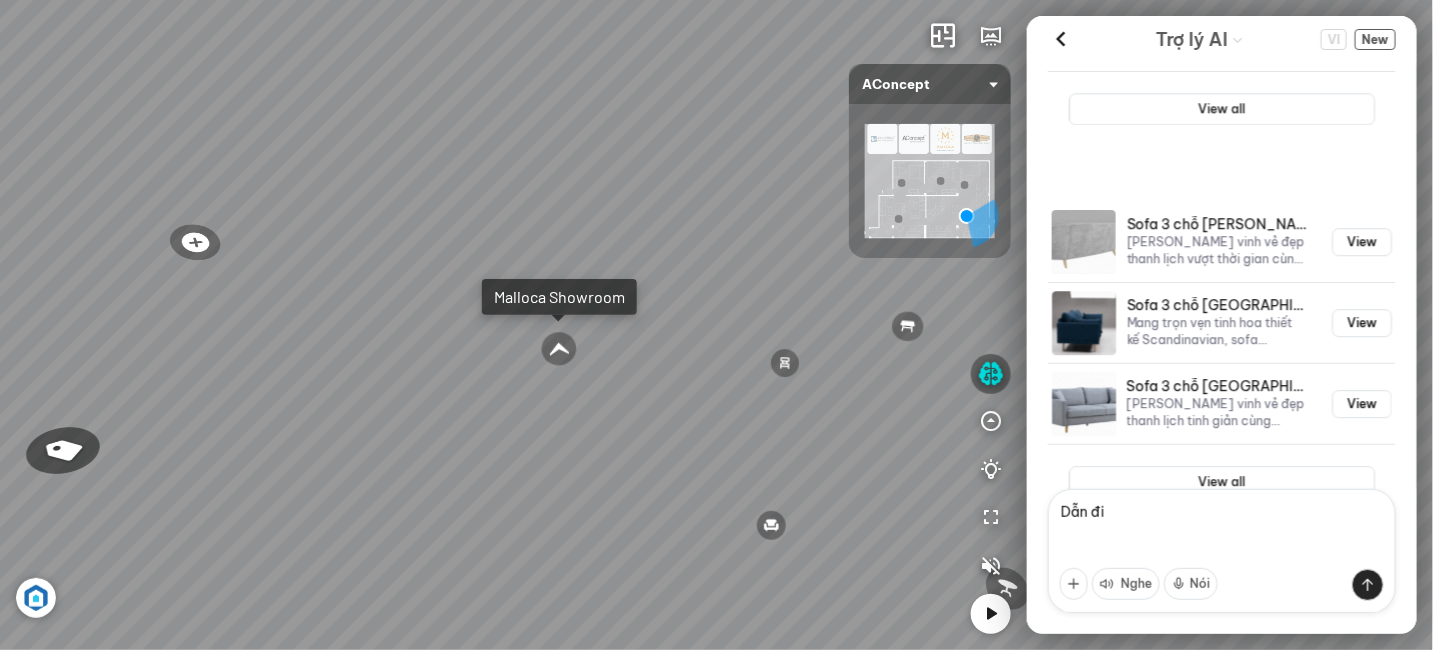 click on "Ghế ăn Andrew
3.200.000 VND
Ghế ăn Wilma
1.800.000 VND
Sofa 3 chỗ [PERSON_NAME]
31.000.000 VND
Bàn Cafe Tinka
3.600.000 VND" at bounding box center (716, 325) 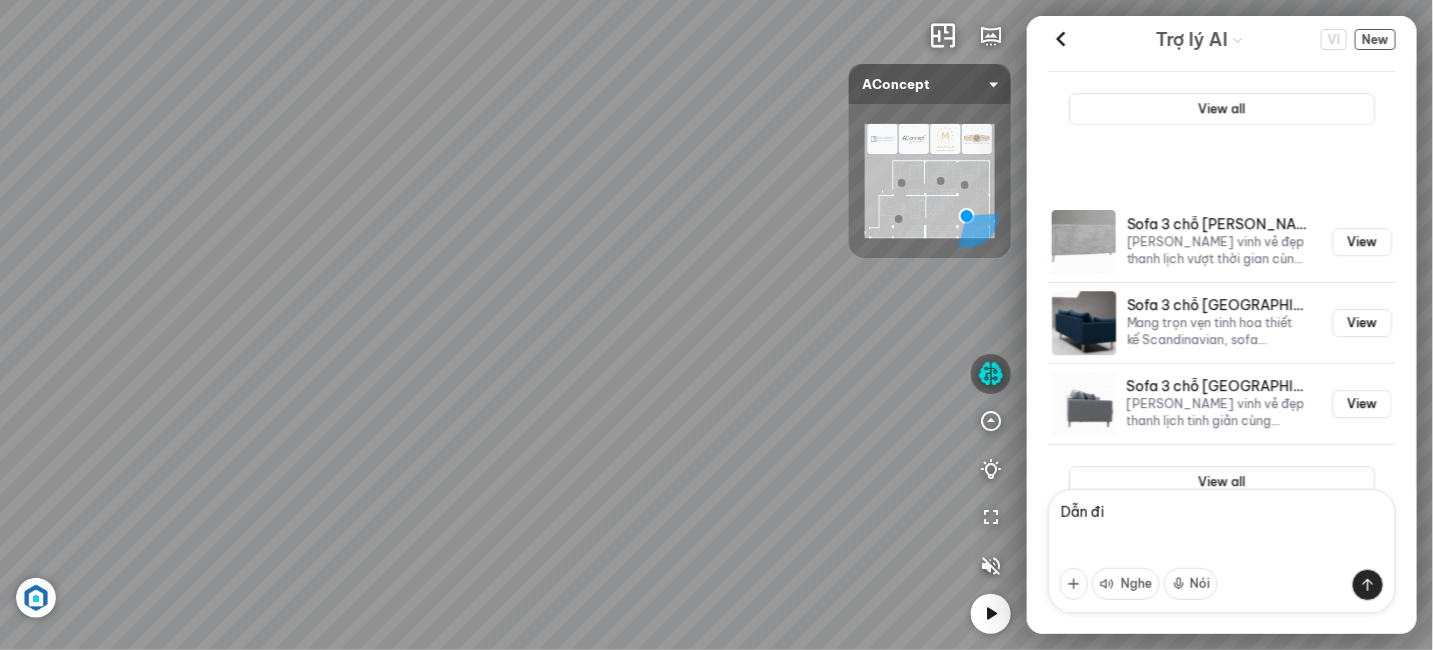 drag, startPoint x: 555, startPoint y: 362, endPoint x: 635, endPoint y: 313, distance: 93.813644 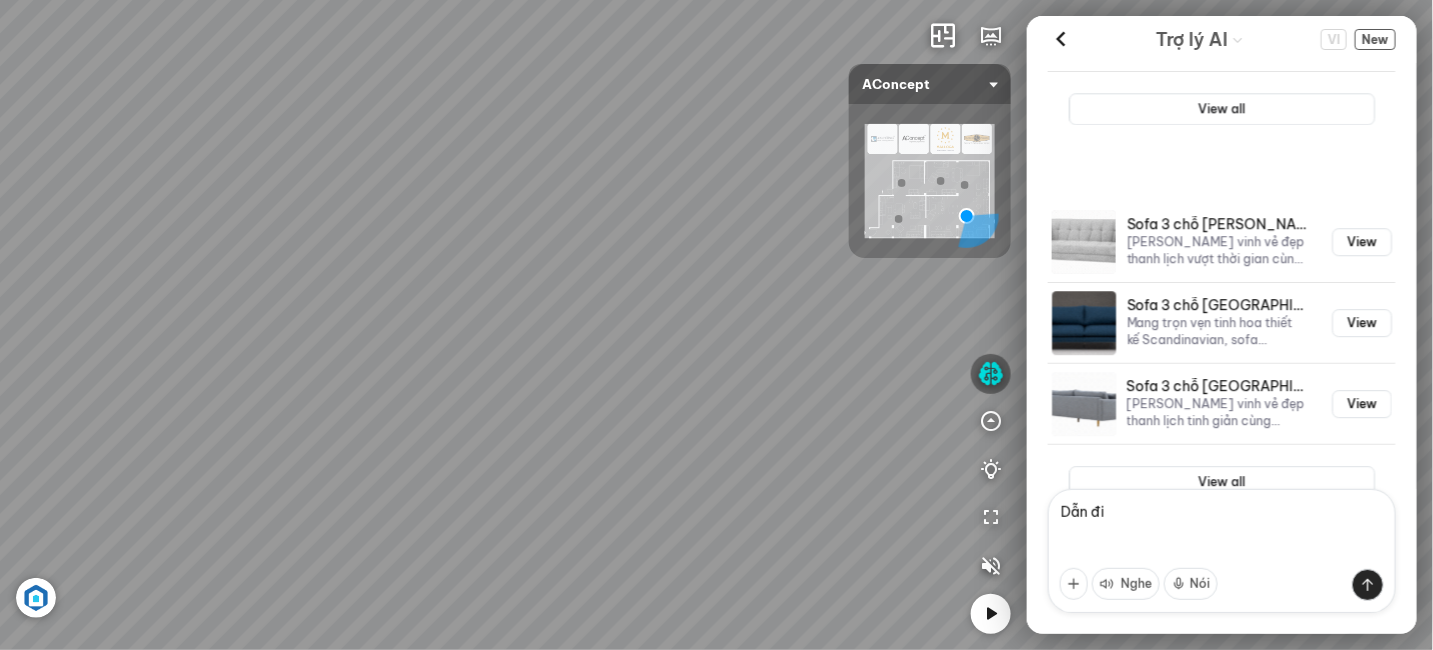 click on "Ghế ăn Andrew
3.200.000 VND
Ghế ăn Wilma
1.800.000 VND
Sofa 3 chỗ [PERSON_NAME]
31.000.000 VND
Bàn Cafe Tinka
3.600.000 VND" at bounding box center (716, 325) 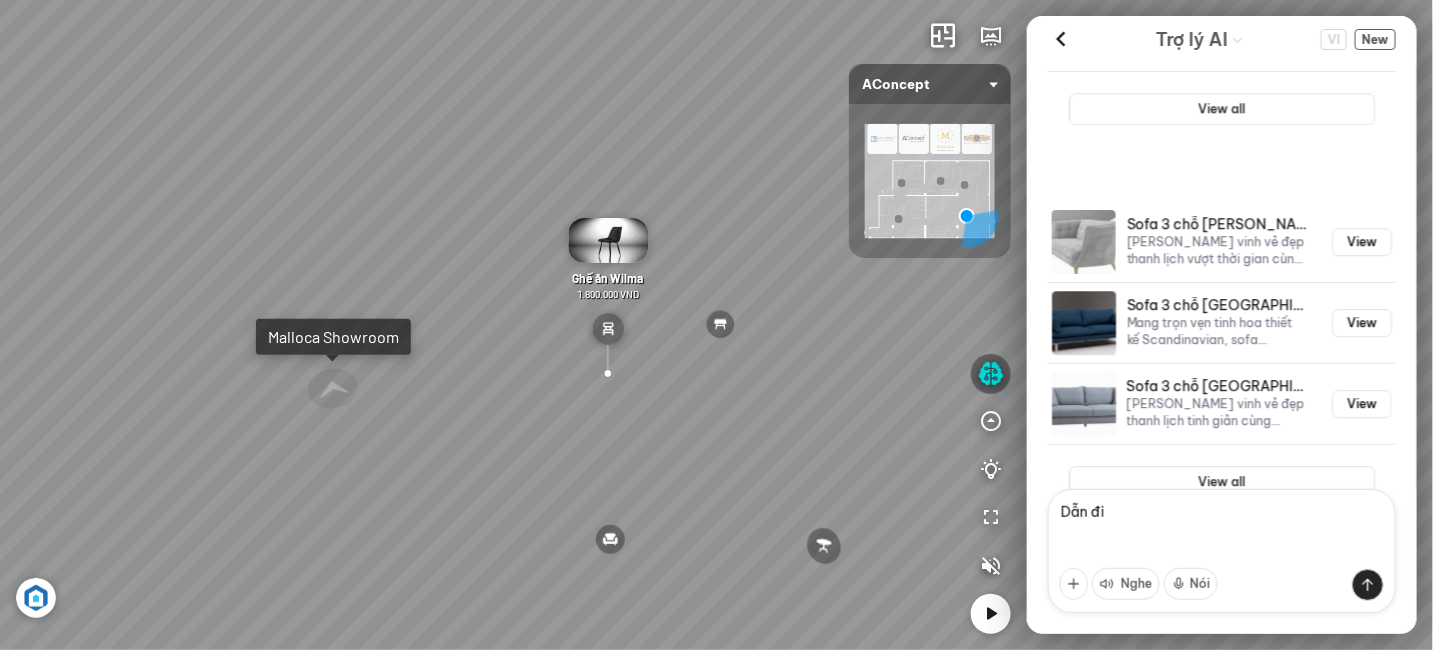 click on "Ghế ăn Andrew
3.200.000 VND
Ghế ăn Wilma
1.800.000 VND
Sofa 3 chỗ [PERSON_NAME]
31.000.000 VND
Bàn Cafe Tinka
3.600.000 VND" at bounding box center (716, 325) 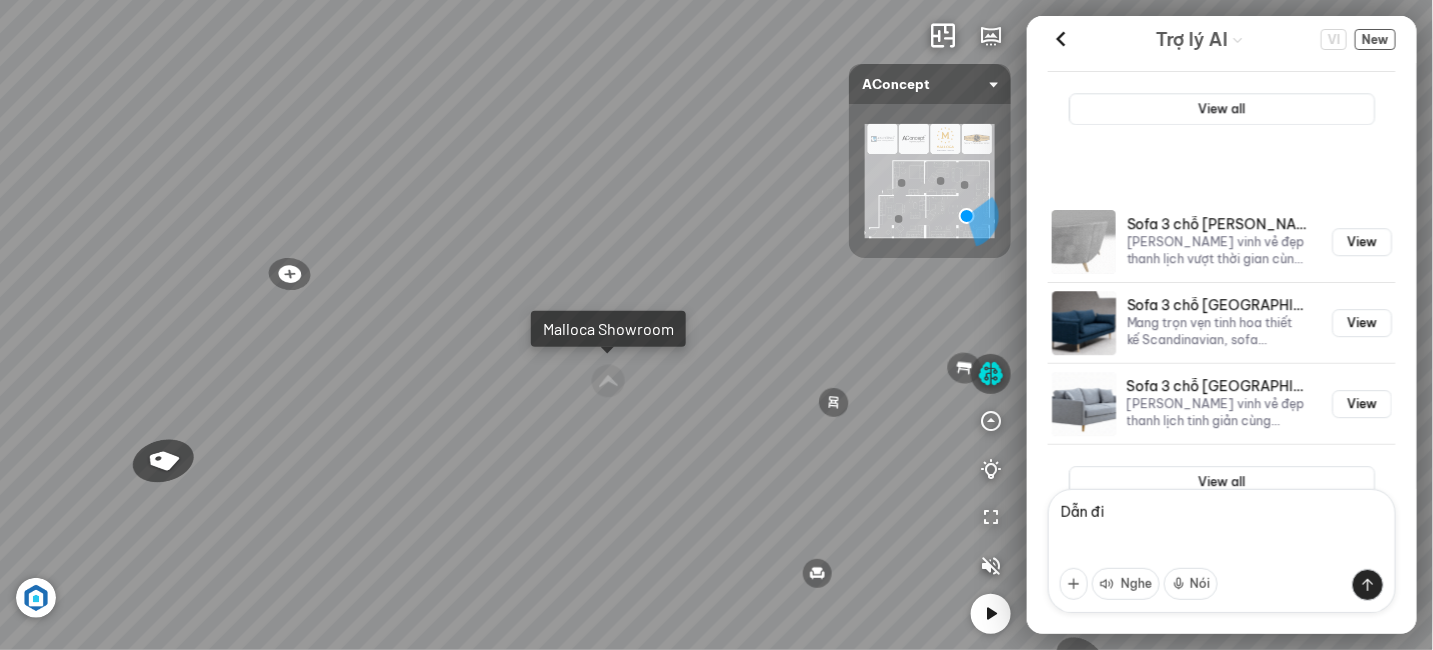 drag, startPoint x: 358, startPoint y: 312, endPoint x: 482, endPoint y: 319, distance: 124.197426 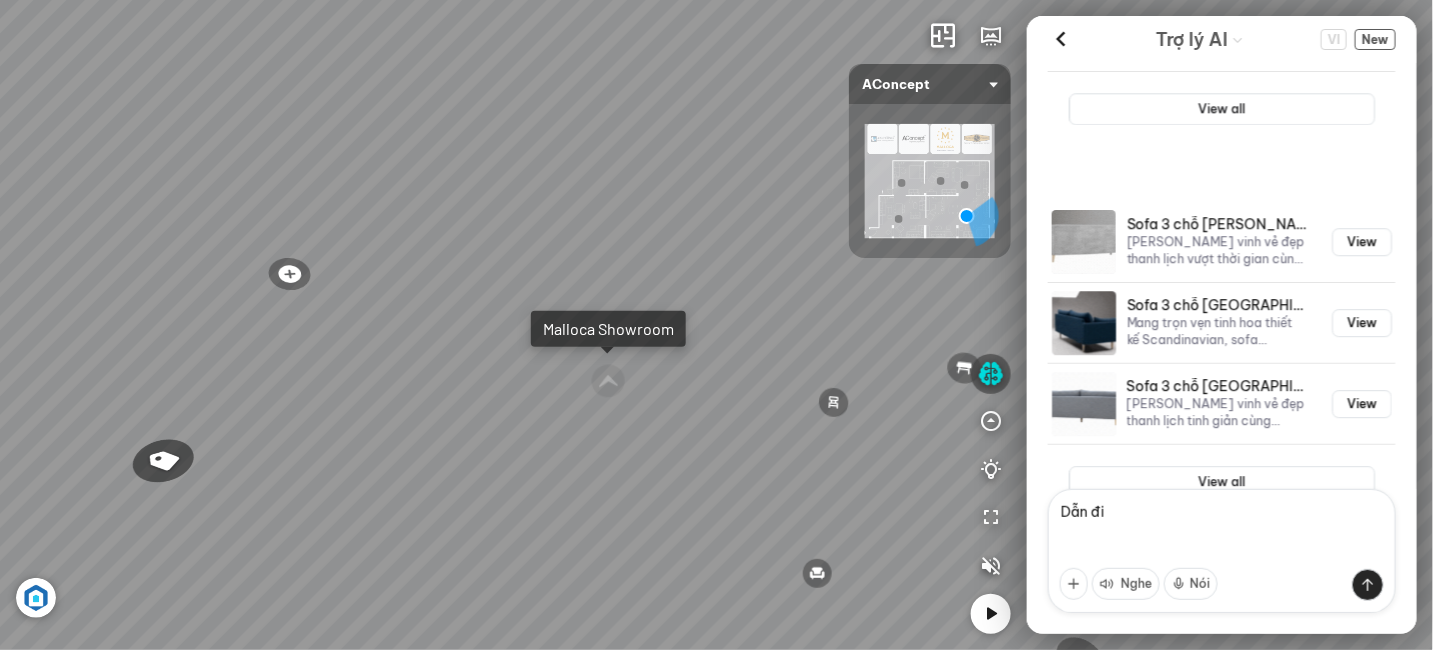 click on "Ghế ăn Andrew
3.200.000 VND
Ghế ăn Wilma
1.800.000 VND
Sofa 3 chỗ [PERSON_NAME]
31.000.000 VND
Bàn Cafe Tinka
3.600.000 VND" at bounding box center [716, 325] 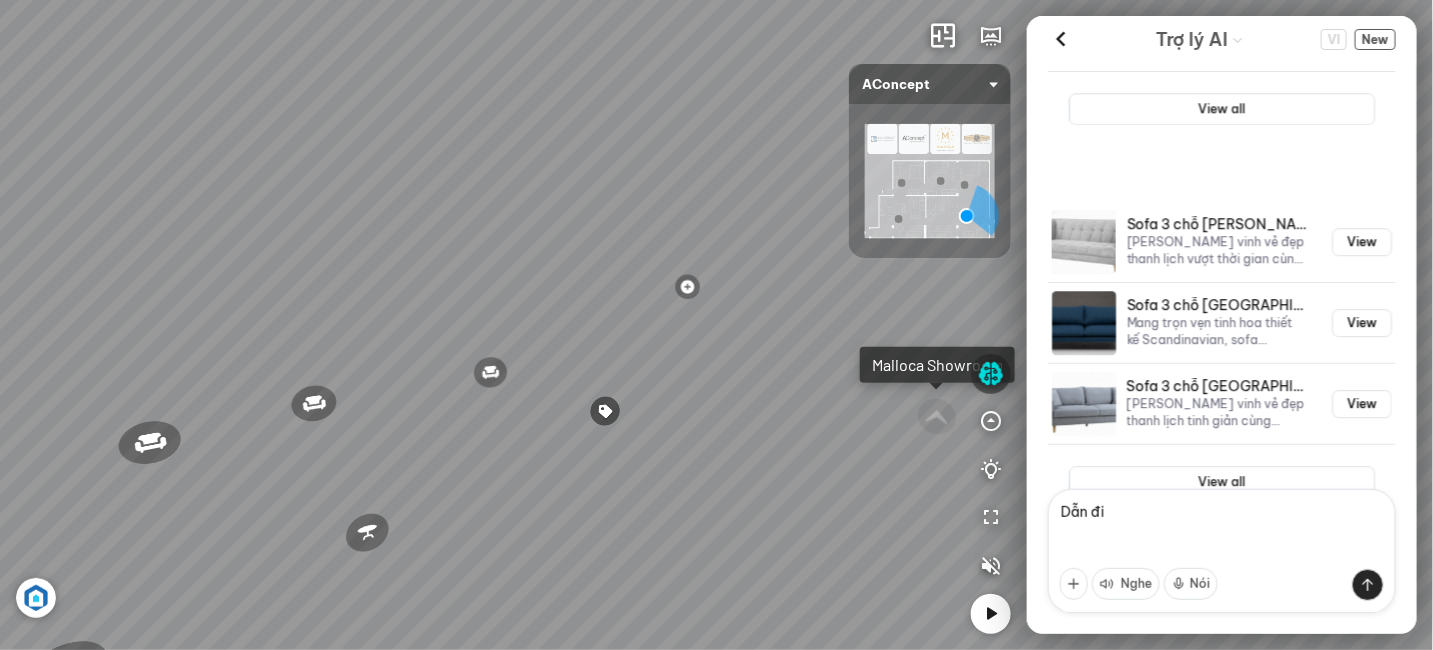 drag, startPoint x: 390, startPoint y: 328, endPoint x: 447, endPoint y: 334, distance: 57.31492 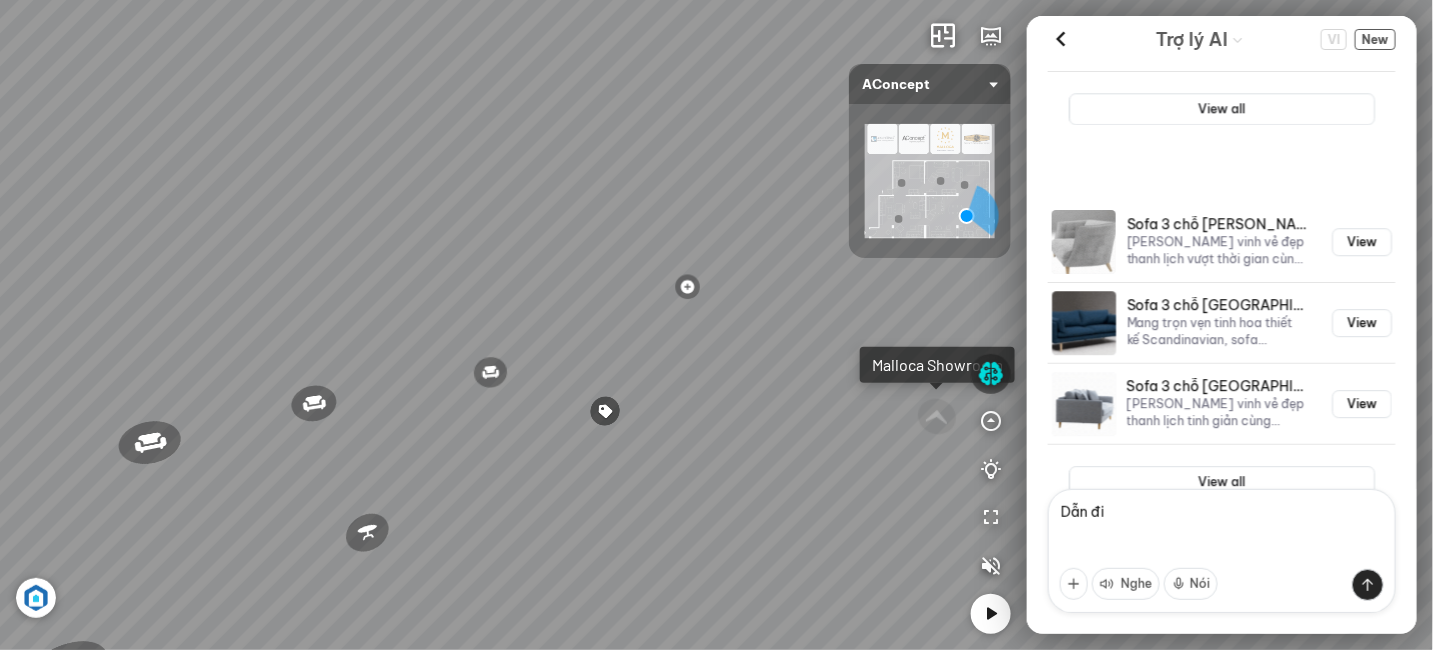 click on "Ghế ăn Andrew
3.200.000 VND
Ghế ăn Wilma
1.800.000 VND
Sofa 3 chỗ [PERSON_NAME]
31.000.000 VND
Bàn Cafe Tinka
3.600.000 VND" at bounding box center (716, 325) 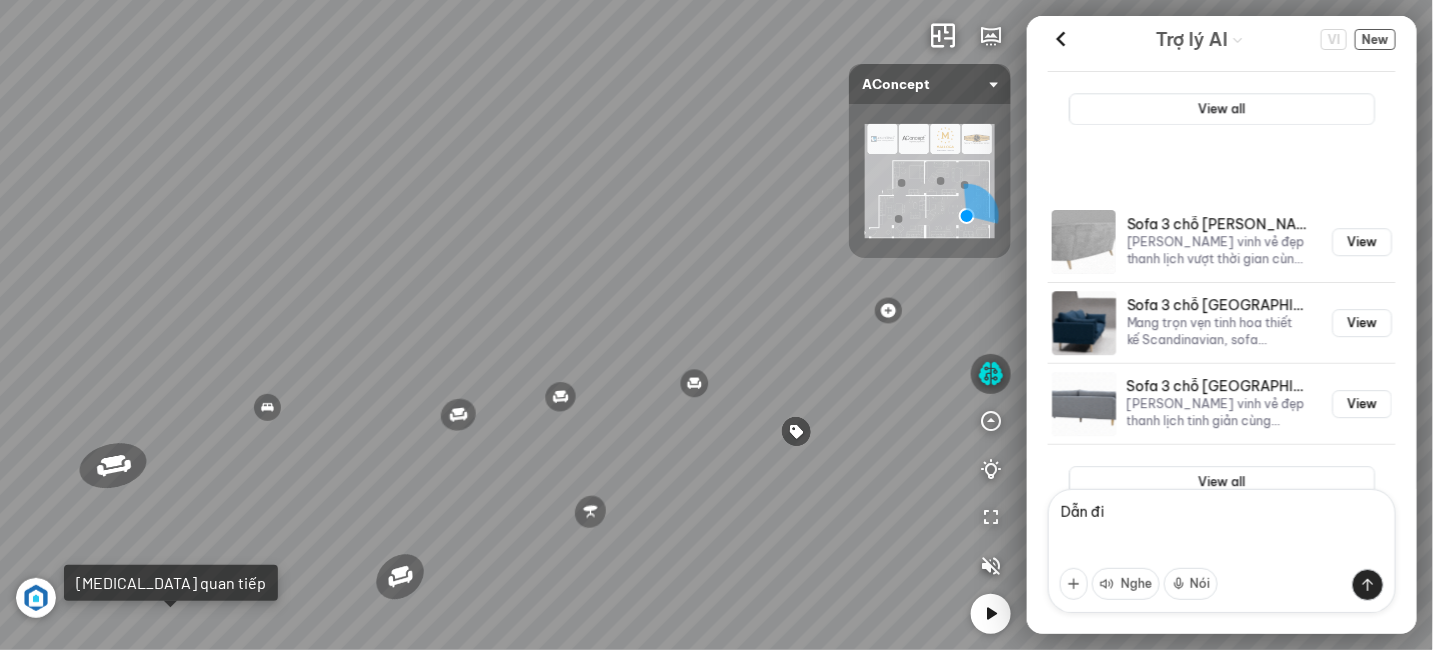 click on "Ghế ăn Andrew
3.200.000 VND
Ghế ăn Wilma
1.800.000 VND
Sofa 3 chỗ [PERSON_NAME]
31.000.000 VND
Bàn Cafe Tinka
3.600.000 VND" at bounding box center [716, 325] 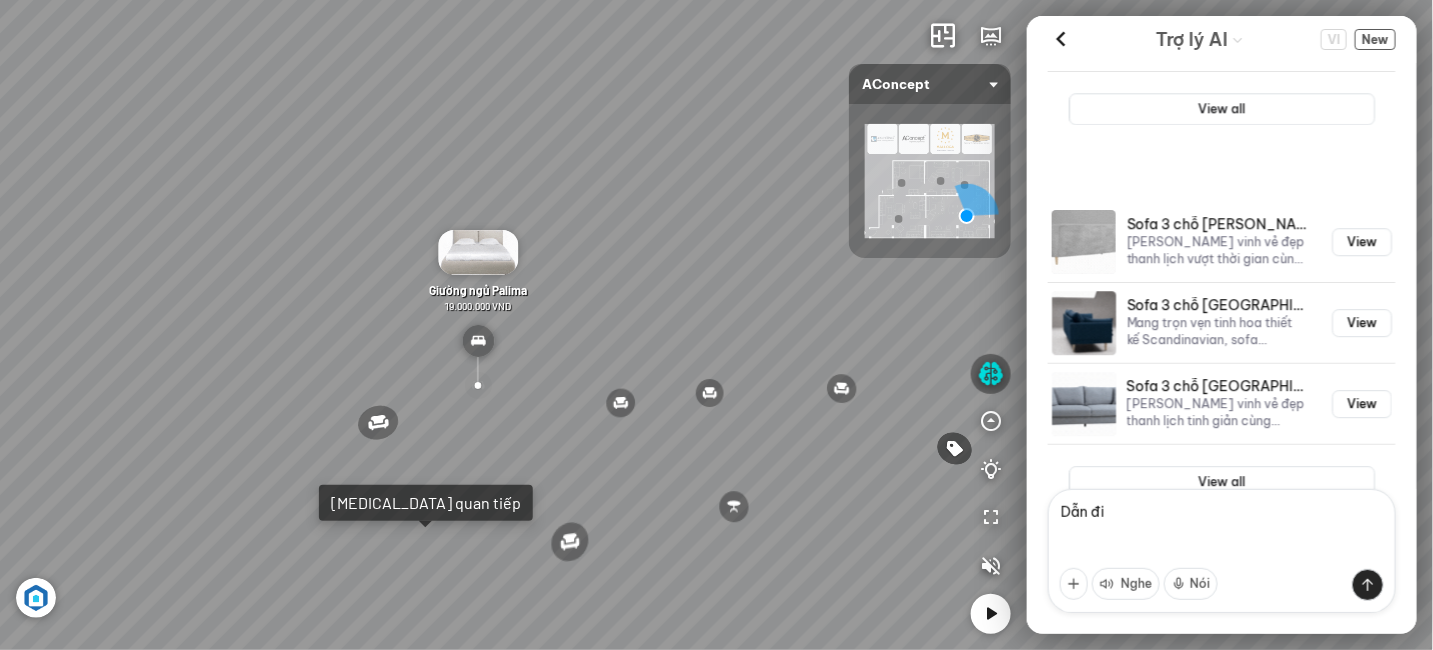 drag, startPoint x: 540, startPoint y: 322, endPoint x: 497, endPoint y: 317, distance: 43.289722 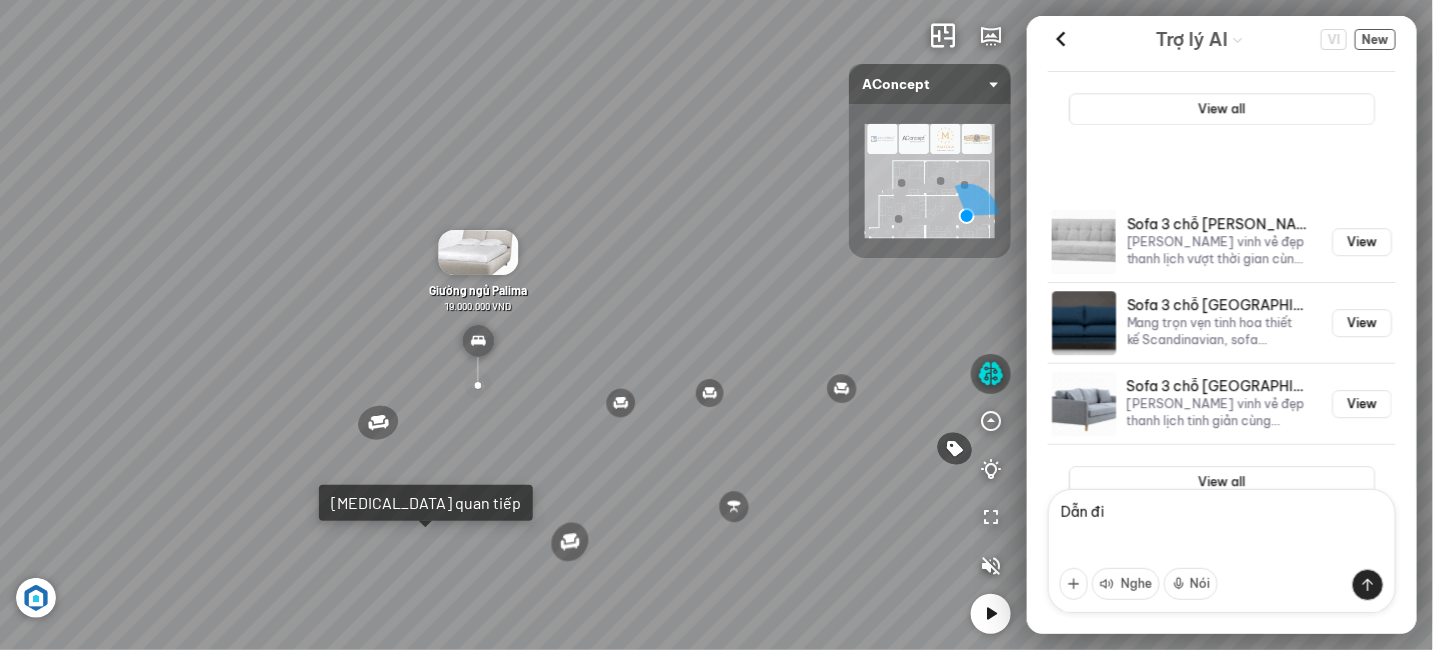 click on "Ghế ăn Andrew
3.200.000 VND
Ghế ăn Wilma
1.800.000 VND
Sofa 3 chỗ [PERSON_NAME]
31.000.000 VND
Bàn Cafe Tinka
3.600.000 VND" at bounding box center (716, 325) 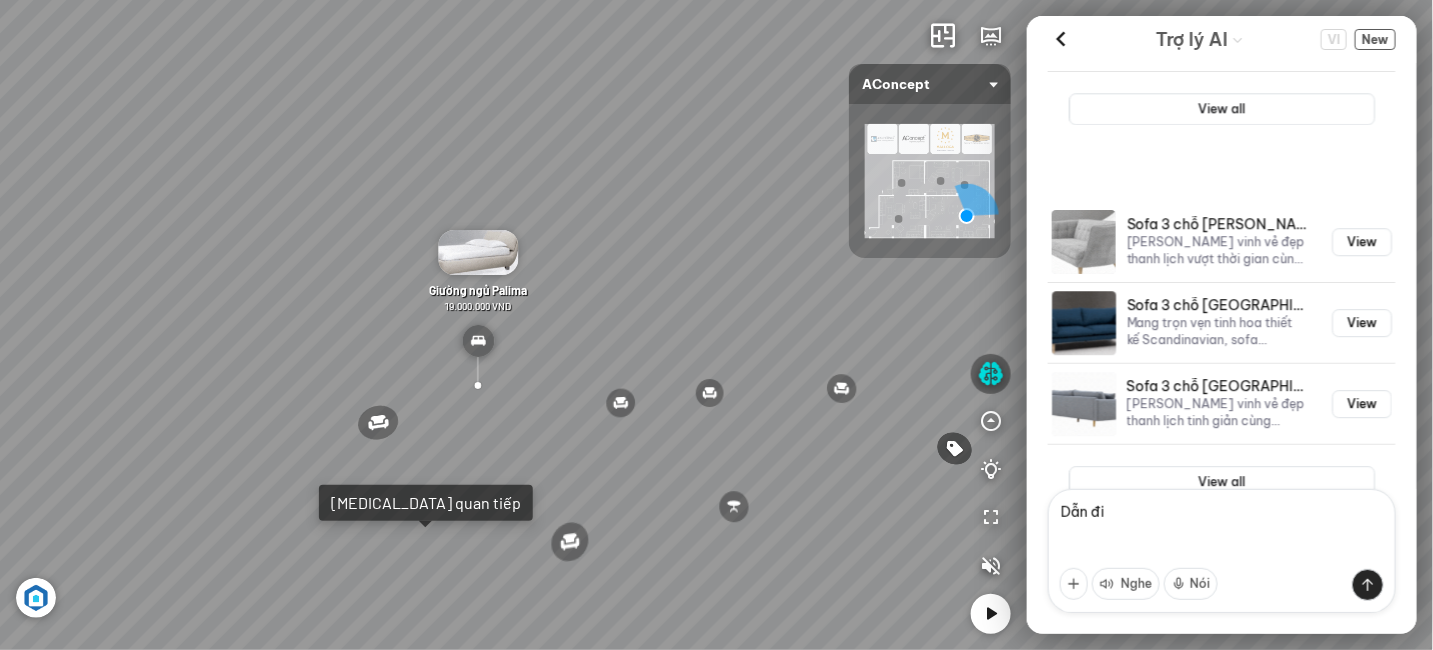 drag, startPoint x: 314, startPoint y: 317, endPoint x: 569, endPoint y: 320, distance: 255.01764 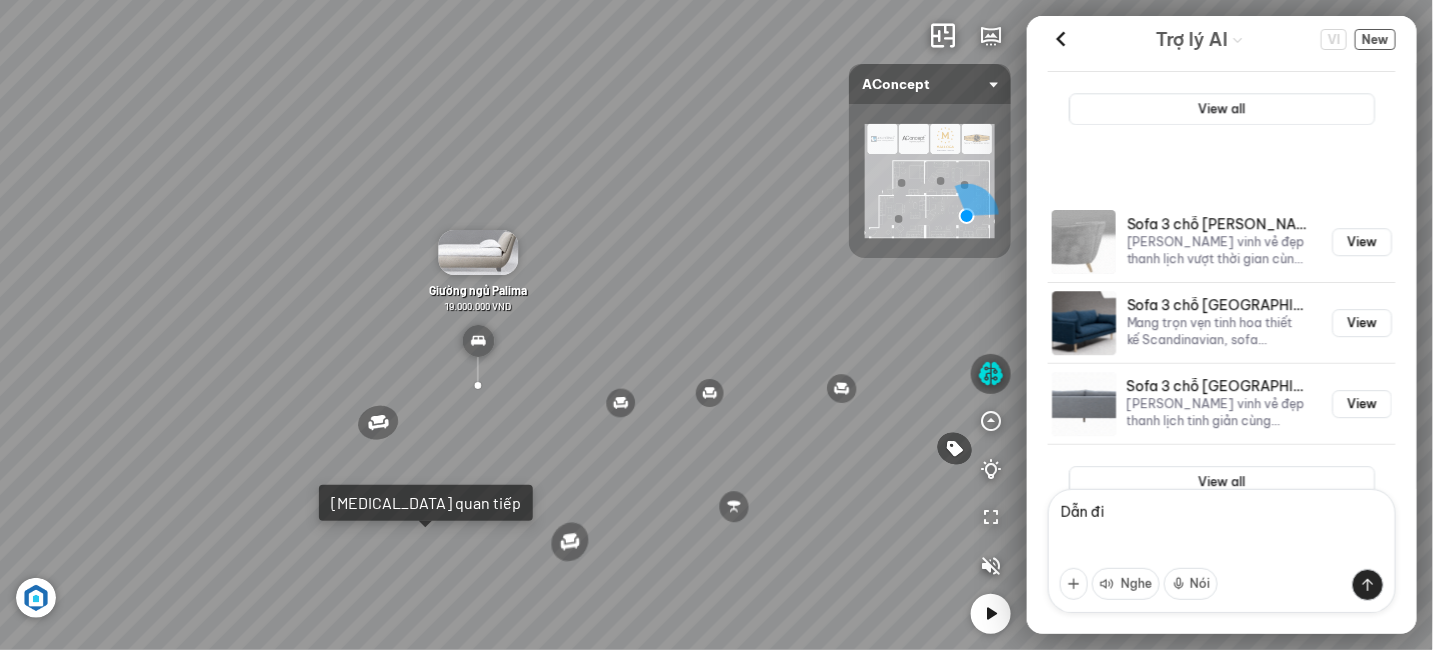 click on "Ghế ăn Andrew
3.200.000 VND
Ghế ăn Wilma
1.800.000 VND
Sofa 3 chỗ [PERSON_NAME]
31.000.000 VND
Bàn Cafe Tinka
3.600.000 VND" at bounding box center (716, 325) 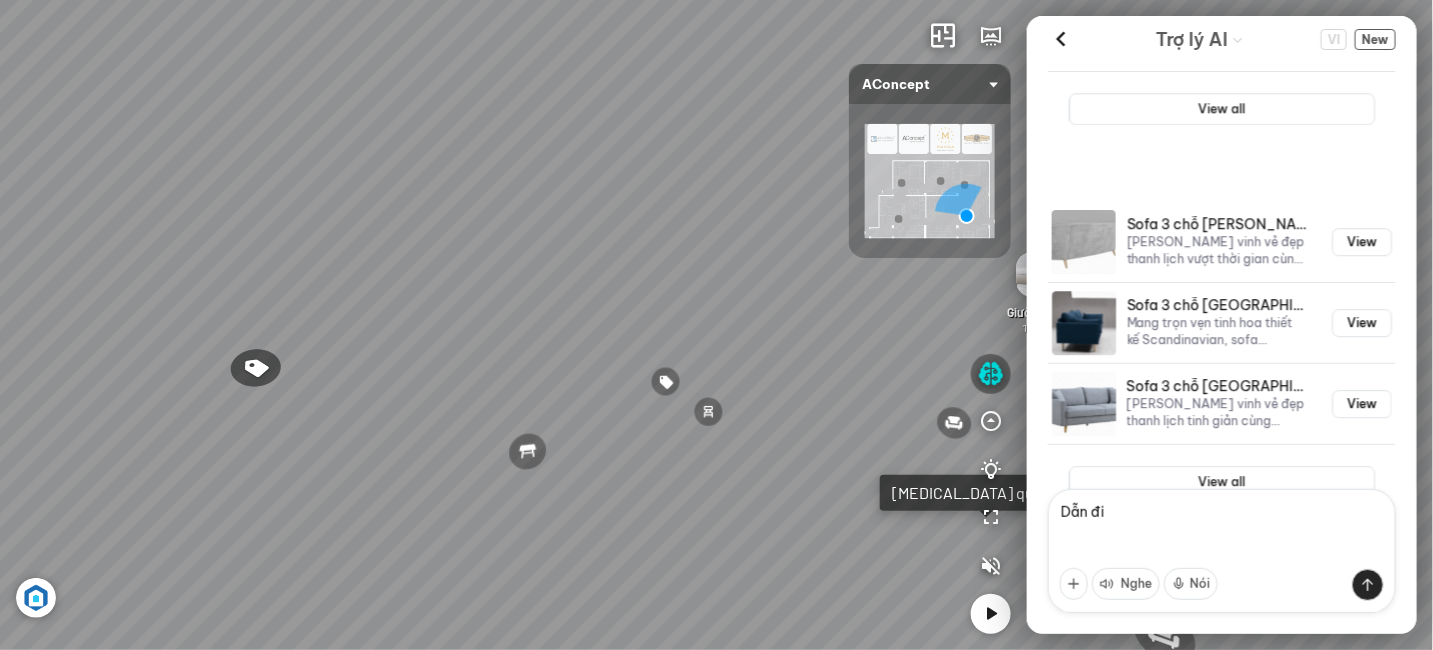 drag, startPoint x: 360, startPoint y: 320, endPoint x: 651, endPoint y: 326, distance: 291.06186 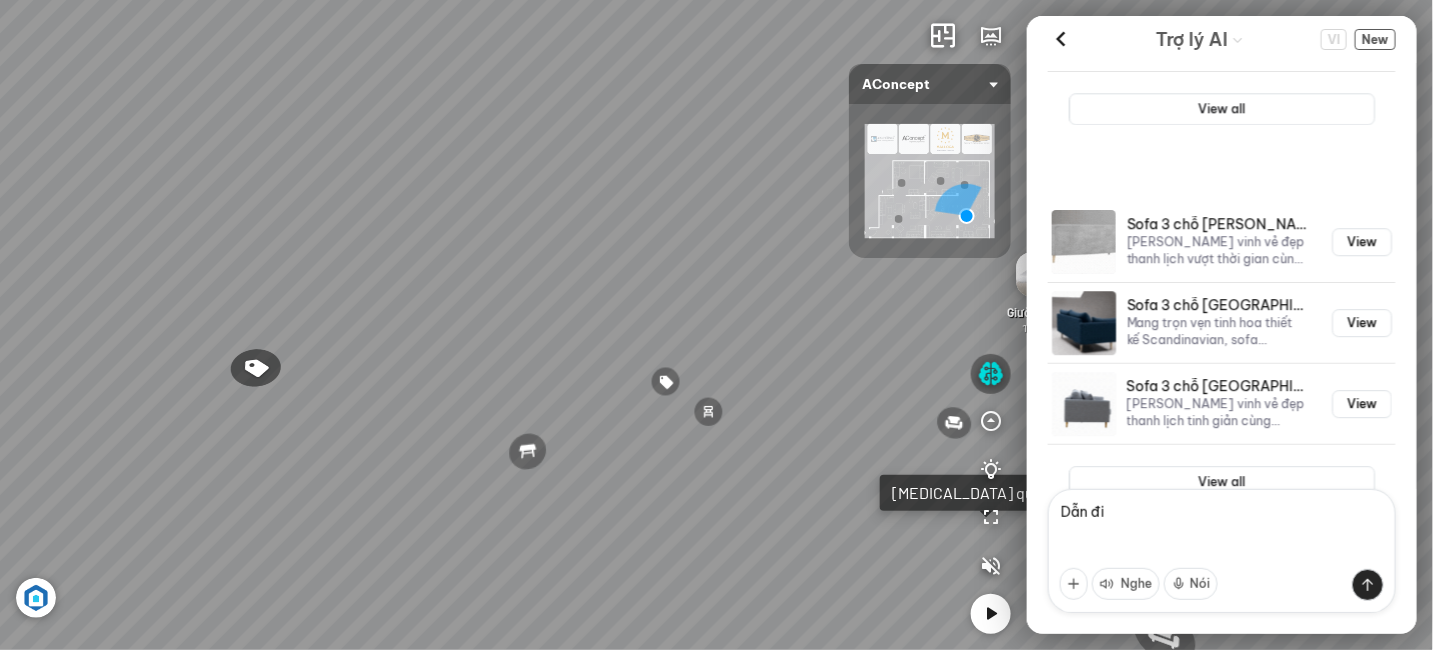 click on "Ghế ăn Andrew
3.200.000 VND
Ghế ăn Wilma
1.800.000 VND
Sofa 3 chỗ [PERSON_NAME]
31.000.000 VND
Bàn Cafe Tinka
3.600.000 VND" at bounding box center (716, 325) 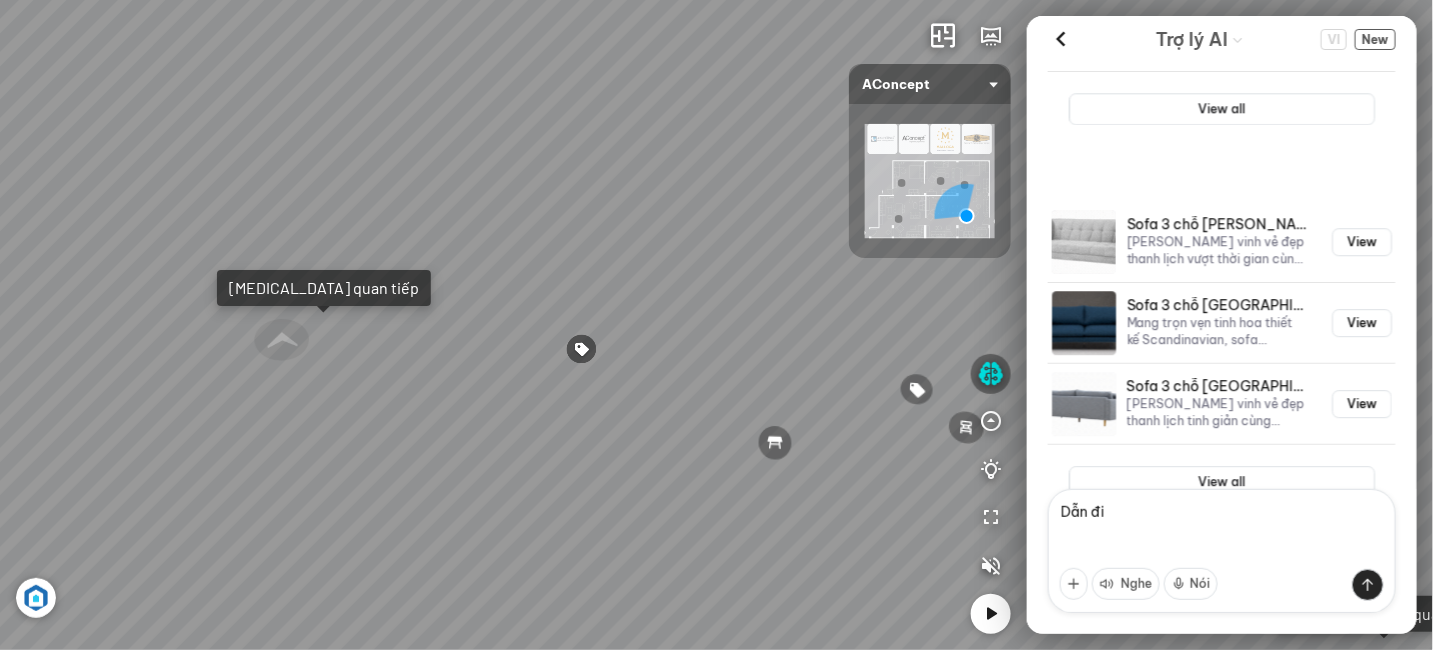 drag, startPoint x: 437, startPoint y: 320, endPoint x: 599, endPoint y: 320, distance: 162 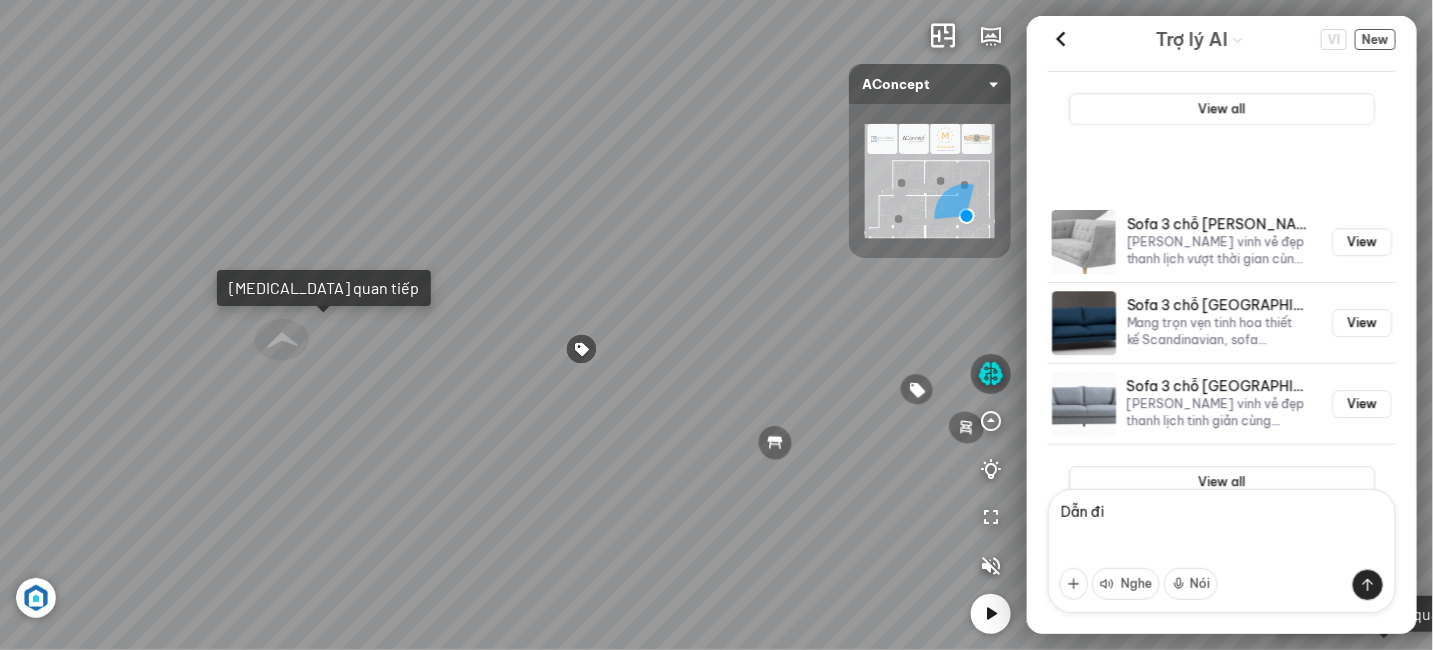 click on "Ghế ăn Andrew
3.200.000 VND
Ghế ăn Wilma
1.800.000 VND
Sofa 3 chỗ [PERSON_NAME]
31.000.000 VND
Bàn Cafe Tinka
3.600.000 VND" at bounding box center [716, 325] 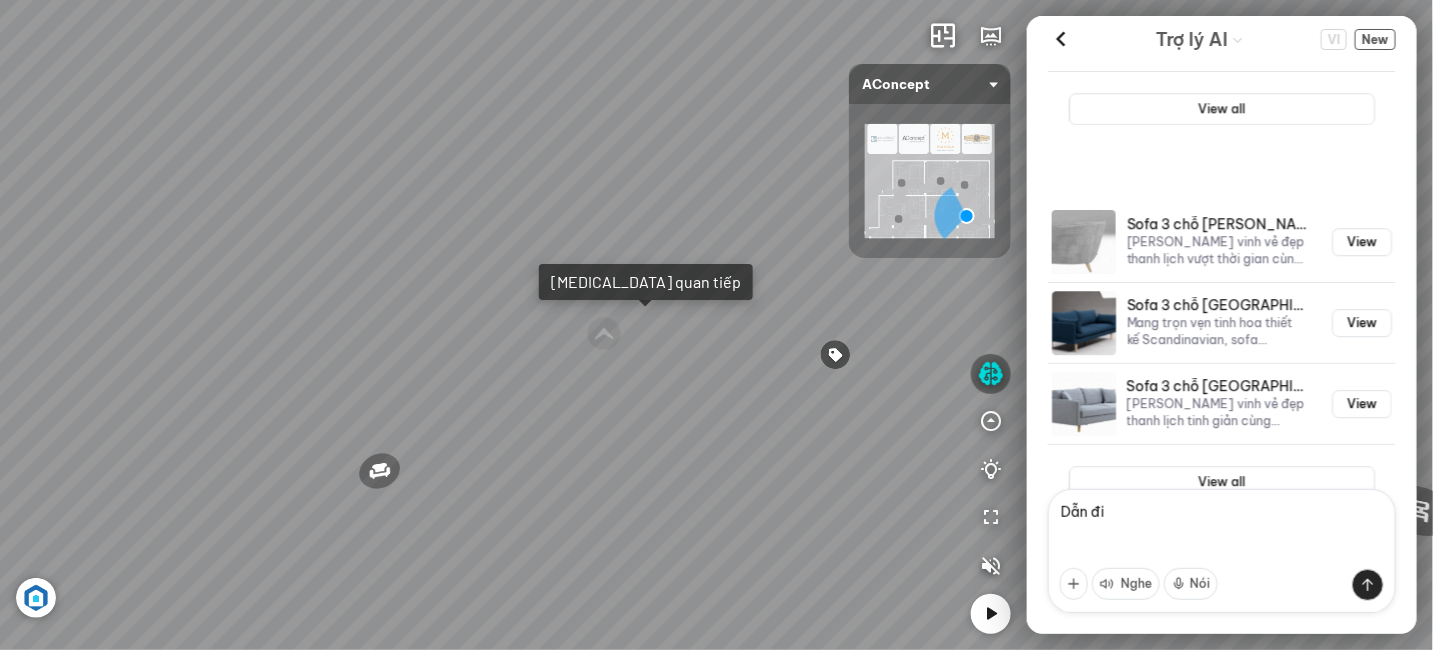 drag, startPoint x: 504, startPoint y: 320, endPoint x: 626, endPoint y: 328, distance: 122.26202 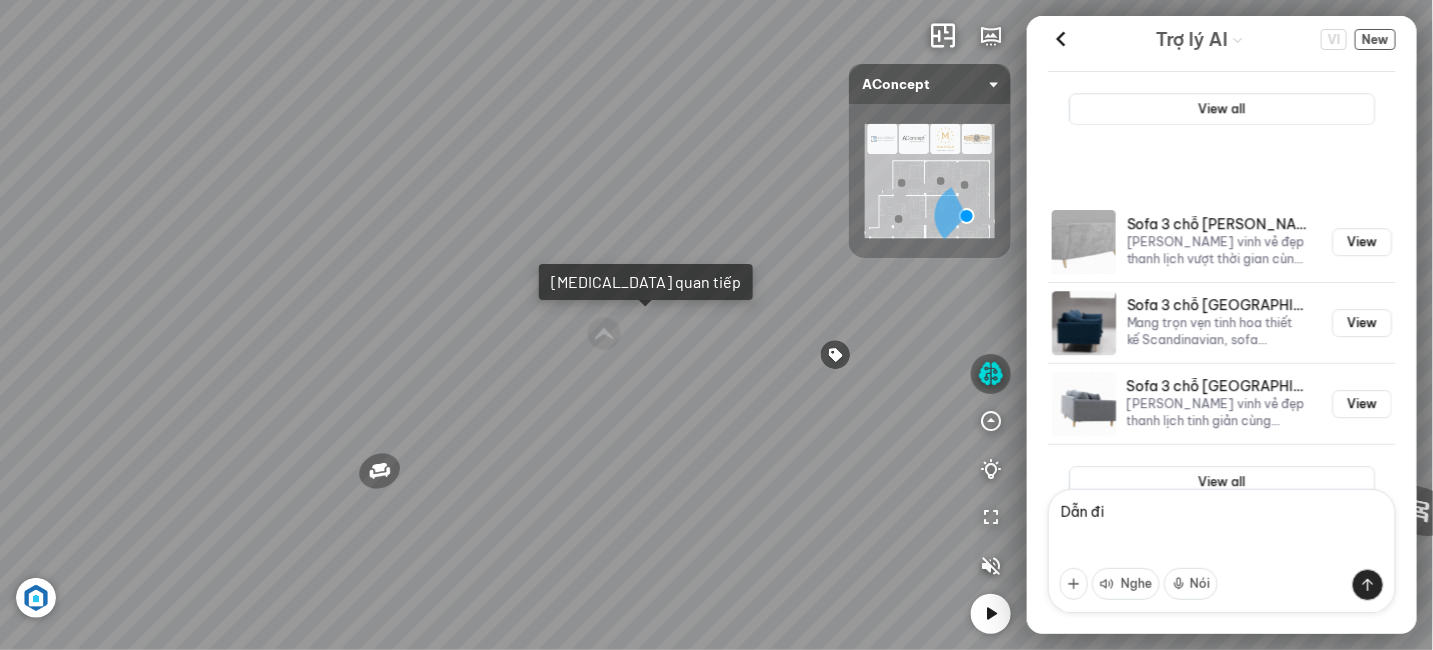 click on "Ghế ăn Andrew
3.200.000 VND
Ghế ăn Wilma
1.800.000 VND
Sofa 3 chỗ [PERSON_NAME]
31.000.000 VND
Bàn Cafe Tinka
3.600.000 VND" at bounding box center [716, 325] 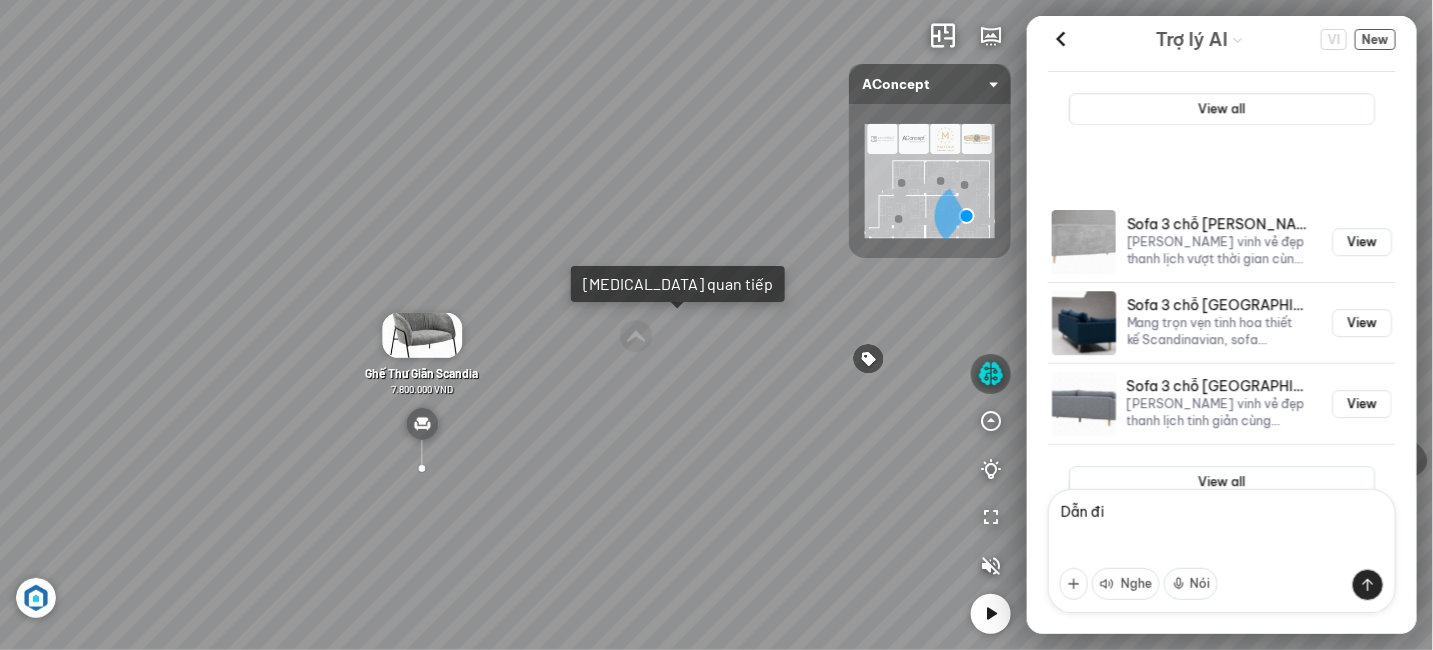 drag, startPoint x: 558, startPoint y: 340, endPoint x: 577, endPoint y: 349, distance: 21.023796 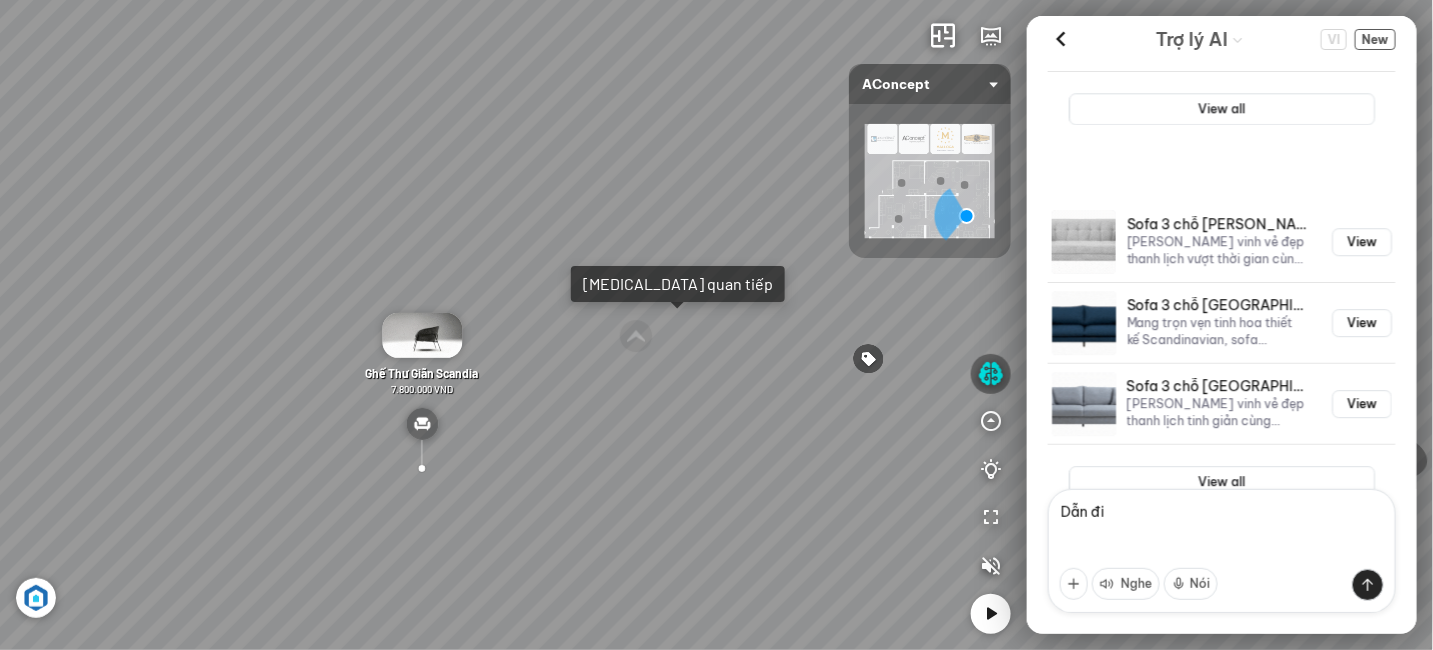 click on "Ghế ăn Andrew
3.200.000 VND
Ghế ăn Wilma
1.800.000 VND
Sofa 3 chỗ [PERSON_NAME]
31.000.000 VND
Bàn Cafe Tinka
3.600.000 VND" at bounding box center (716, 325) 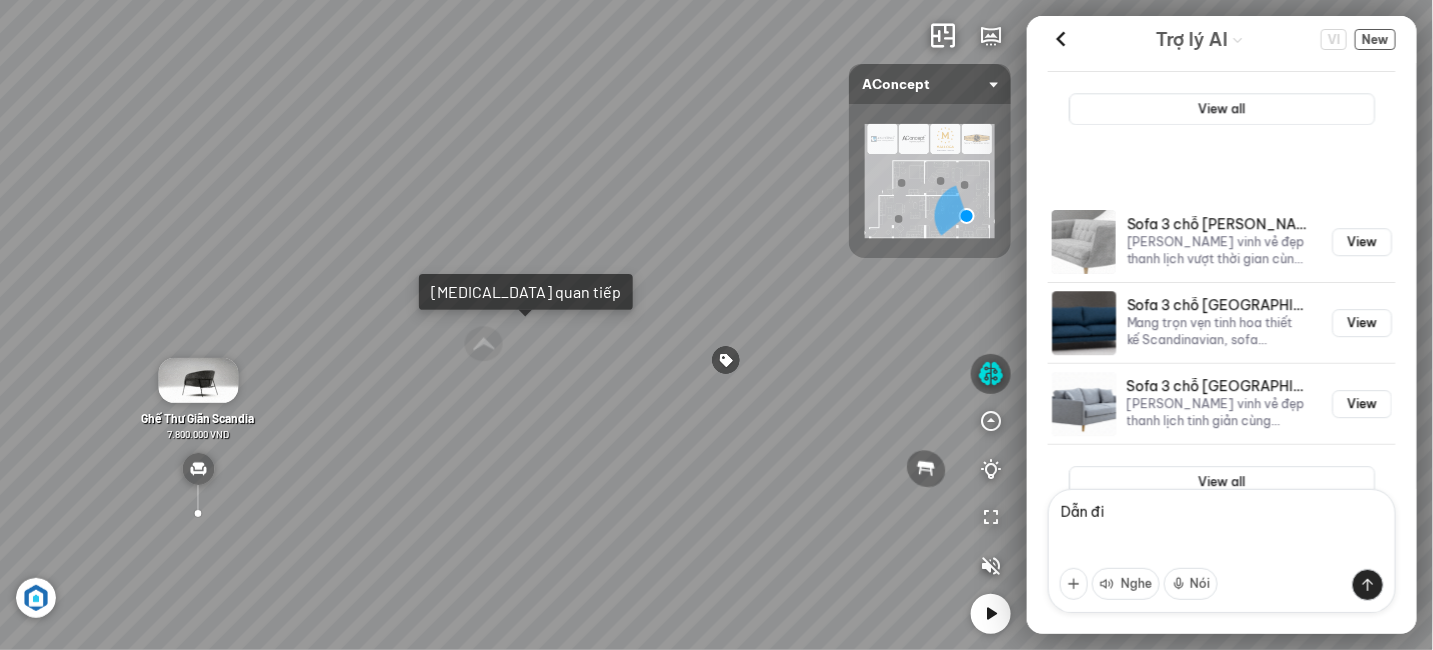 drag, startPoint x: 482, startPoint y: 359, endPoint x: 368, endPoint y: 359, distance: 114 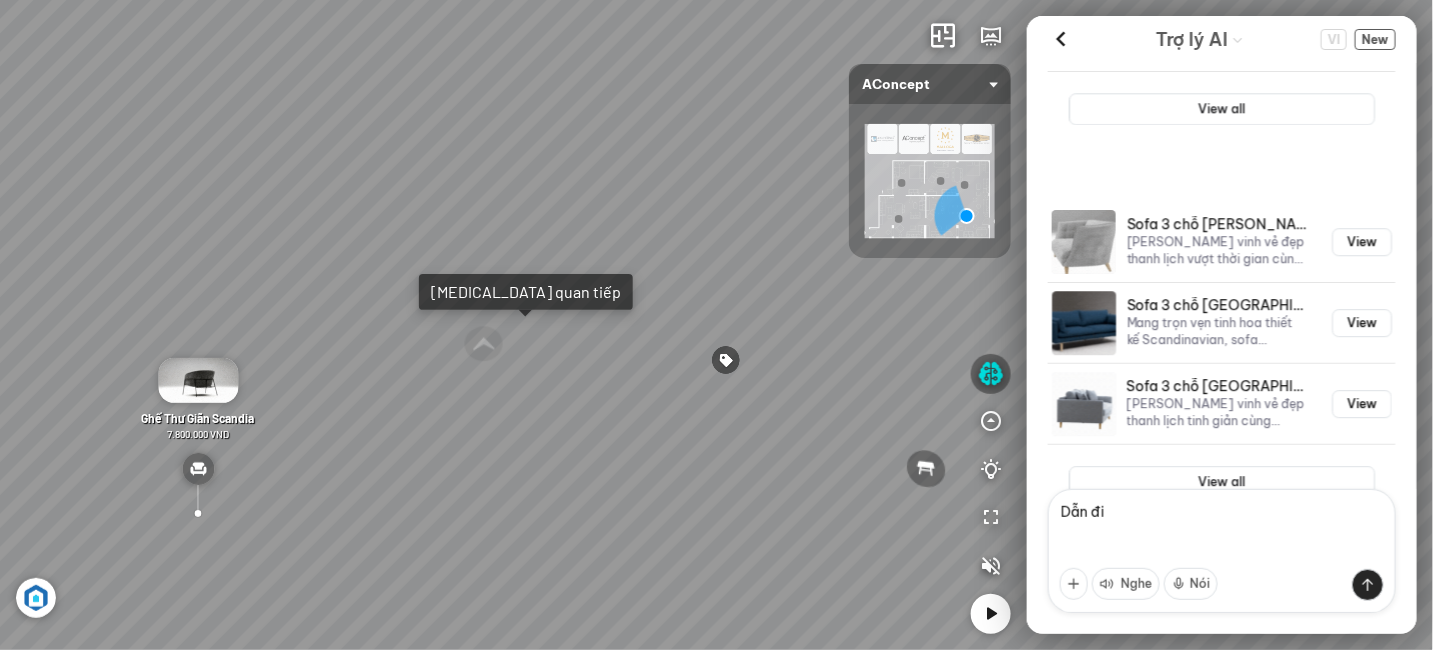 click on "Ghế ăn Andrew
3.200.000 VND
Ghế ăn Wilma
1.800.000 VND
Sofa 3 chỗ [PERSON_NAME]
31.000.000 VND
Bàn Cafe Tinka
3.600.000 VND" at bounding box center [716, 325] 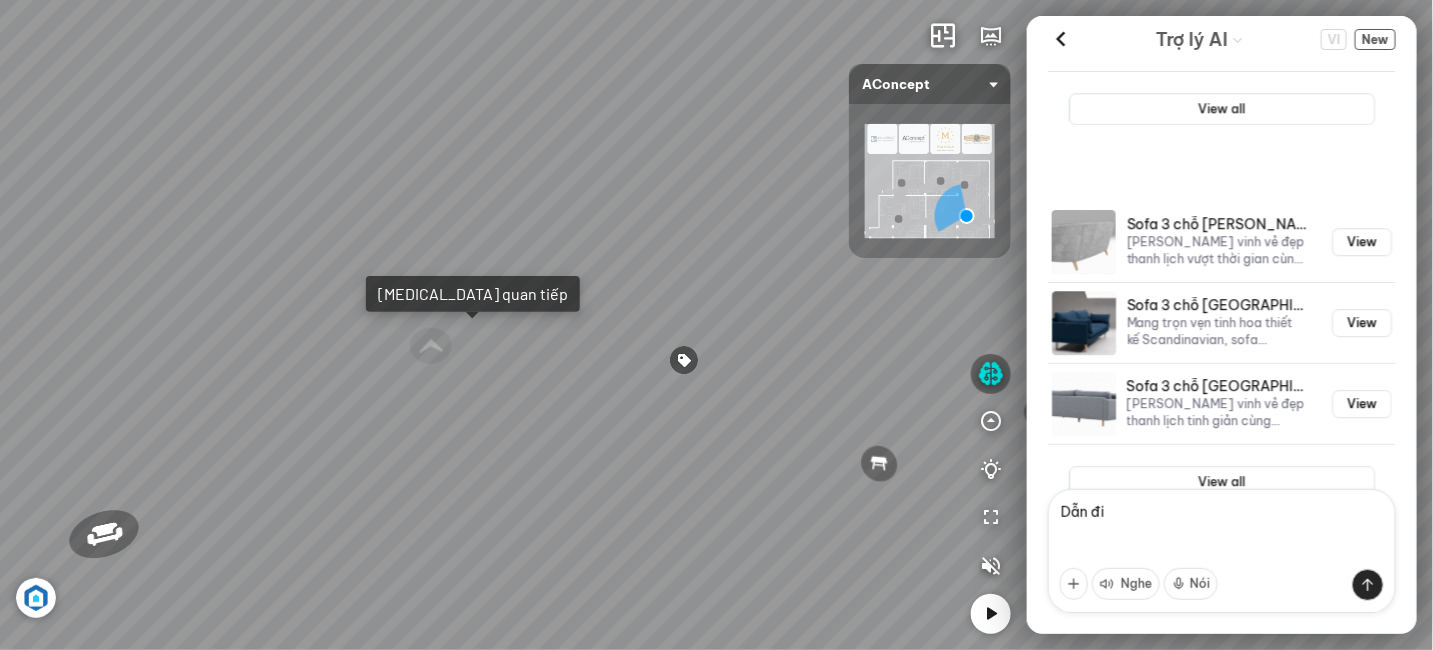 click on "[MEDICAL_DATA] quan tiếp" at bounding box center (473, 294) 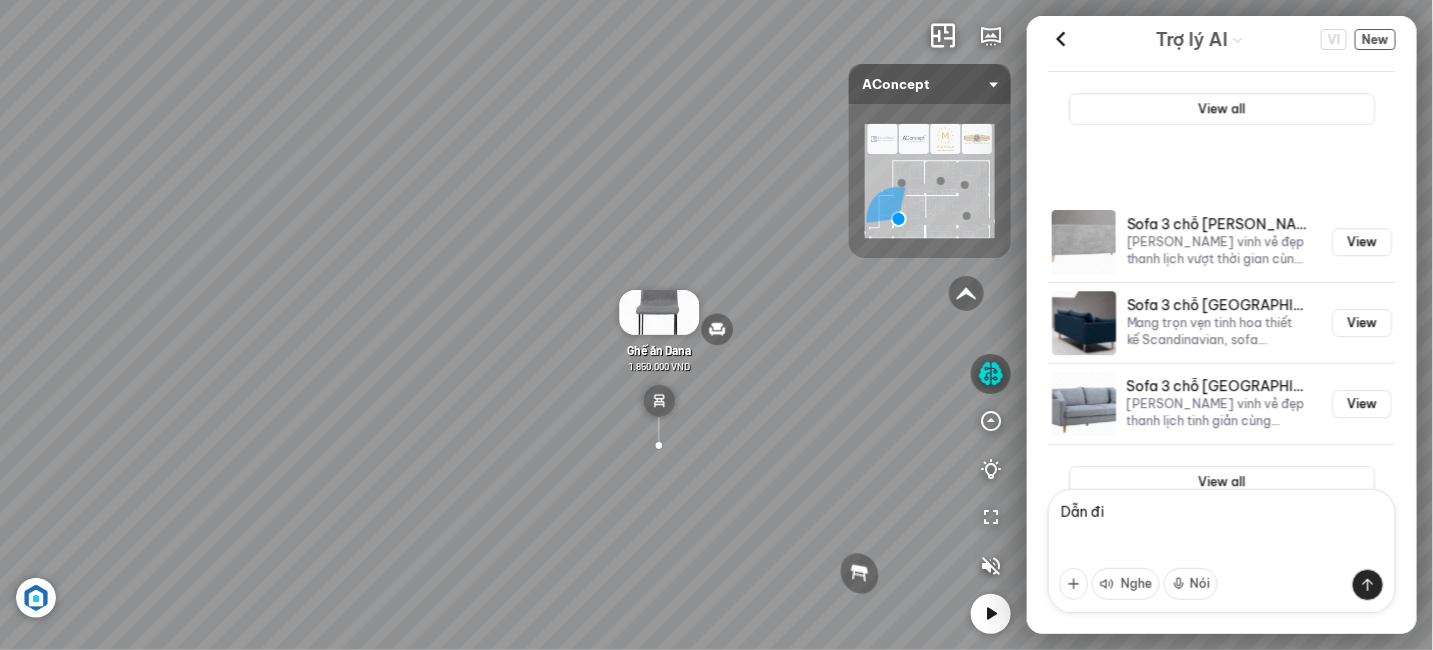 drag, startPoint x: 664, startPoint y: 360, endPoint x: 579, endPoint y: 346, distance: 86.145226 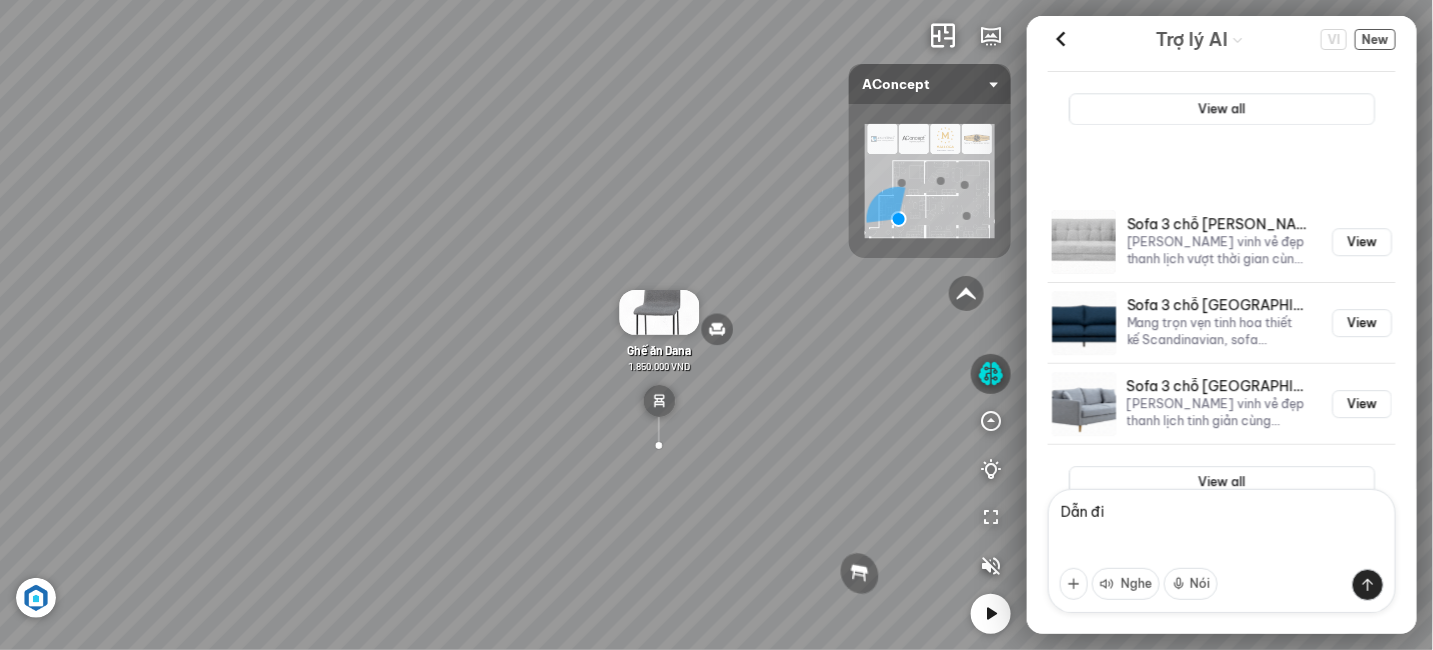 click on "Sofa góc phải Amery
110.000.000 VND
Sofa 2 chỗ Biloxi
15.000.000 VND
Sofa góc trái Perth
38.500.000 VND
[GEOGRAPHIC_DATA]
9.000.000 VND" at bounding box center (716, 325) 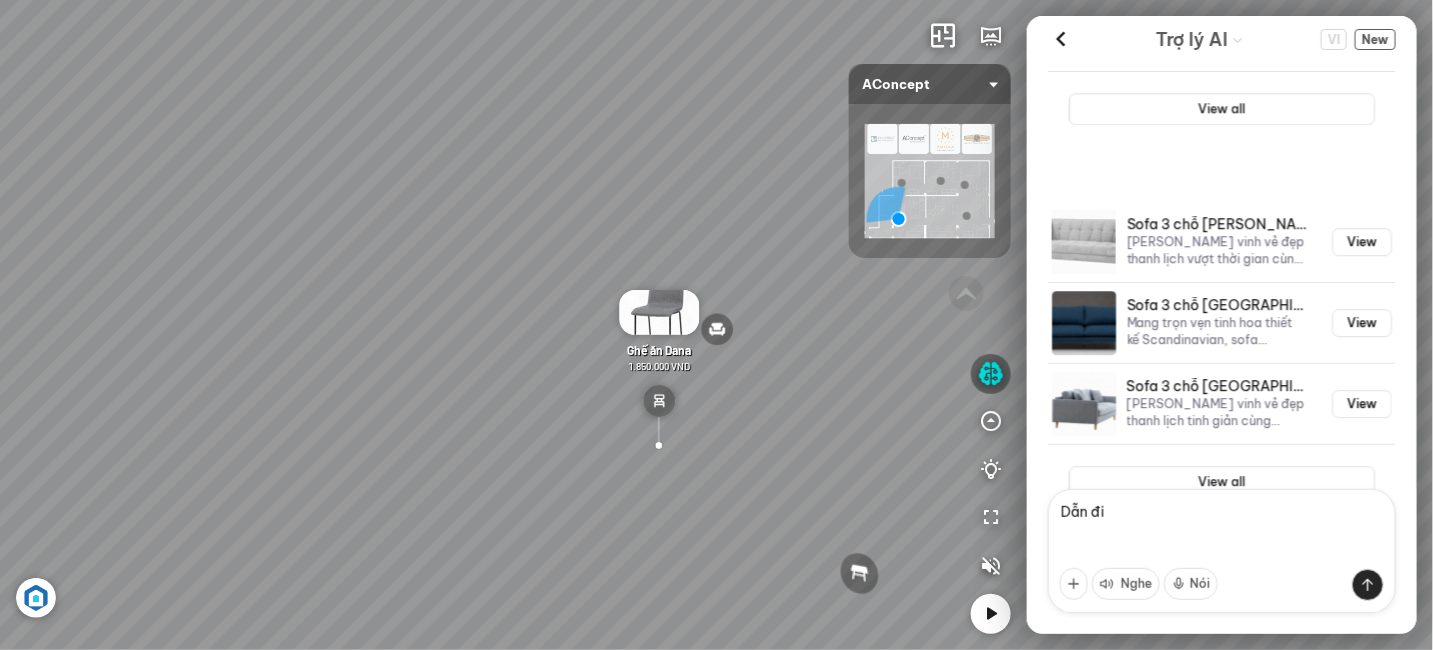 drag, startPoint x: 747, startPoint y: 236, endPoint x: 608, endPoint y: 230, distance: 139.12944 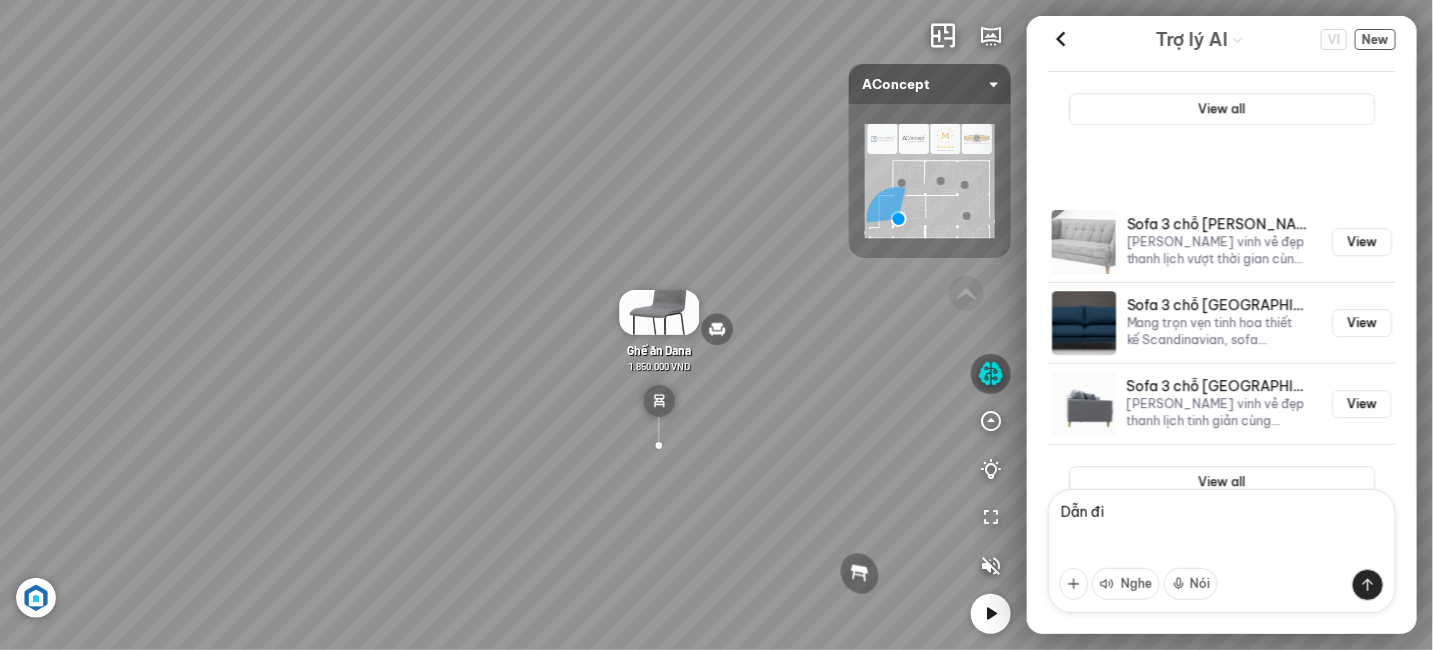 click on "Sofa góc phải Amery
110.000.000 VND
Sofa 2 chỗ Biloxi
15.000.000 VND
Sofa góc trái Perth
38.500.000 VND
[GEOGRAPHIC_DATA]
9.000.000 VND" at bounding box center (716, 325) 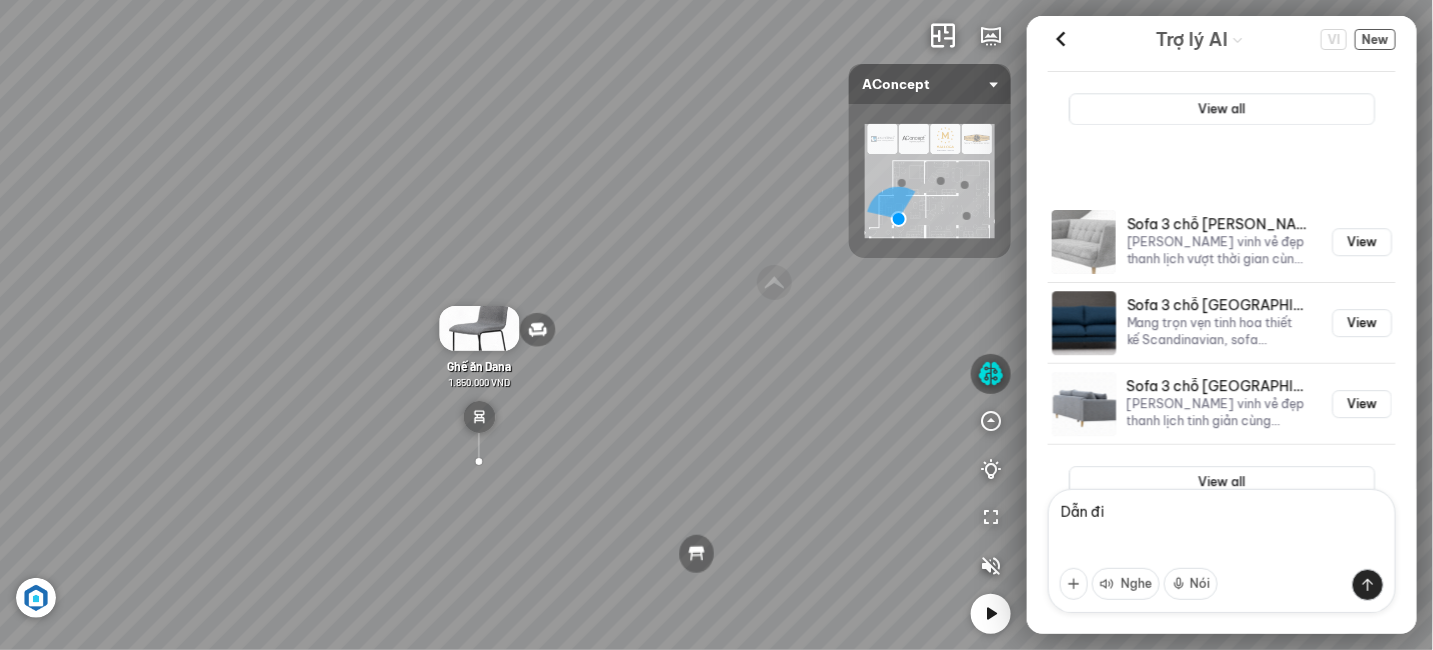 drag, startPoint x: 656, startPoint y: 229, endPoint x: 582, endPoint y: 236, distance: 74.330345 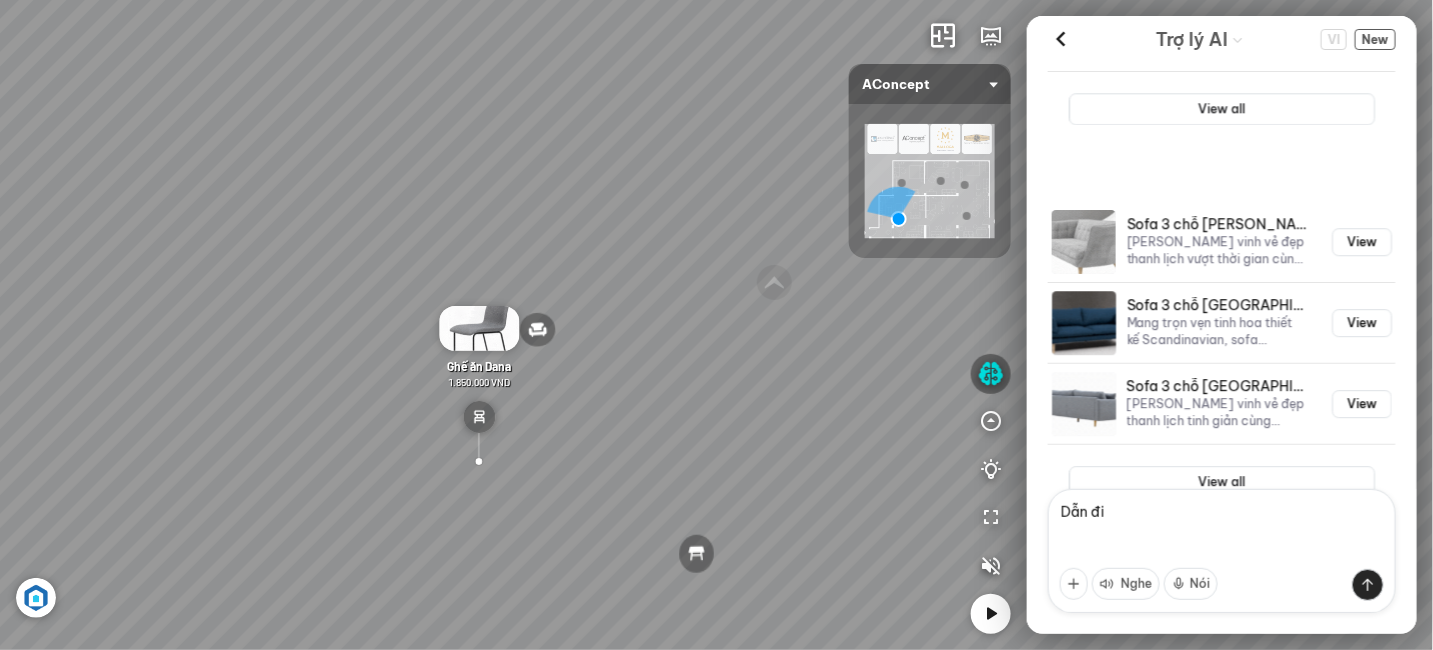 click on "Sofa góc phải Amery
110.000.000 VND
Sofa 2 chỗ Biloxi
15.000.000 VND
Sofa góc trái Perth
38.500.000 VND
[GEOGRAPHIC_DATA]
9.000.000 VND" at bounding box center (716, 325) 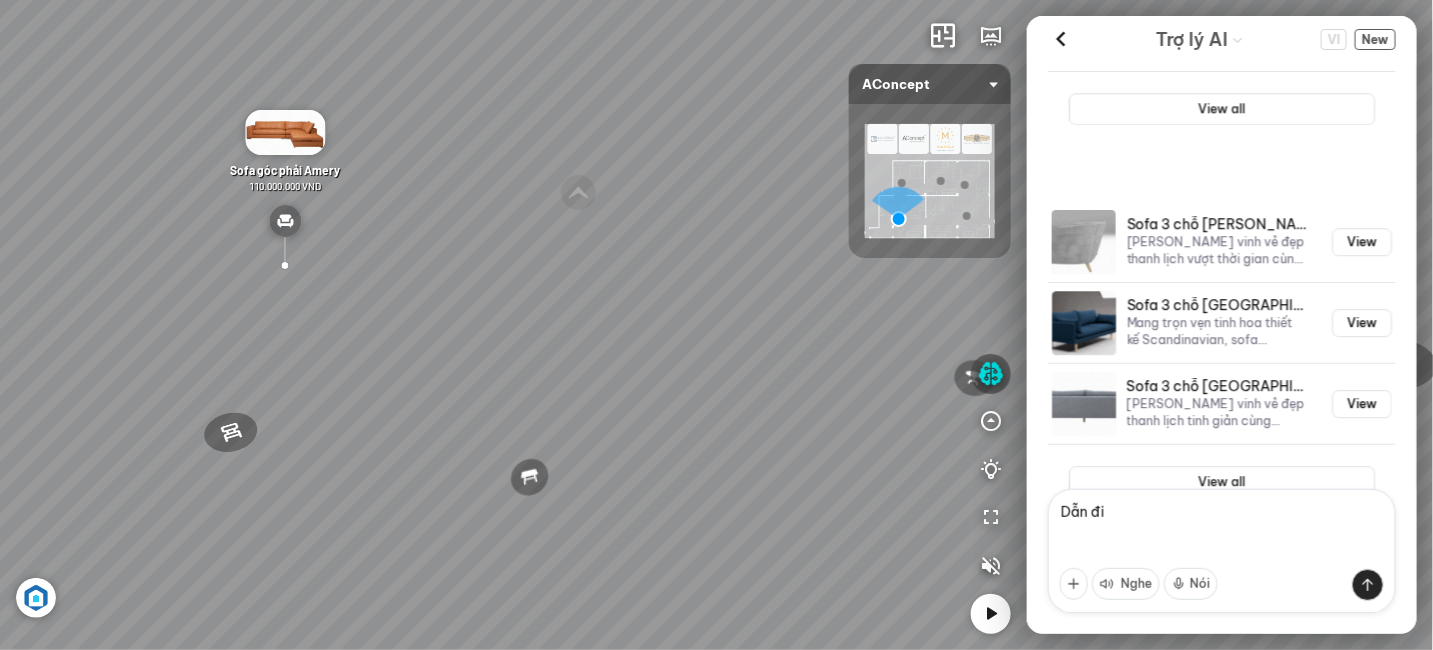 drag, startPoint x: 658, startPoint y: 280, endPoint x: 613, endPoint y: 176, distance: 113.31814 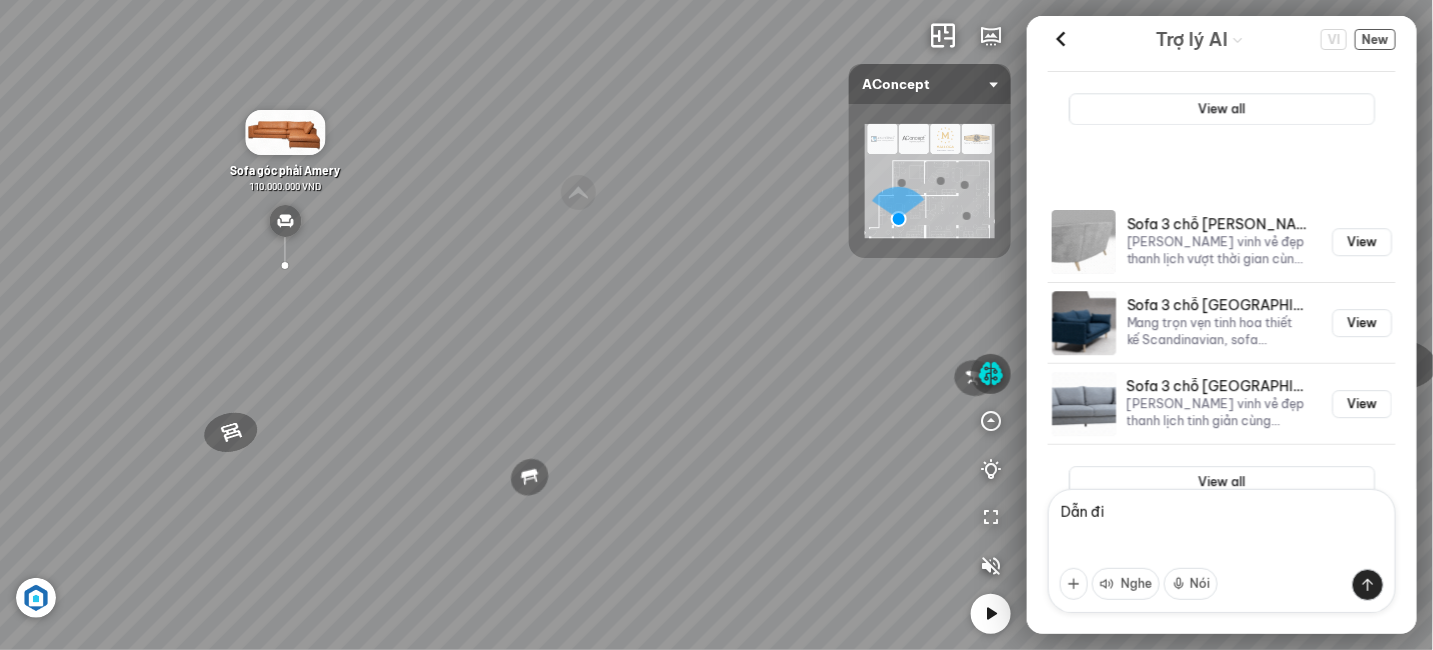 click on "Sofa góc phải Amery
110.000.000 VND
Sofa 2 chỗ Biloxi
15.000.000 VND
Sofa góc trái Perth
38.500.000 VND
[GEOGRAPHIC_DATA]
9.000.000 VND" at bounding box center [716, 325] 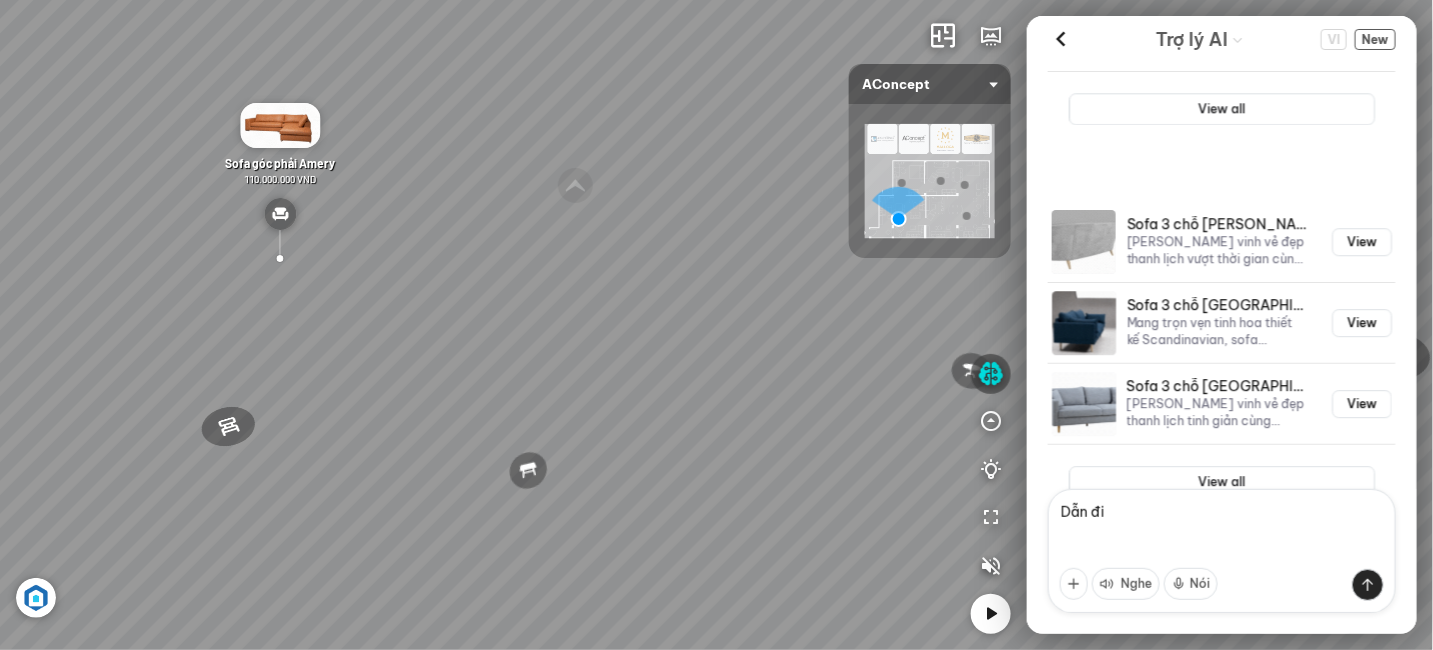 click on "Sofa góc phải Amery
110.000.000 VND
Sofa 2 chỗ Biloxi
15.000.000 VND
Sofa góc trái Perth
38.500.000 VND
[GEOGRAPHIC_DATA]
9.000.000 VND" at bounding box center (716, 325) 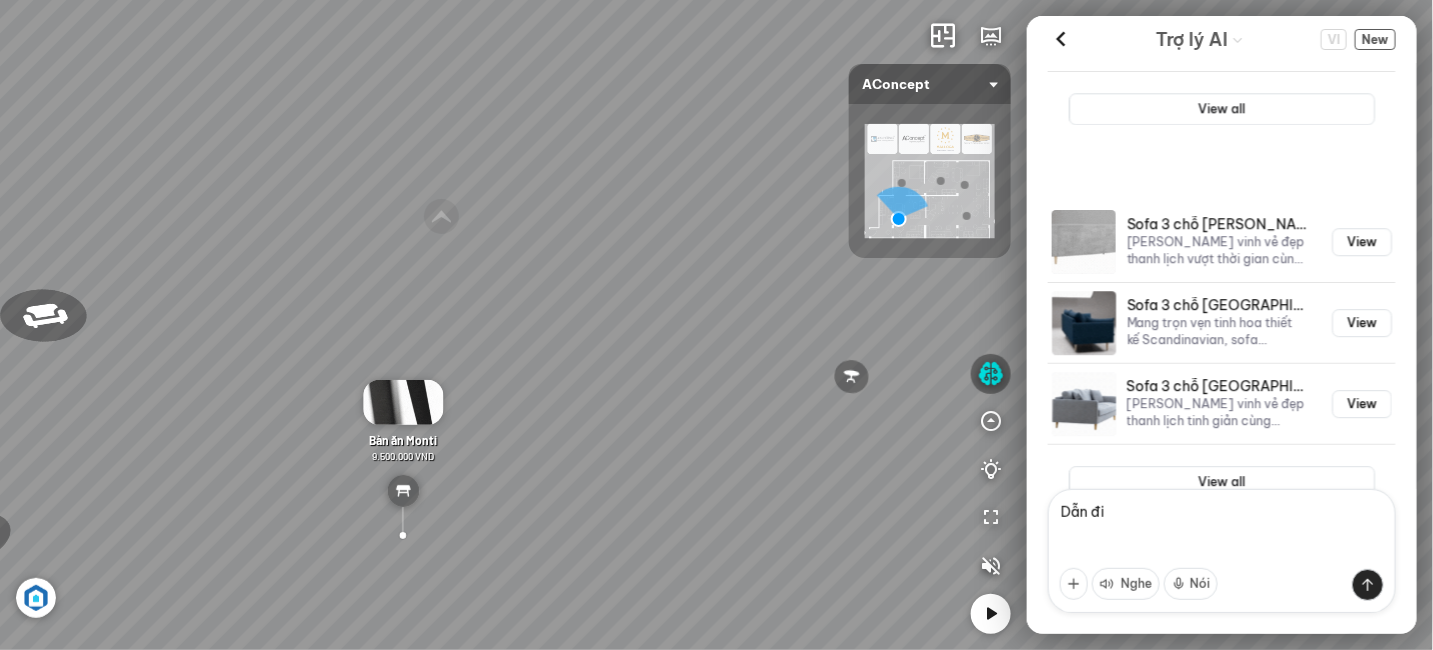 drag, startPoint x: 580, startPoint y: 223, endPoint x: 605, endPoint y: 205, distance: 30.805843 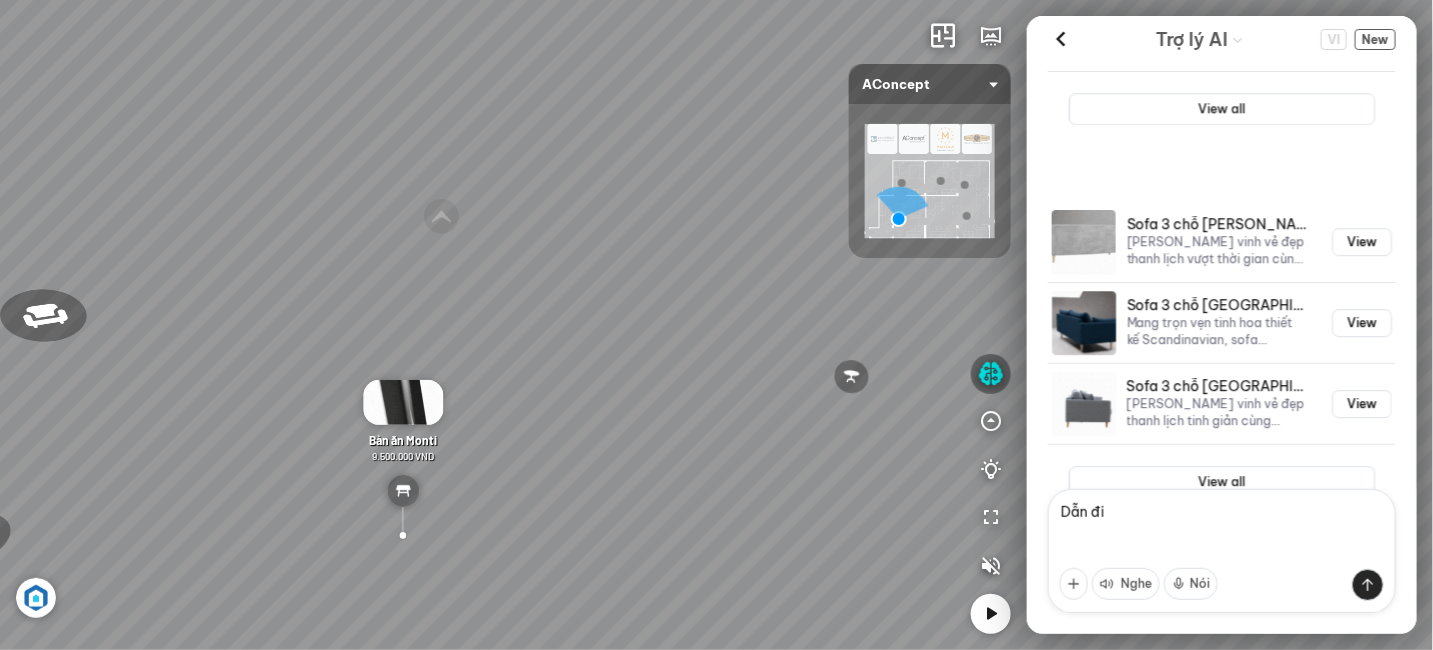 click on "Sofa góc phải Amery
110.000.000 VND
Sofa 2 chỗ Biloxi
15.000.000 VND
Sofa góc trái Perth
38.500.000 VND
[GEOGRAPHIC_DATA]
9.000.000 VND" at bounding box center [716, 325] 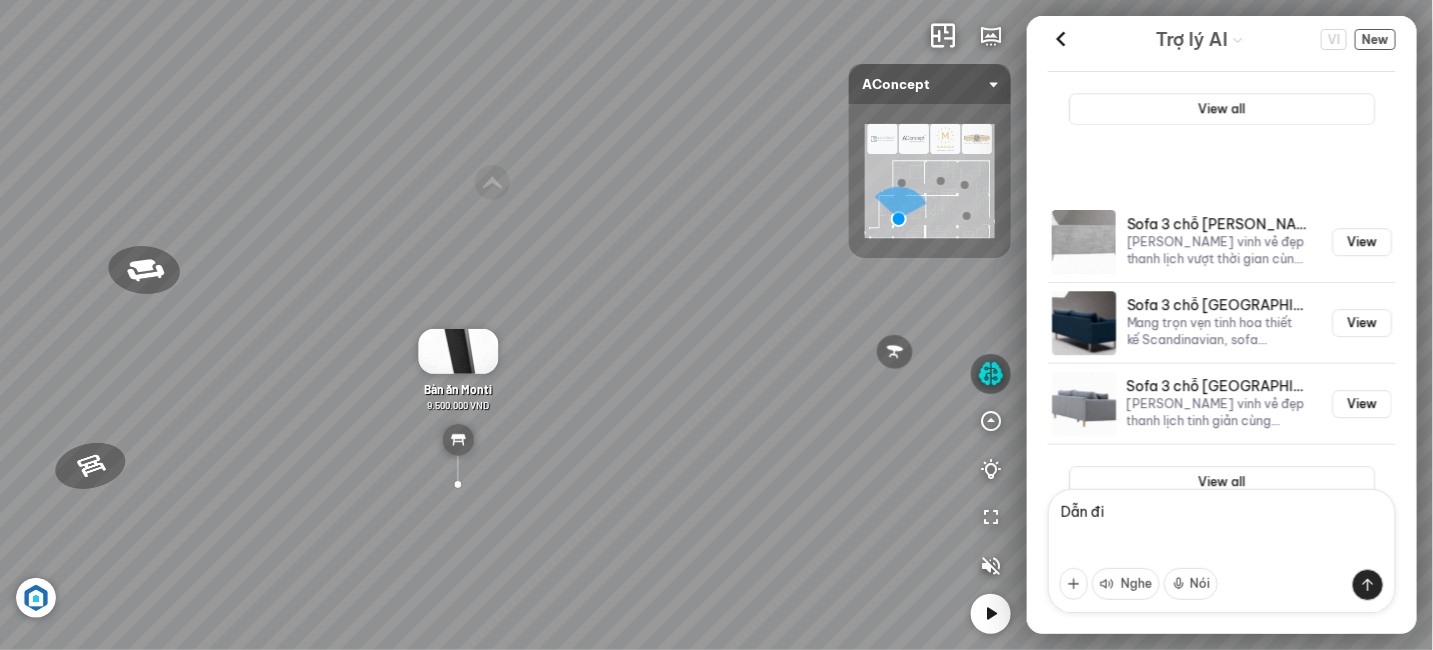 drag, startPoint x: 602, startPoint y: 229, endPoint x: 447, endPoint y: 223, distance: 155.11609 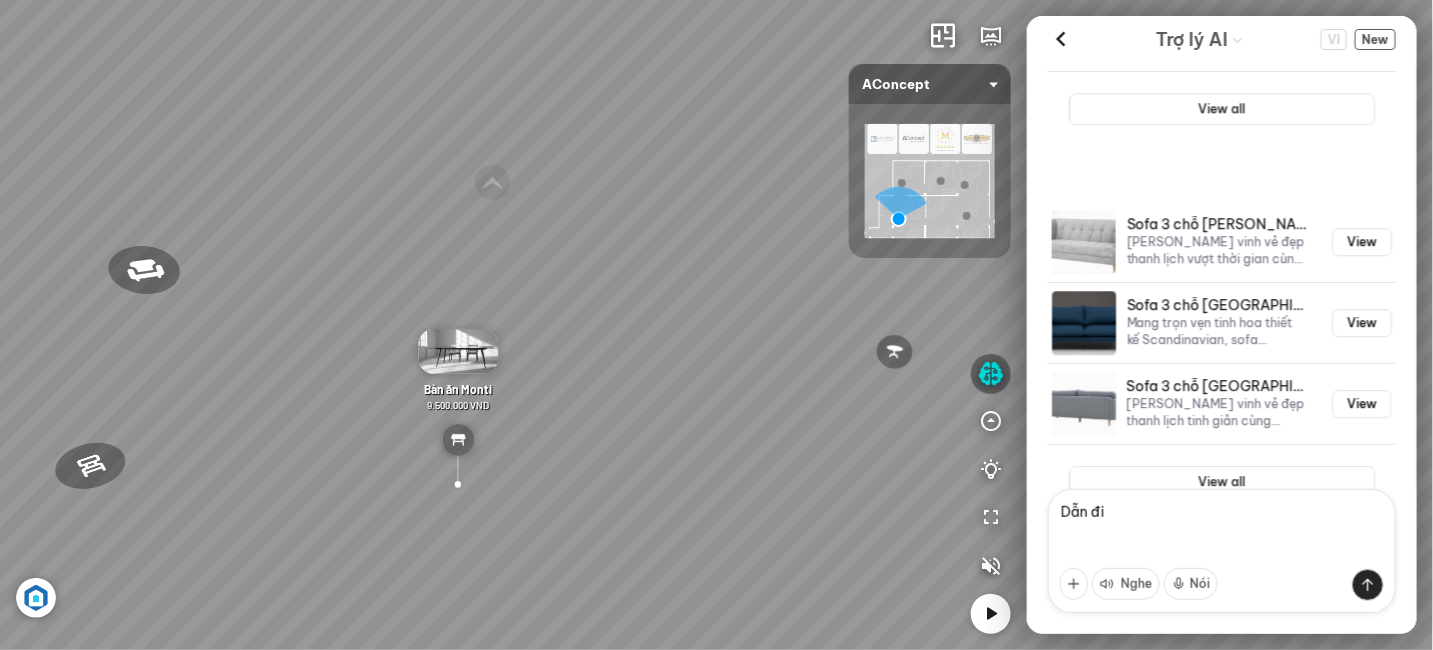 click on "Sofa góc phải Amery
110.000.000 VND
Sofa 2 chỗ Biloxi
15.000.000 VND
Sofa góc trái Perth
38.500.000 VND
[GEOGRAPHIC_DATA]
9.000.000 VND" at bounding box center [716, 325] 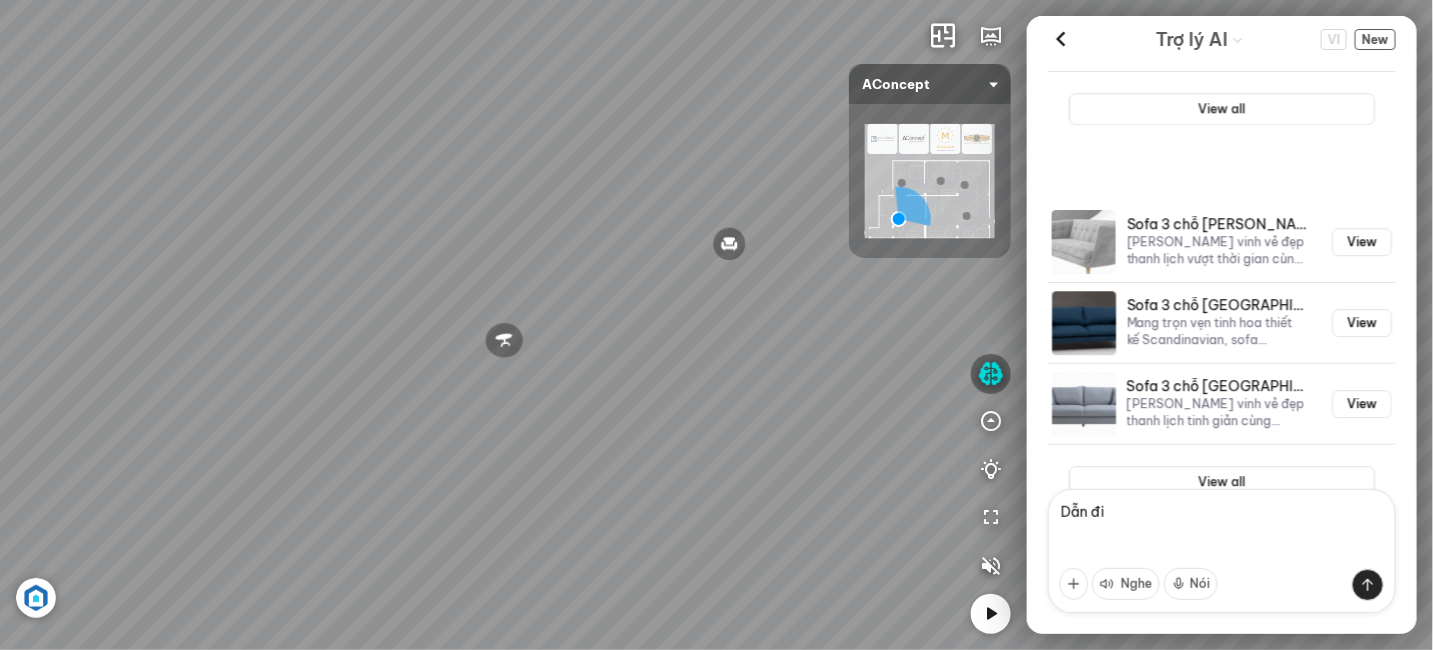 drag, startPoint x: 497, startPoint y: 231, endPoint x: 439, endPoint y: 229, distance: 58.034473 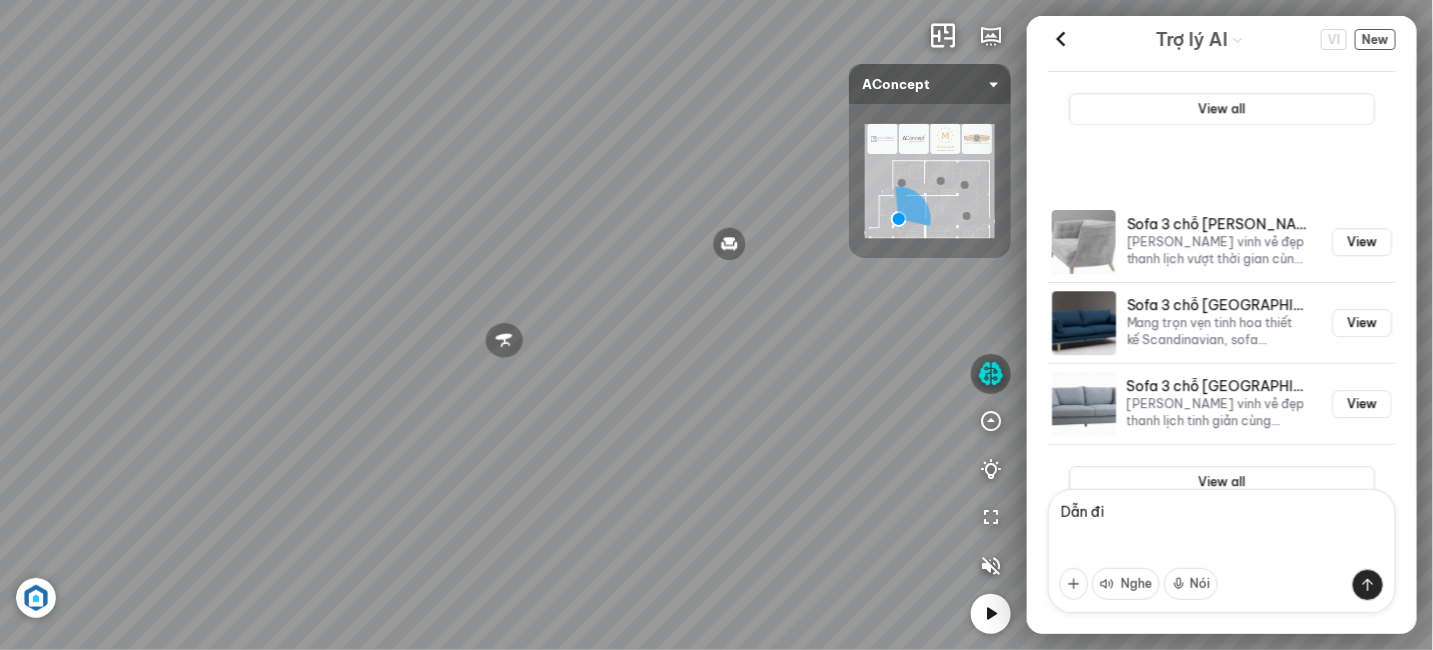 click on "Sofa góc phải Amery
110.000.000 VND
Sofa 2 chỗ Biloxi
15.000.000 VND
Sofa góc trái Perth
38.500.000 VND
[GEOGRAPHIC_DATA]
9.000.000 VND" at bounding box center [716, 325] 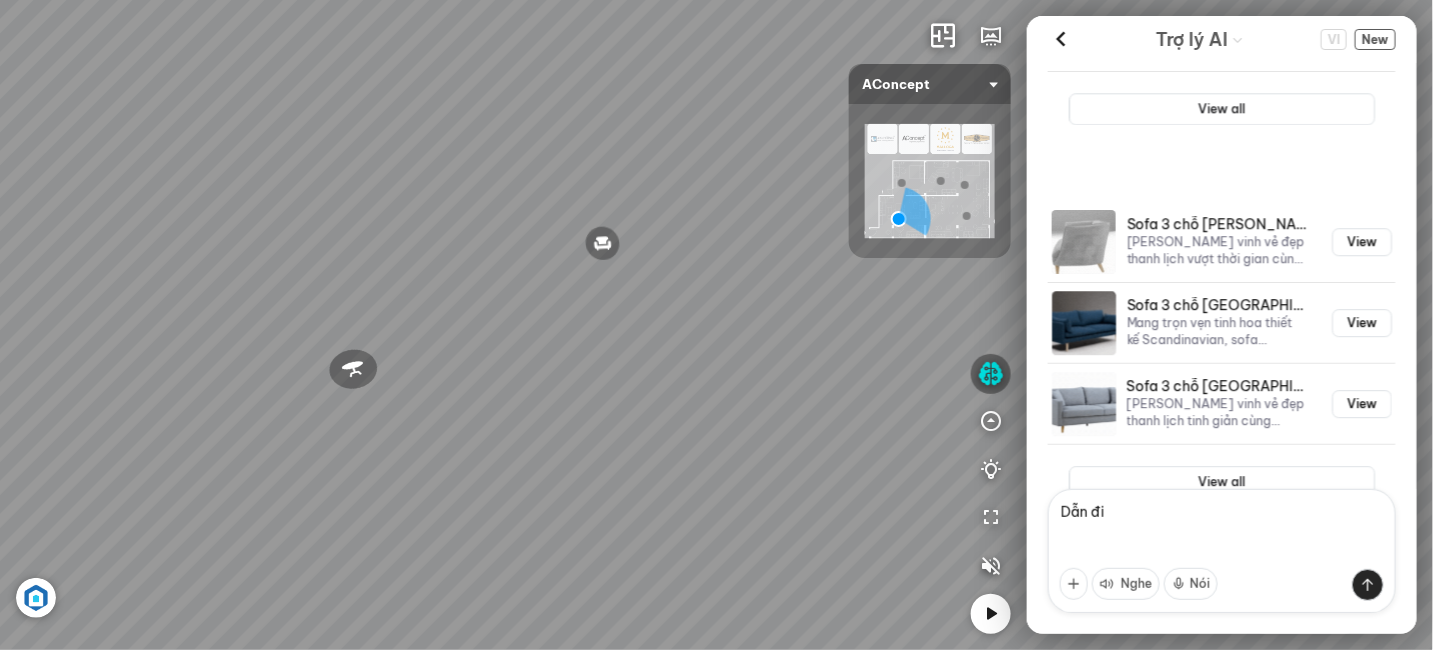 click on "Sofa góc phải Amery
110.000.000 VND
Sofa 2 chỗ Biloxi
15.000.000 VND
Sofa góc trái Perth
38.500.000 VND
[GEOGRAPHIC_DATA]
9.000.000 VND" at bounding box center (716, 325) 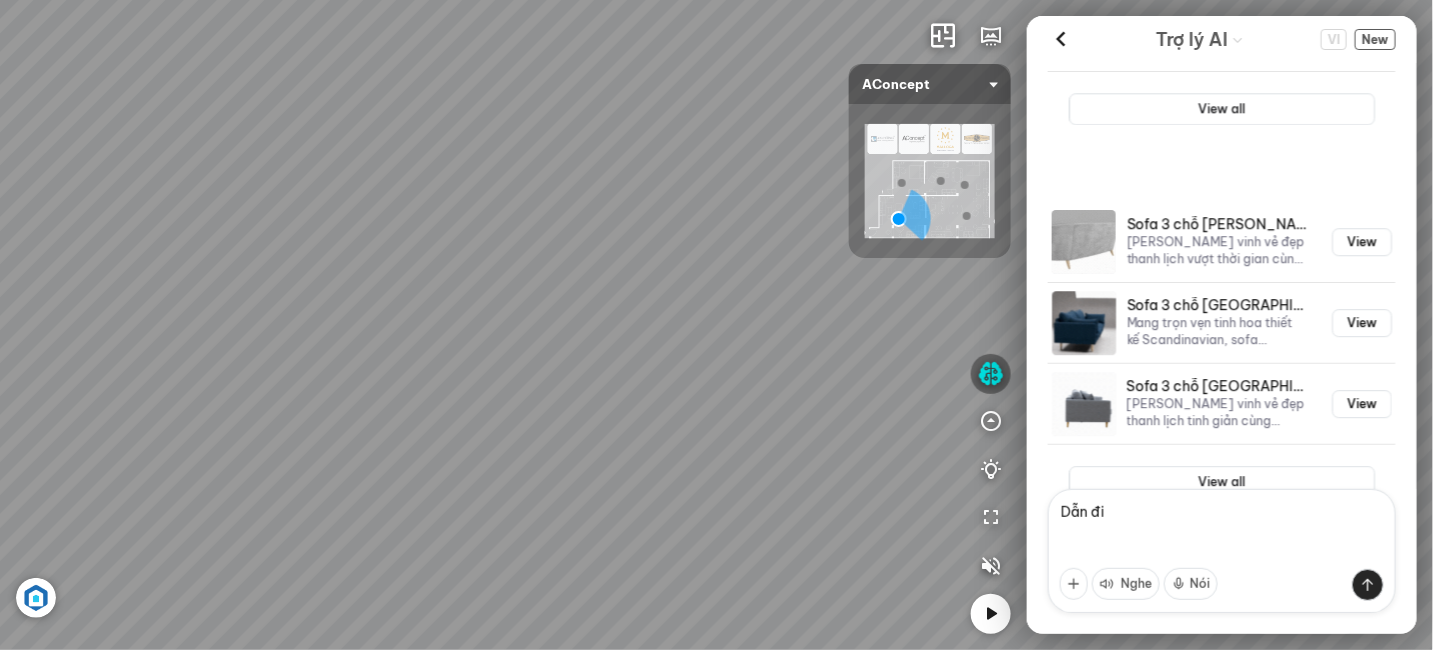 drag, startPoint x: 447, startPoint y: 233, endPoint x: 330, endPoint y: 319, distance: 145.20676 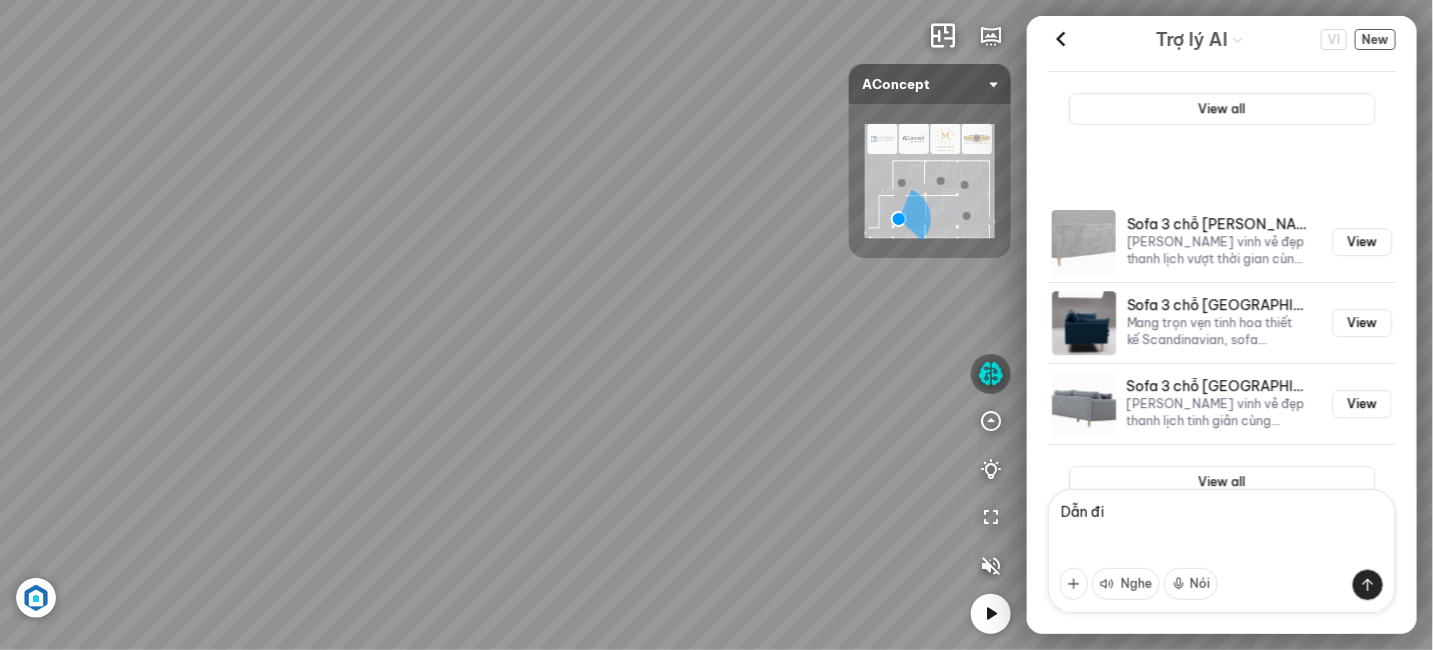 click on "Sofa góc phải Amery
110.000.000 VND
Sofa 2 chỗ Biloxi
15.000.000 VND
Sofa góc trái Perth
38.500.000 VND
[GEOGRAPHIC_DATA]
9.000.000 VND" at bounding box center [716, 325] 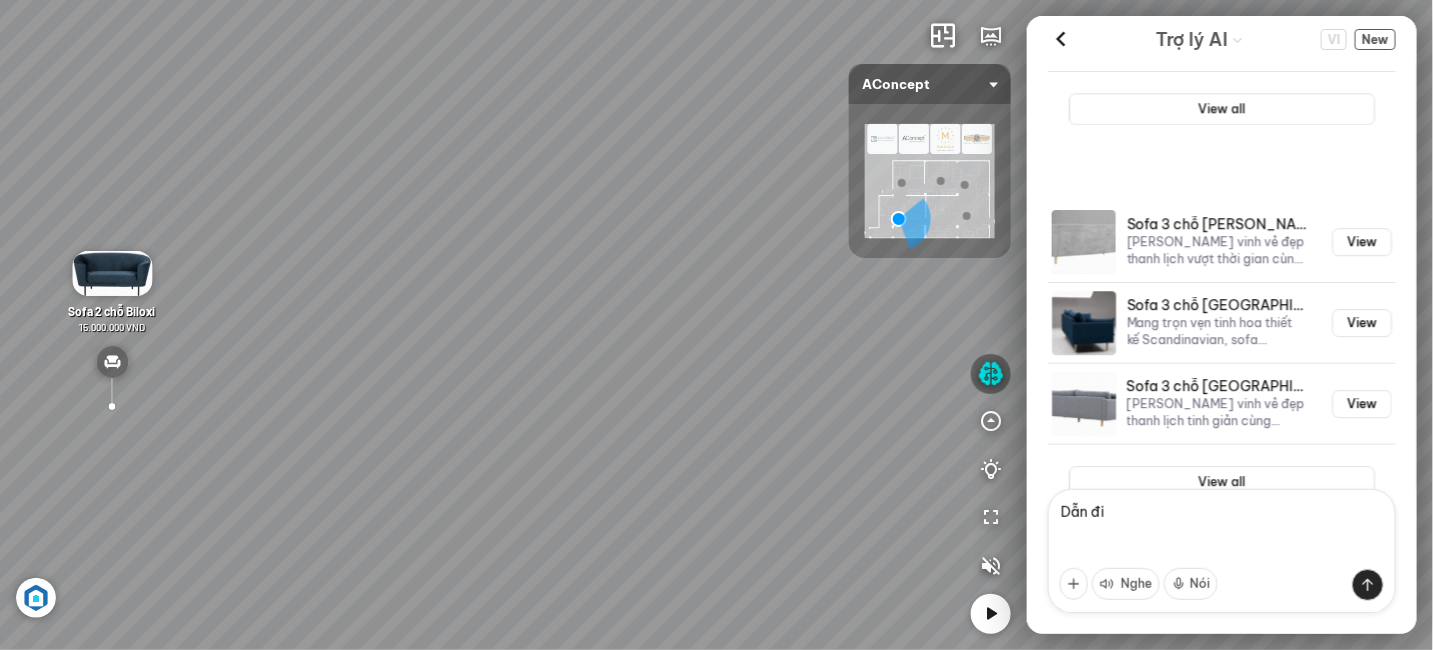drag, startPoint x: 331, startPoint y: 321, endPoint x: 321, endPoint y: 320, distance: 10.049875 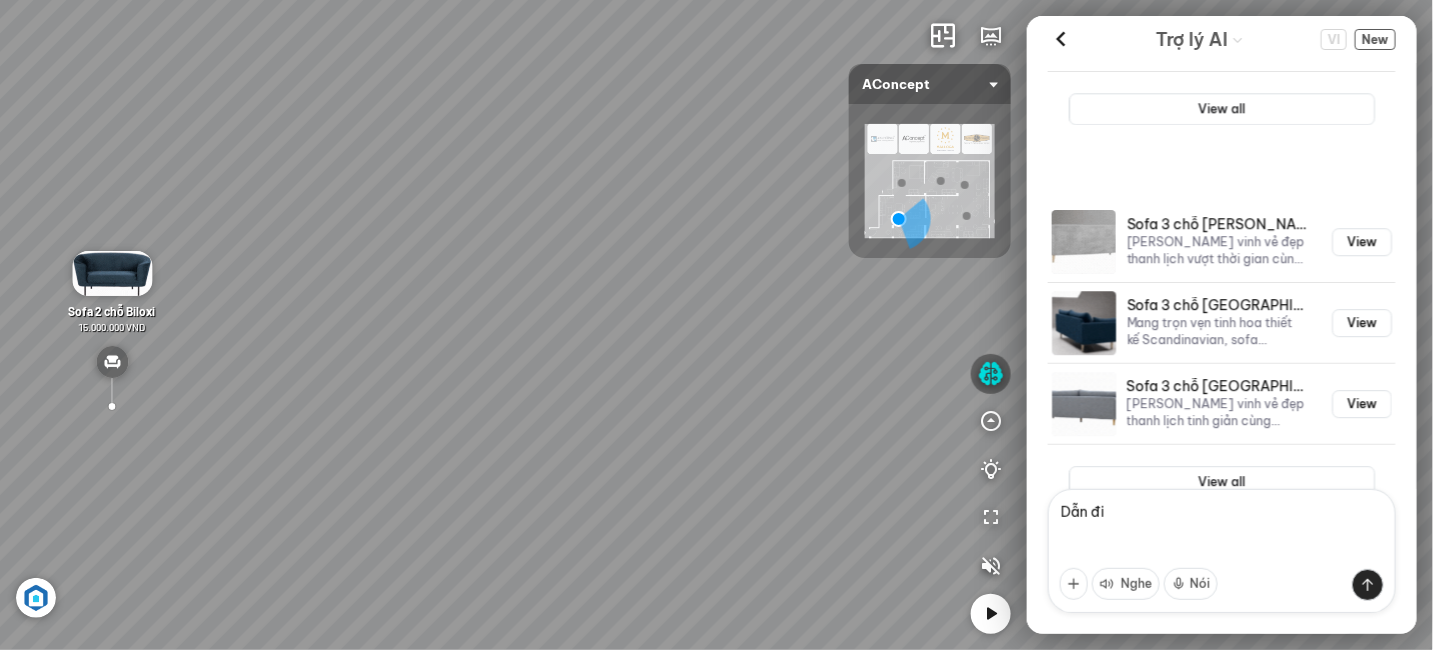 click on "Sofa góc phải Amery
110.000.000 VND
Sofa 2 chỗ Biloxi
15.000.000 VND
Sofa góc trái Perth
38.500.000 VND
[GEOGRAPHIC_DATA]
9.000.000 VND" at bounding box center [716, 325] 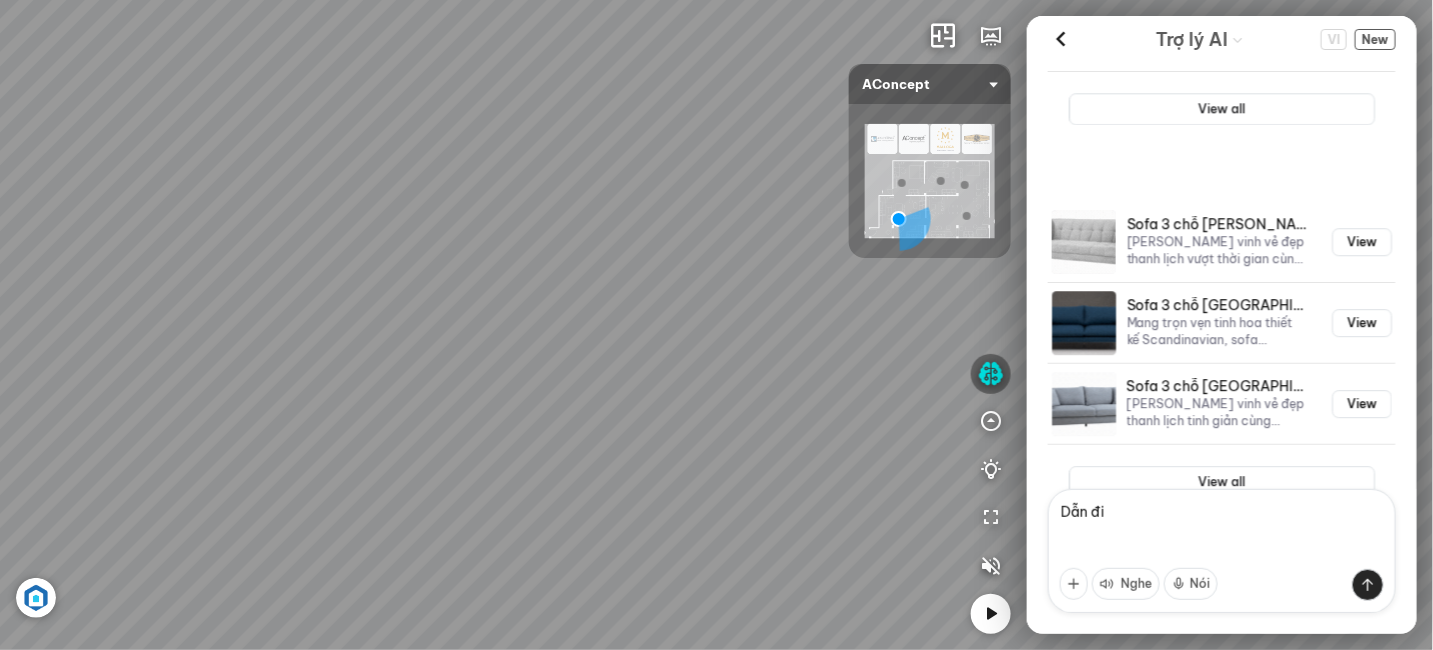 drag, startPoint x: 435, startPoint y: 326, endPoint x: 419, endPoint y: 354, distance: 32.24903 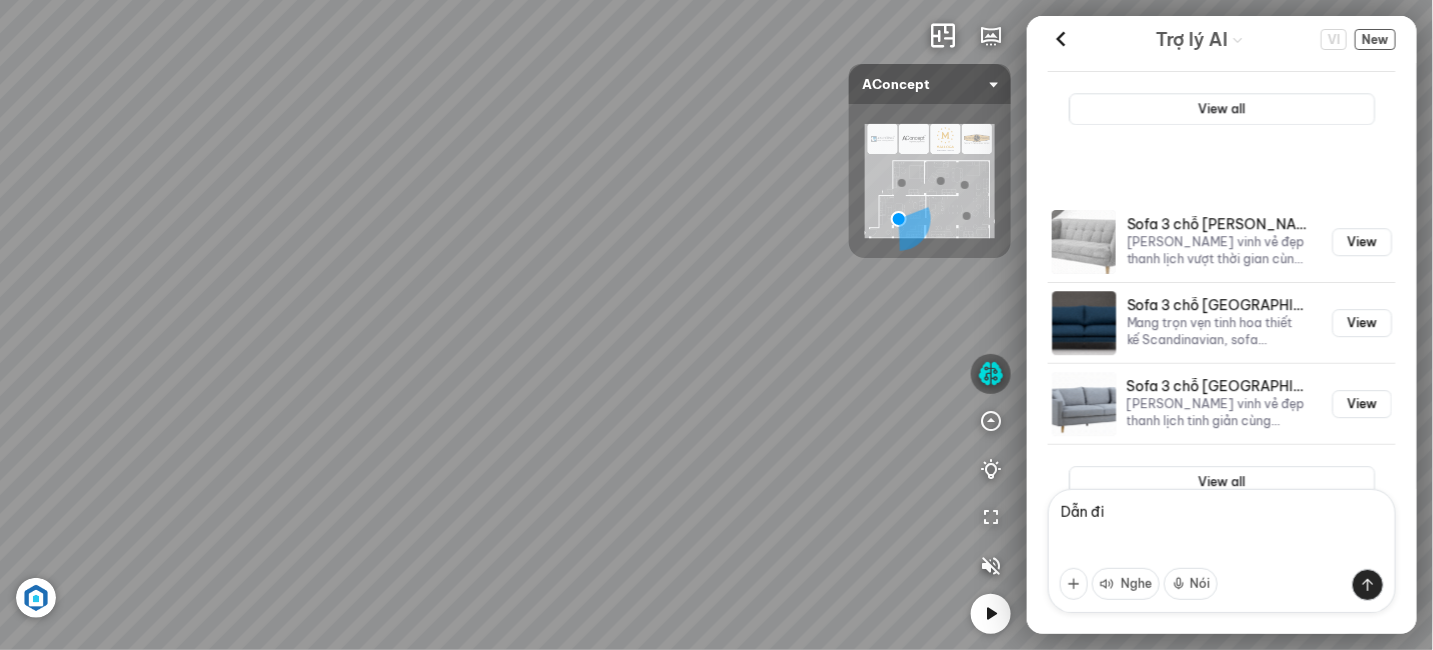 click on "Sofa góc phải Amery
110.000.000 VND
Sofa 2 chỗ Biloxi
15.000.000 VND
Sofa góc trái Perth
38.500.000 VND
[GEOGRAPHIC_DATA]
9.000.000 VND" at bounding box center [716, 325] 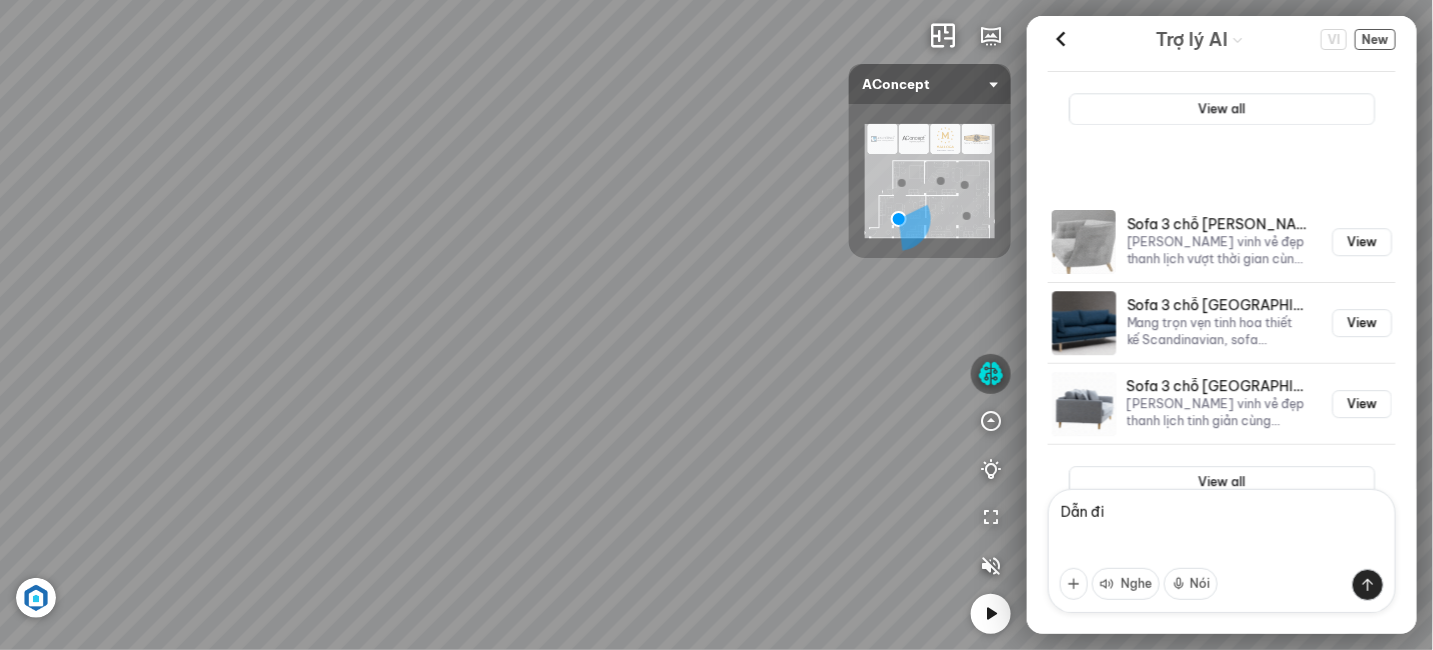 drag, startPoint x: 305, startPoint y: 296, endPoint x: 343, endPoint y: 298, distance: 38.052597 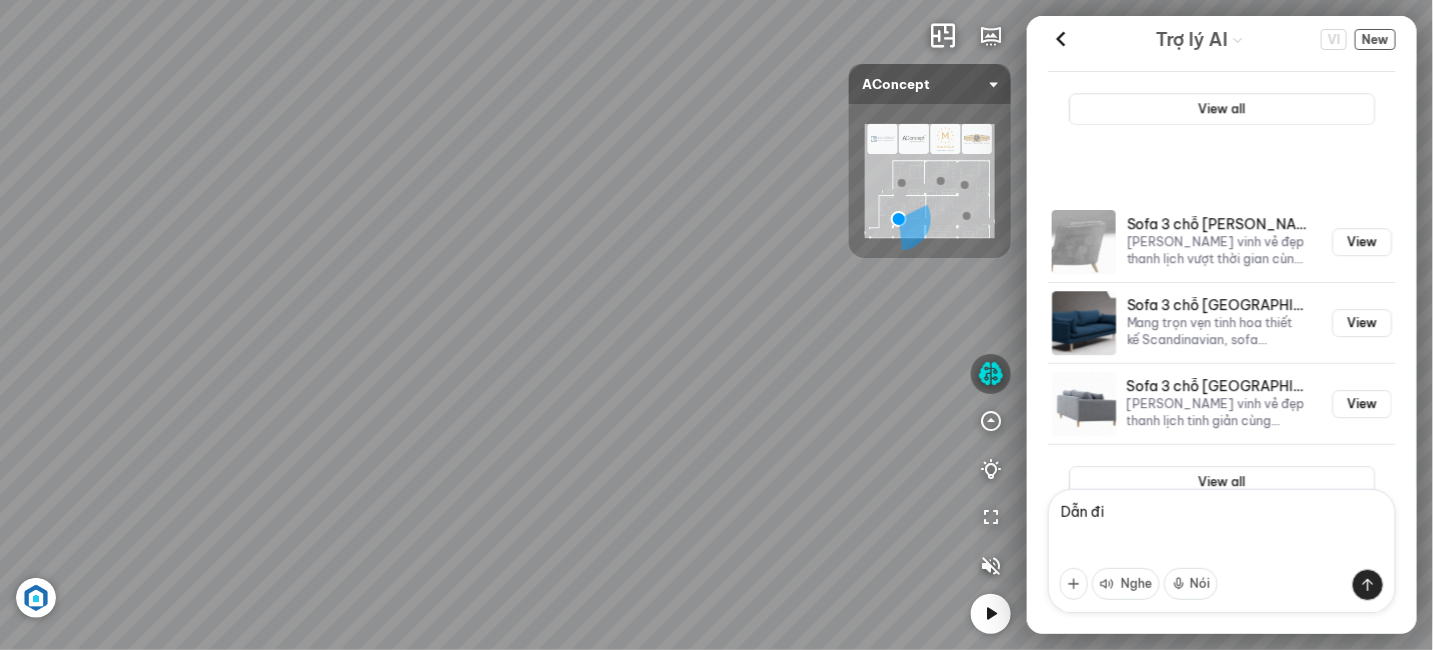 click on "Sofa góc phải Amery
110.000.000 VND
Sofa 2 chỗ Biloxi
15.000.000 VND
Sofa góc trái Perth
38.500.000 VND
[GEOGRAPHIC_DATA]
9.000.000 VND" at bounding box center (716, 325) 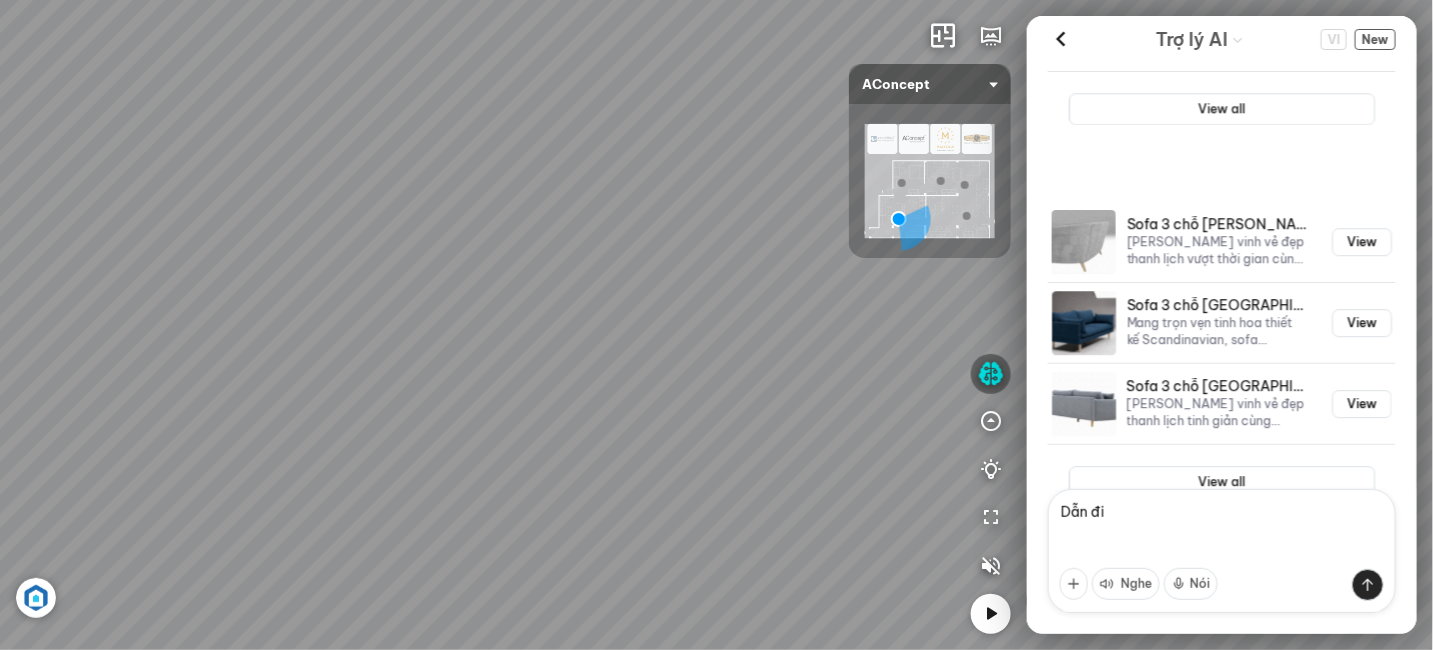 drag, startPoint x: 323, startPoint y: 358, endPoint x: 327, endPoint y: 404, distance: 46.173584 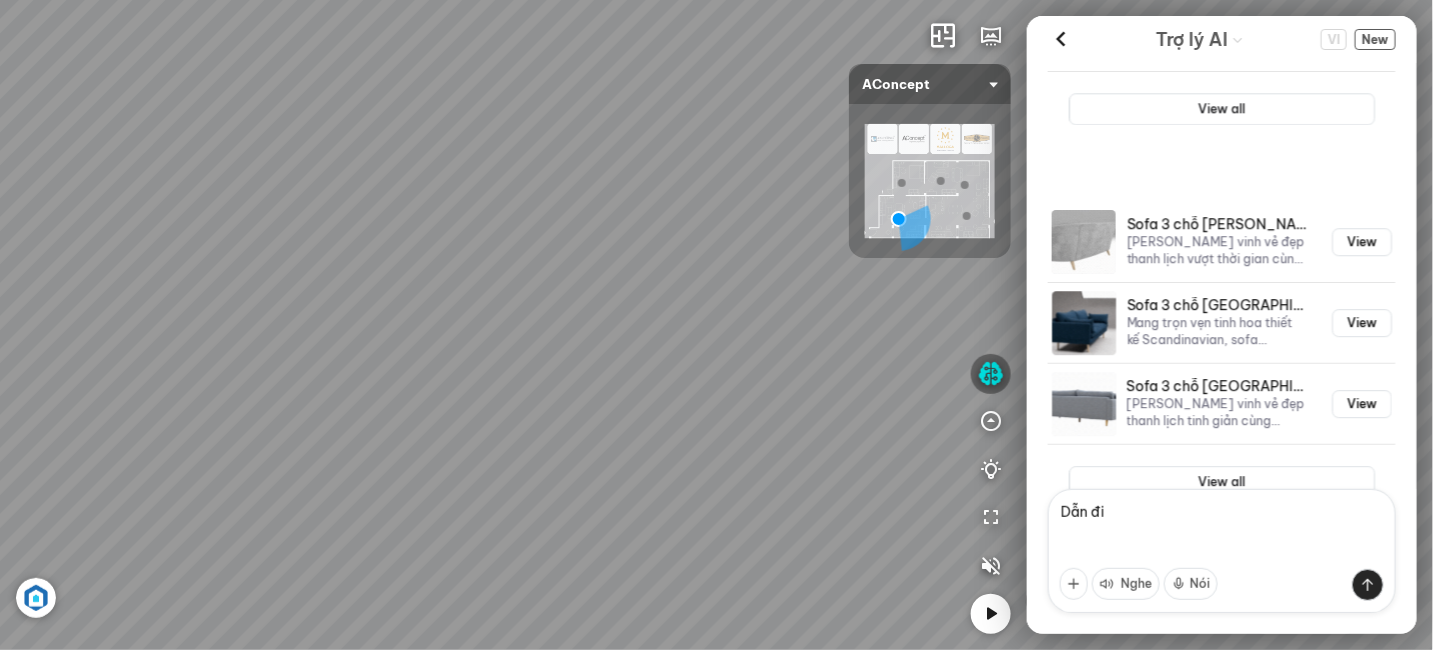 click on "Sofa góc phải Amery
110.000.000 VND
Sofa 2 chỗ Biloxi
15.000.000 VND
Sofa góc trái Perth
38.500.000 VND
[GEOGRAPHIC_DATA]
9.000.000 VND" at bounding box center (716, 325) 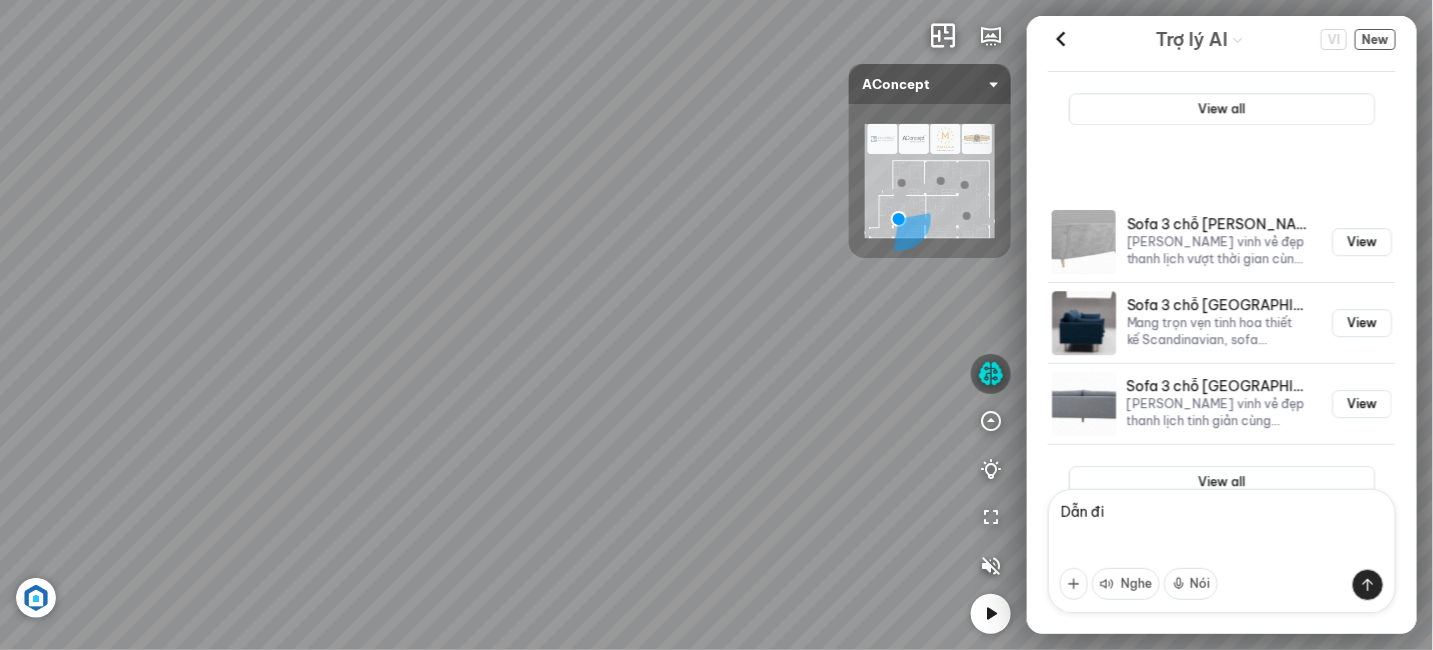 drag, startPoint x: 379, startPoint y: 443, endPoint x: 235, endPoint y: 199, distance: 283.32315 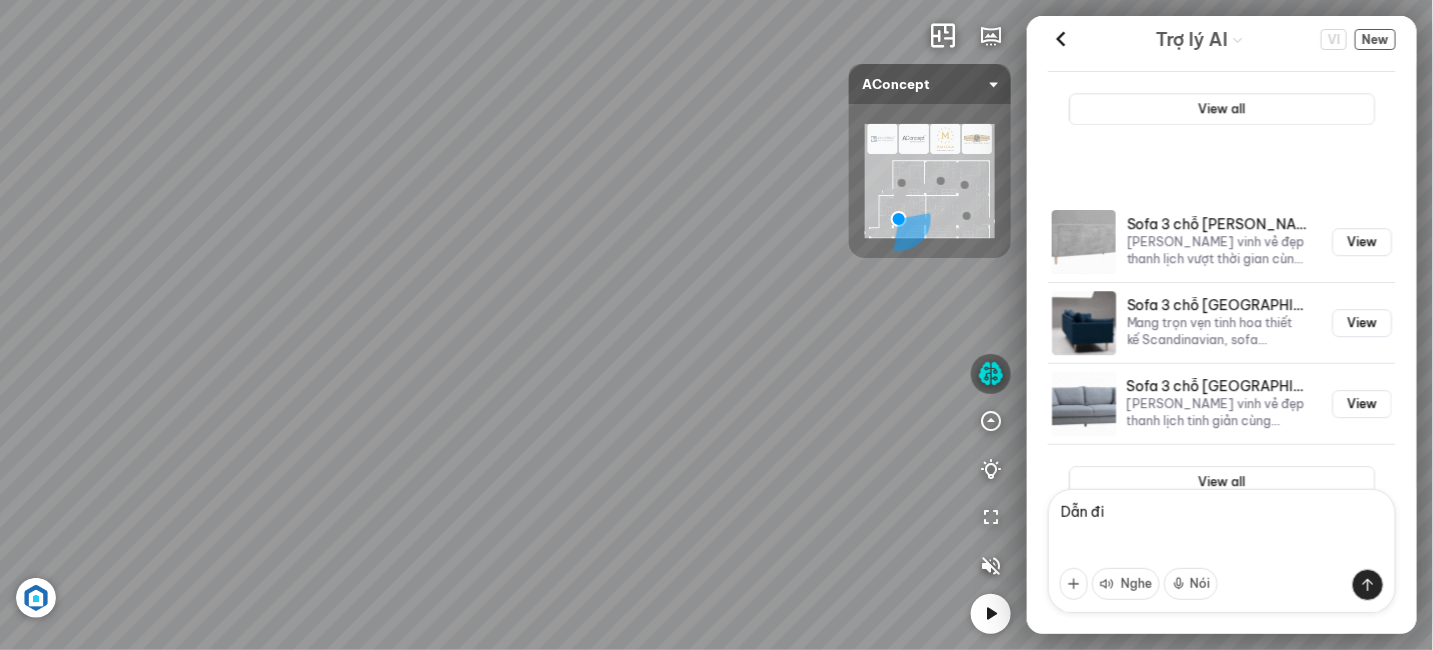 click on "Sofa góc phải Amery
110.000.000 VND
Sofa 2 chỗ Biloxi
15.000.000 VND
Sofa góc trái Perth
38.500.000 VND
[GEOGRAPHIC_DATA]
9.000.000 VND" at bounding box center (716, 325) 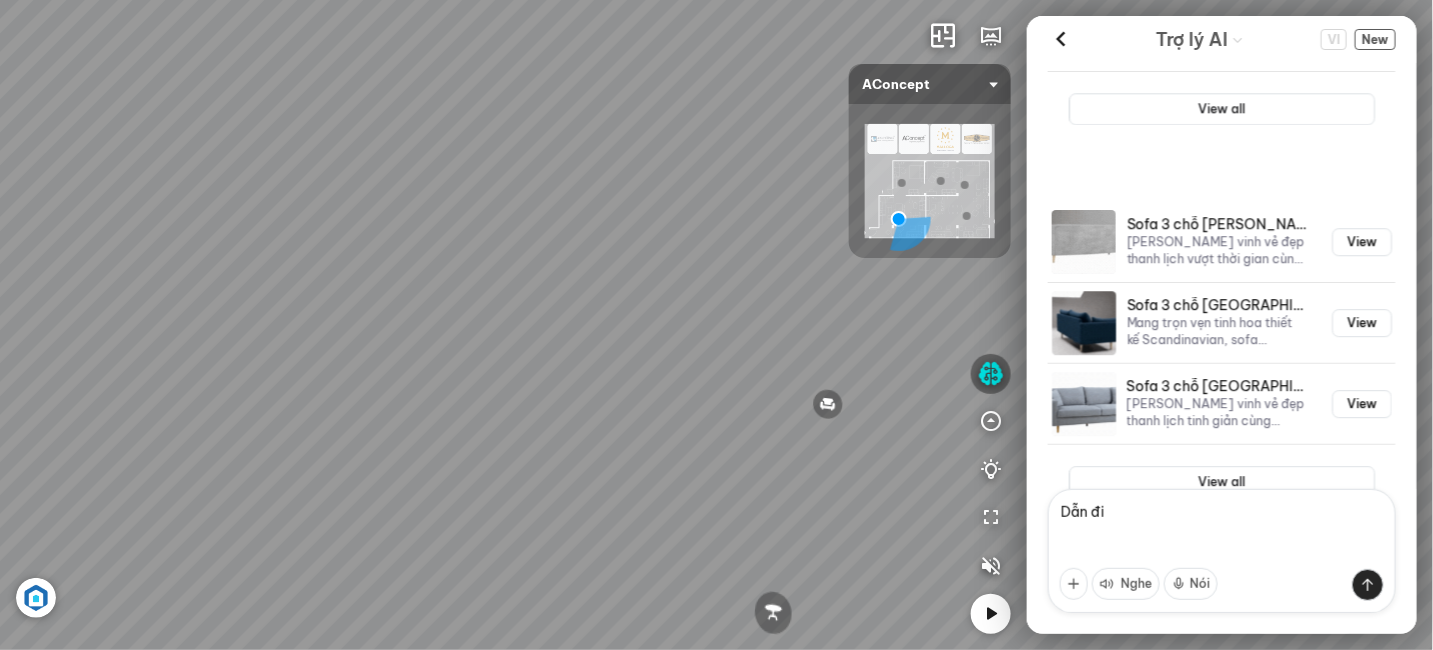 click on "Sofa góc phải Amery
110.000.000 VND
Sofa 2 chỗ Biloxi
15.000.000 VND
Sofa góc trái Perth
38.500.000 VND
[GEOGRAPHIC_DATA]
9.000.000 VND" at bounding box center [716, 325] 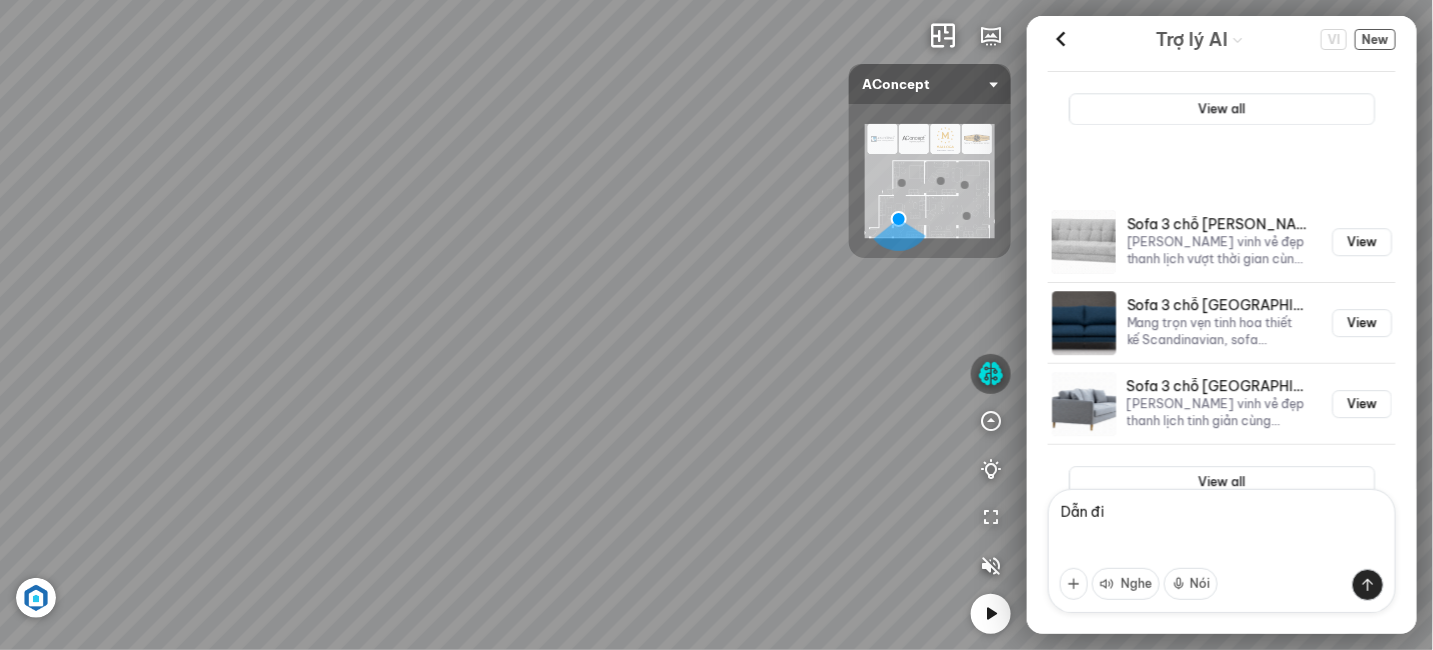 drag, startPoint x: 335, startPoint y: 310, endPoint x: 242, endPoint y: 302, distance: 93.34345 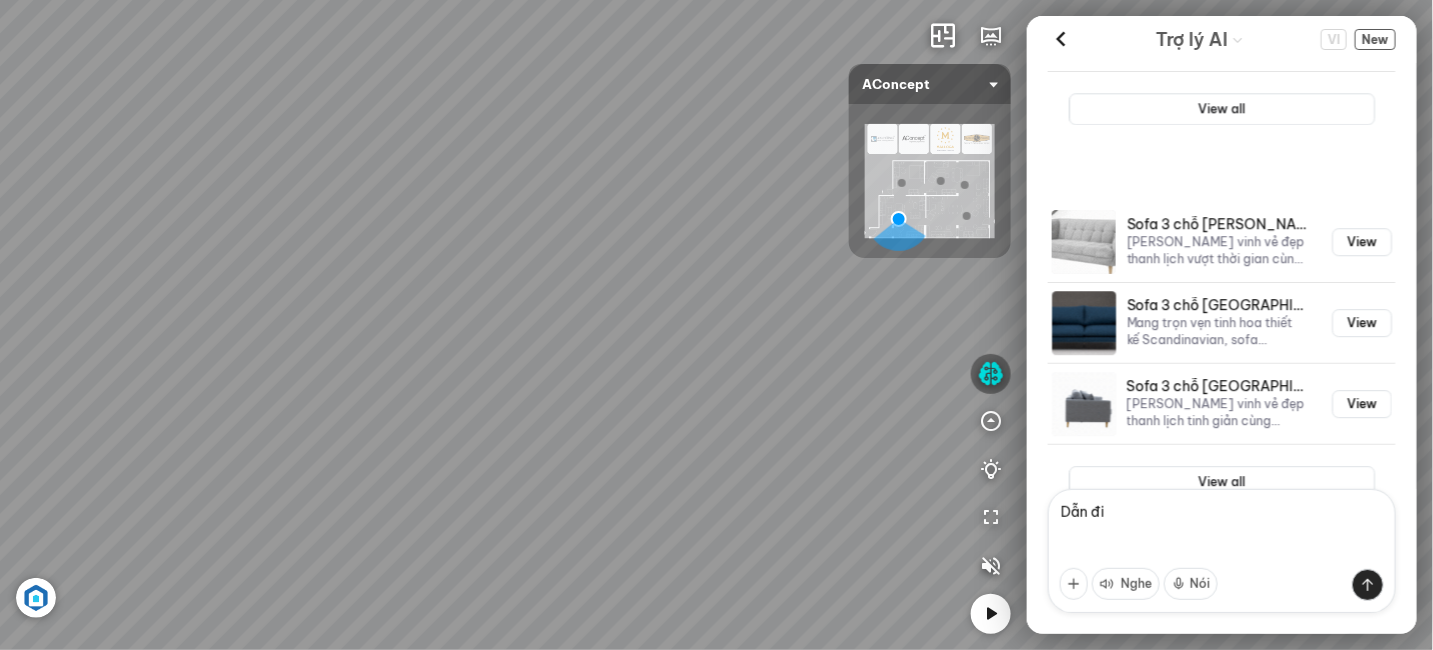 click on "Sofa góc phải Amery
110.000.000 VND
Sofa 2 chỗ Biloxi
15.000.000 VND
Sofa góc trái Perth
38.500.000 VND
[GEOGRAPHIC_DATA]
9.000.000 VND" at bounding box center (716, 325) 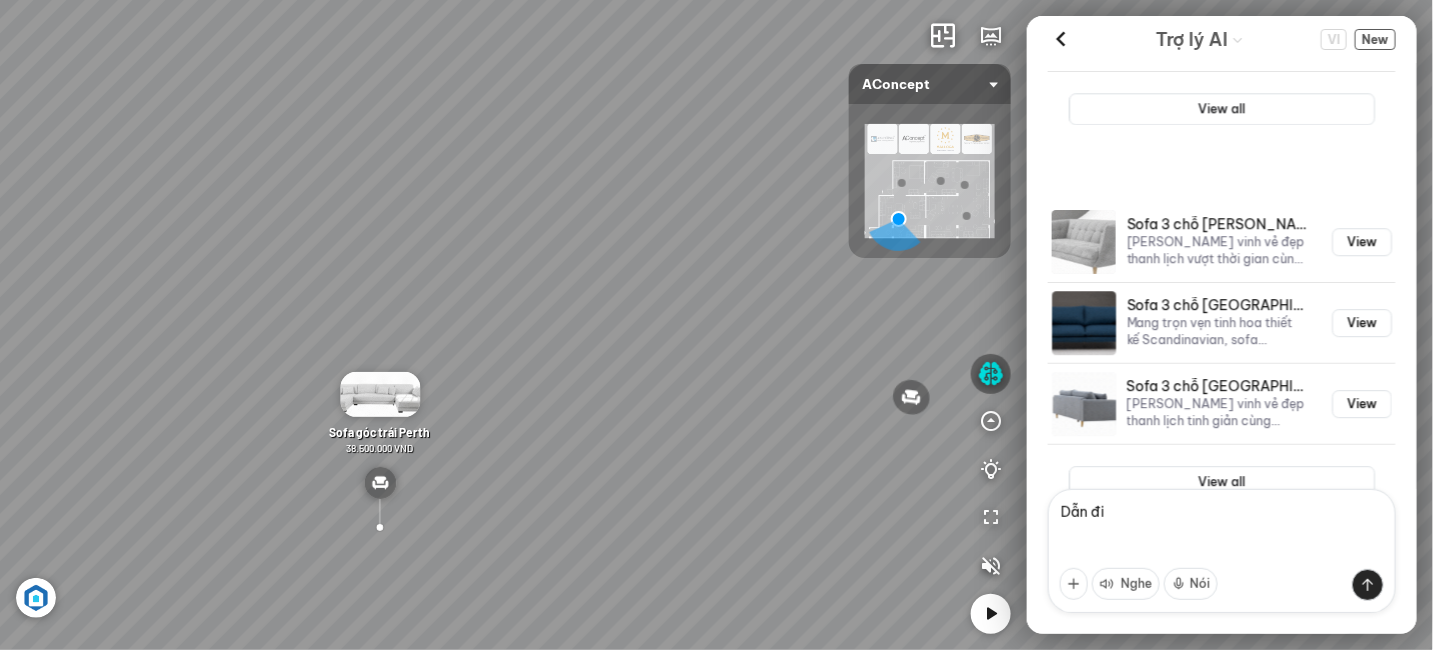 drag, startPoint x: 380, startPoint y: 300, endPoint x: 341, endPoint y: 305, distance: 39.319206 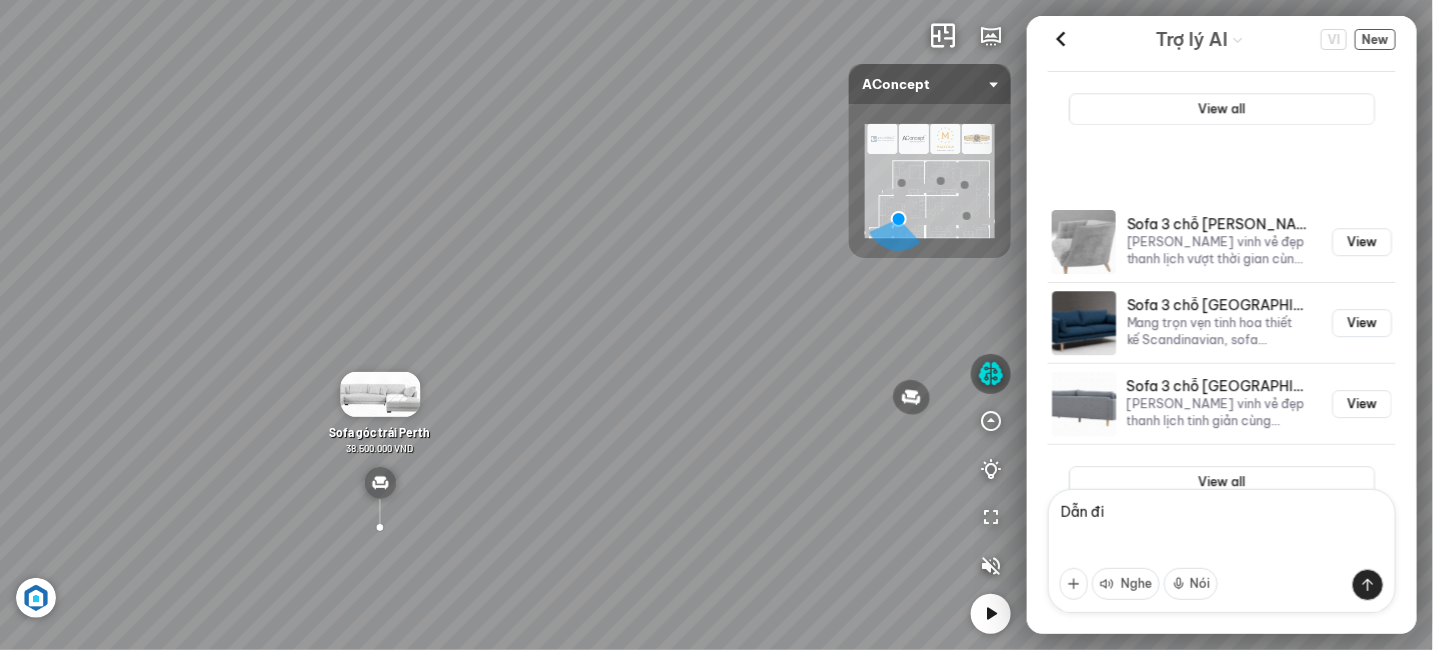 click on "Sofa góc phải Amery
110.000.000 VND
Sofa 2 chỗ Biloxi
15.000.000 VND
Sofa góc trái Perth
38.500.000 VND
[GEOGRAPHIC_DATA]
9.000.000 VND" at bounding box center [716, 325] 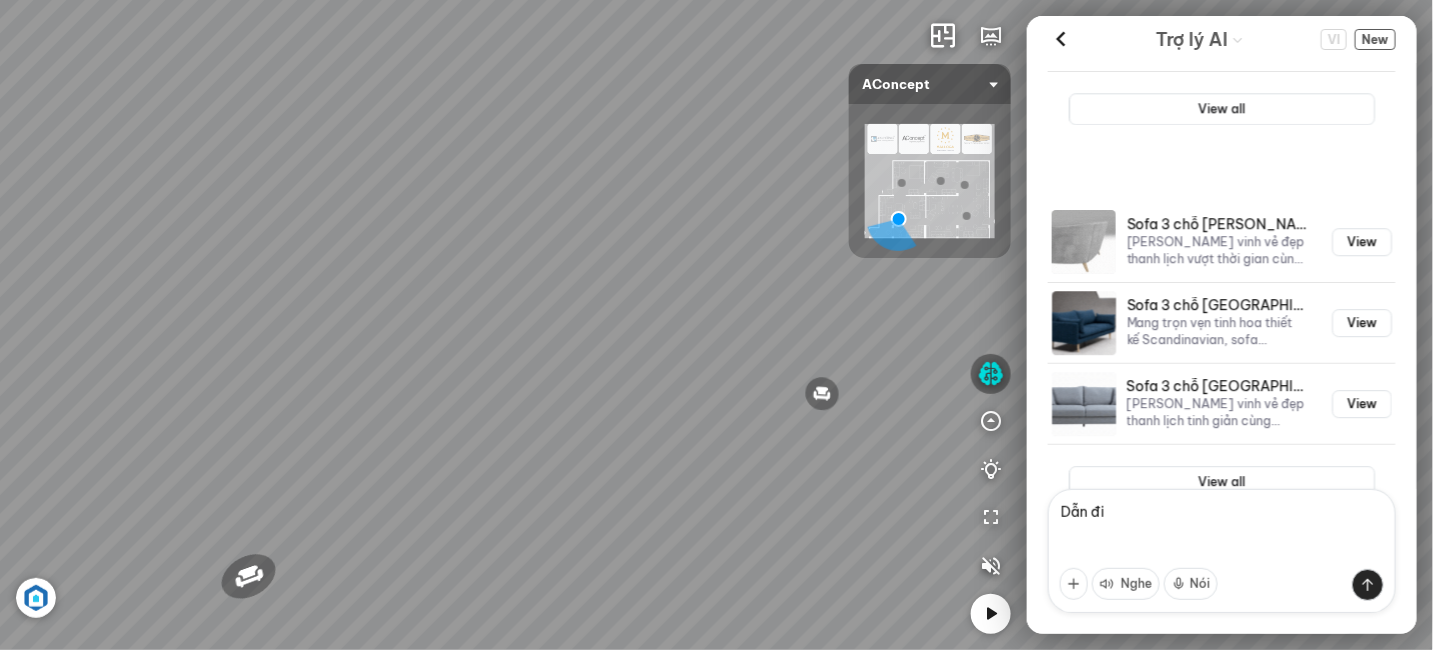 drag, startPoint x: 447, startPoint y: 312, endPoint x: 400, endPoint y: 305, distance: 47.518417 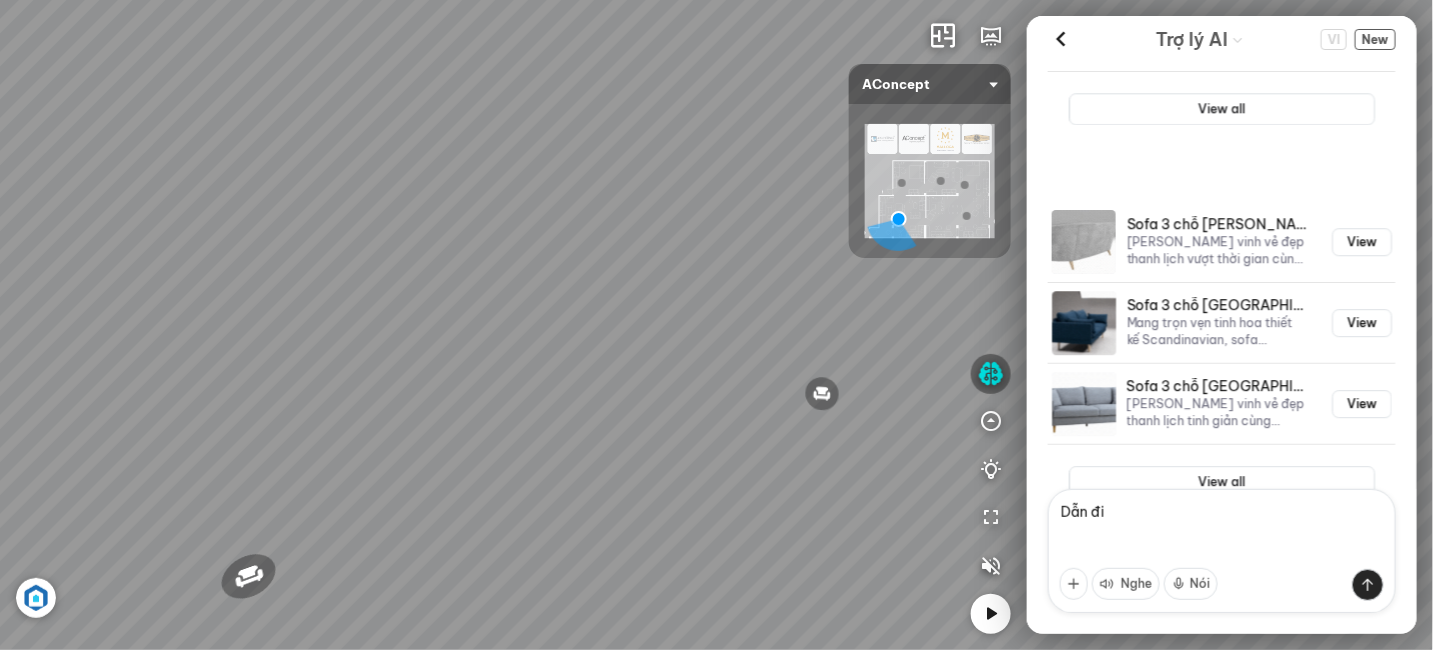 click on "Sofa góc phải Amery
110.000.000 VND
Sofa 2 chỗ Biloxi
15.000.000 VND
Sofa góc trái Perth
38.500.000 VND
[GEOGRAPHIC_DATA]
9.000.000 VND" at bounding box center [716, 325] 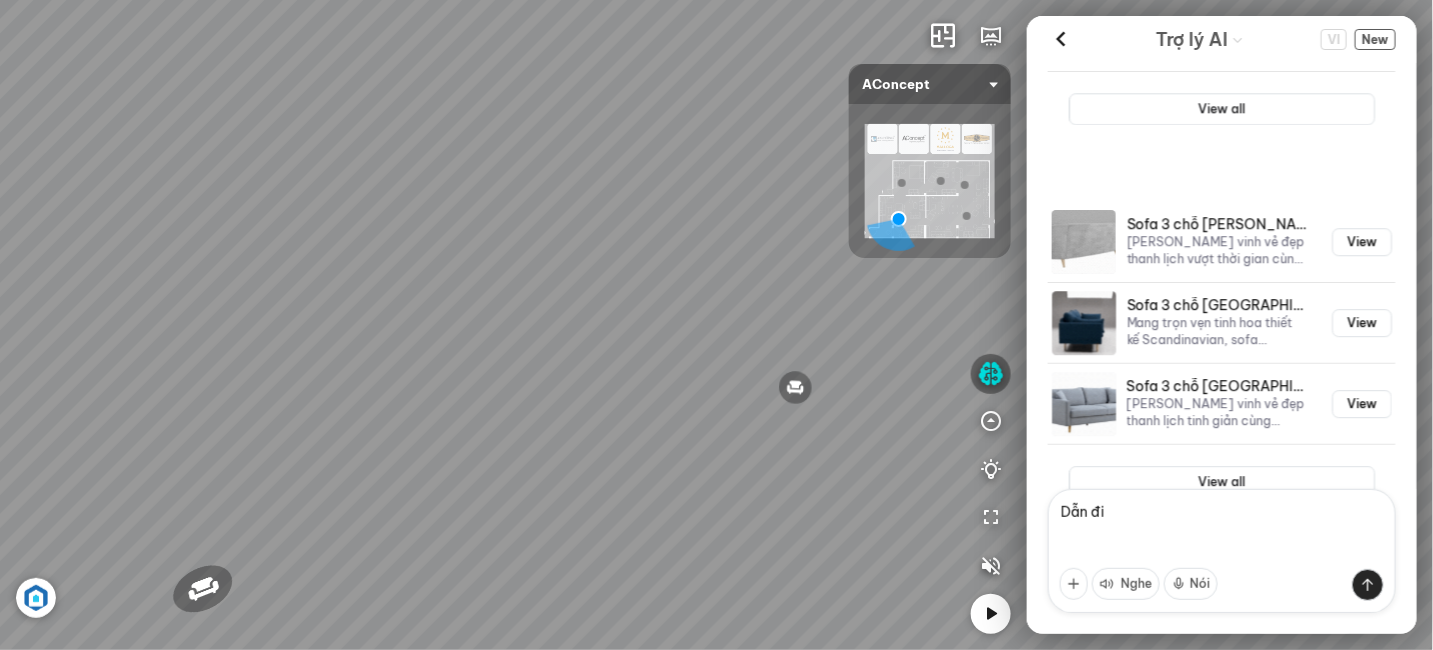 drag 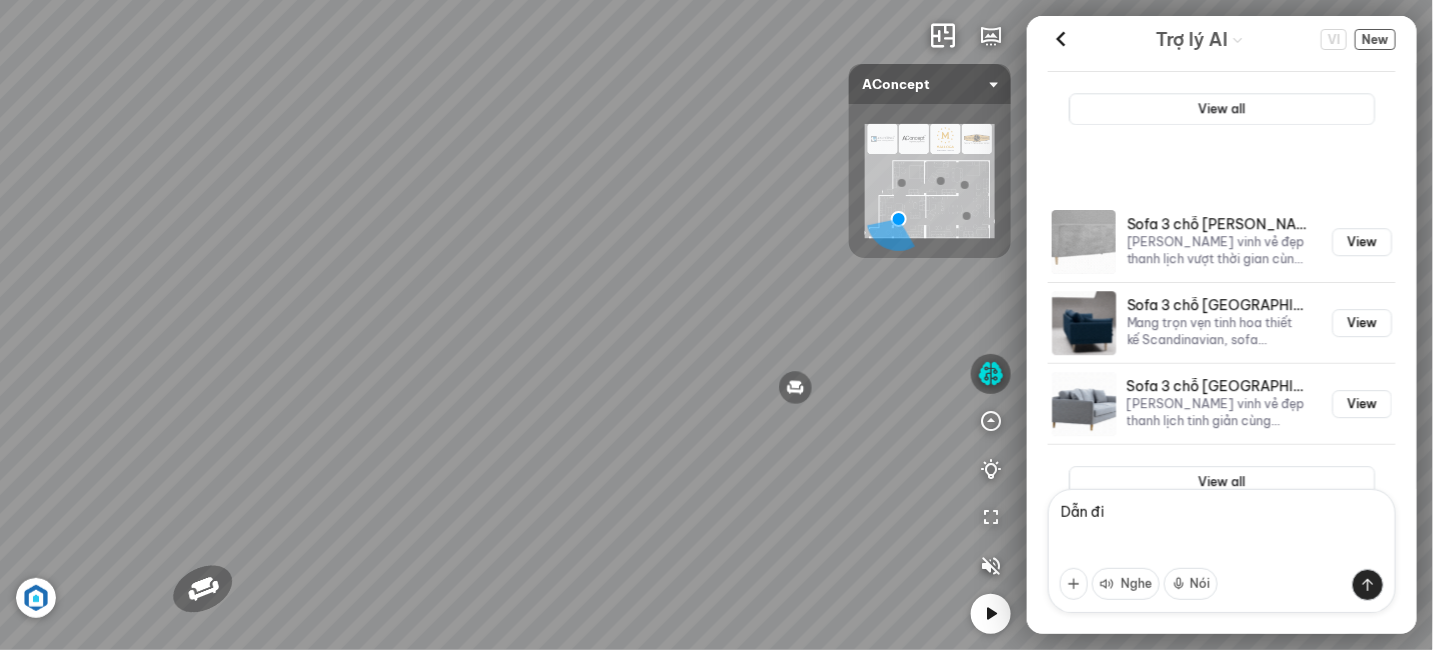 click on "Sofa góc phải Amery
110.000.000 VND
Sofa 2 chỗ Biloxi
15.000.000 VND
Sofa góc trái Perth
38.500.000 VND
[GEOGRAPHIC_DATA]
9.000.000 VND" at bounding box center [716, 325] 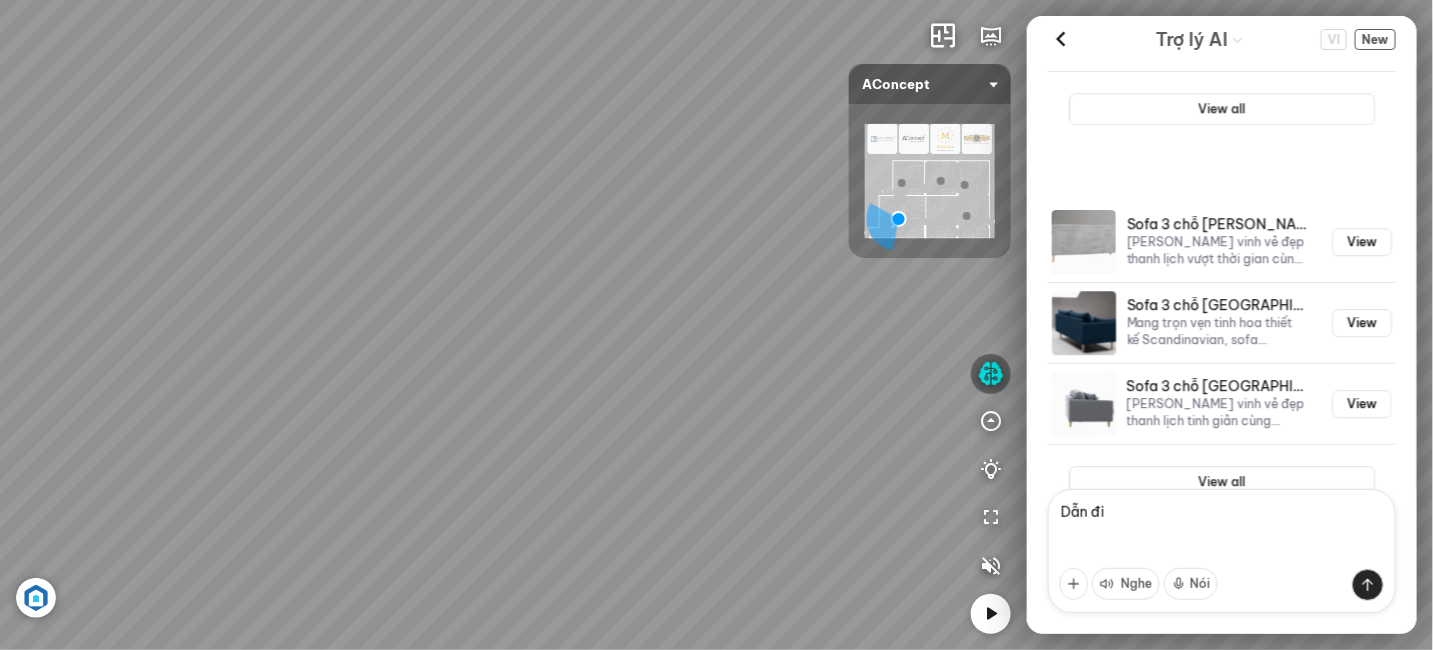 click on "Sofa góc phải Amery
110.000.000 VND
Sofa 2 chỗ Biloxi
15.000.000 VND
Sofa góc trái Perth
38.500.000 VND
[GEOGRAPHIC_DATA]
9.000.000 VND" at bounding box center (716, 325) 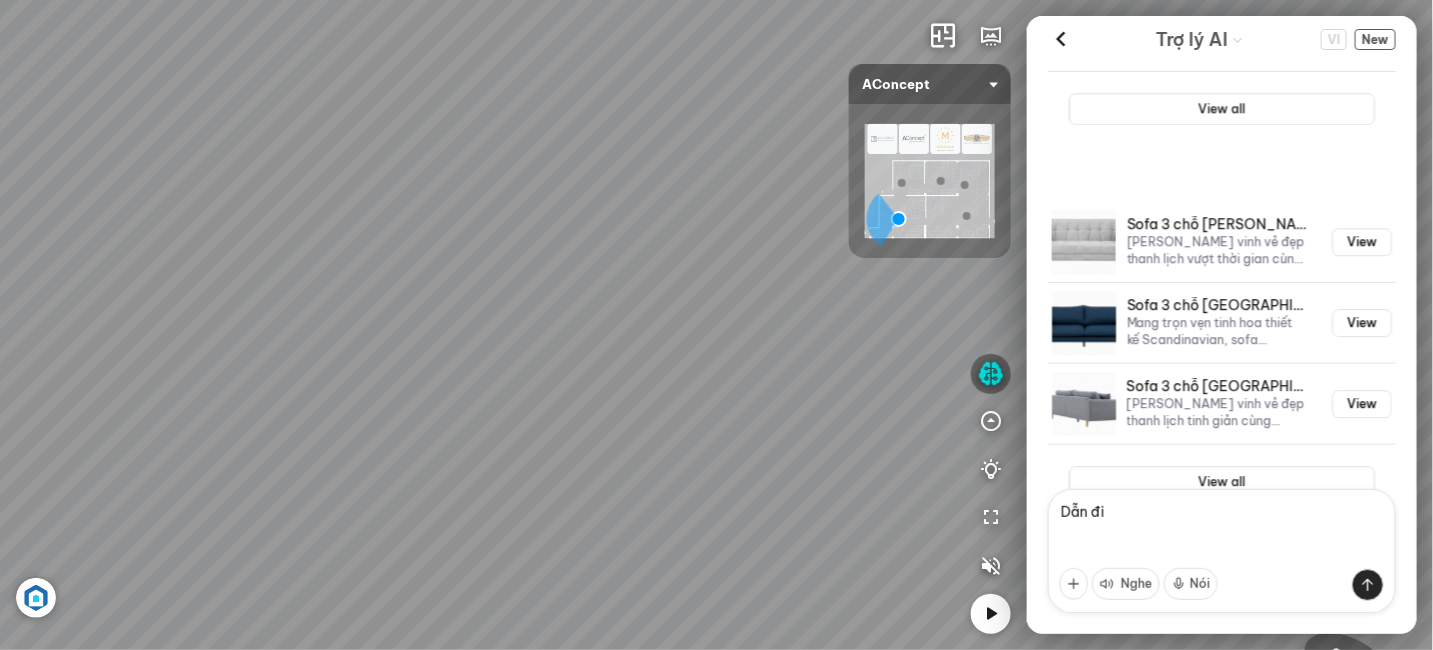 click on "Sofa góc phải Amery
110.000.000 VND
Sofa 2 chỗ Biloxi
15.000.000 VND
Sofa góc trái Perth
38.500.000 VND
[GEOGRAPHIC_DATA]
9.000.000 VND" at bounding box center [716, 325] 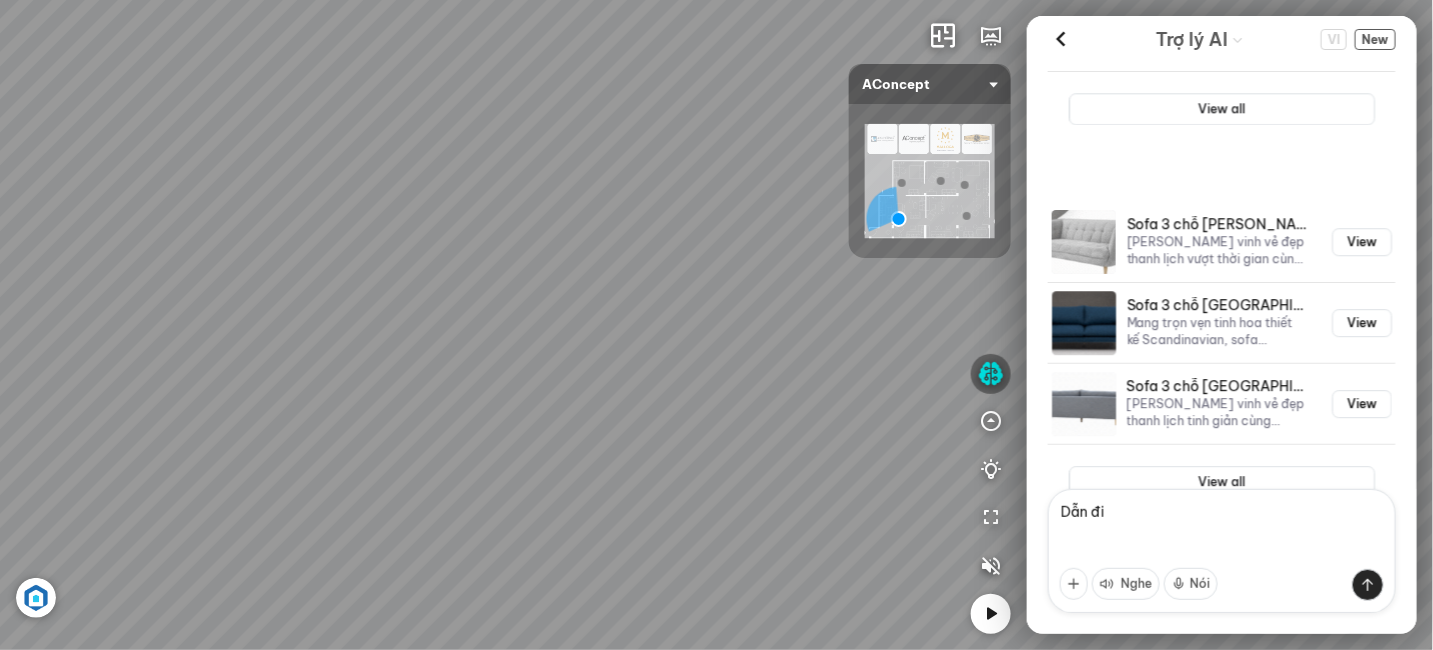 click on "Sofa góc phải Amery
110.000.000 VND
Sofa 2 chỗ Biloxi
15.000.000 VND
Sofa góc trái Perth
38.500.000 VND
[GEOGRAPHIC_DATA]
9.000.000 VND" at bounding box center [716, 325] 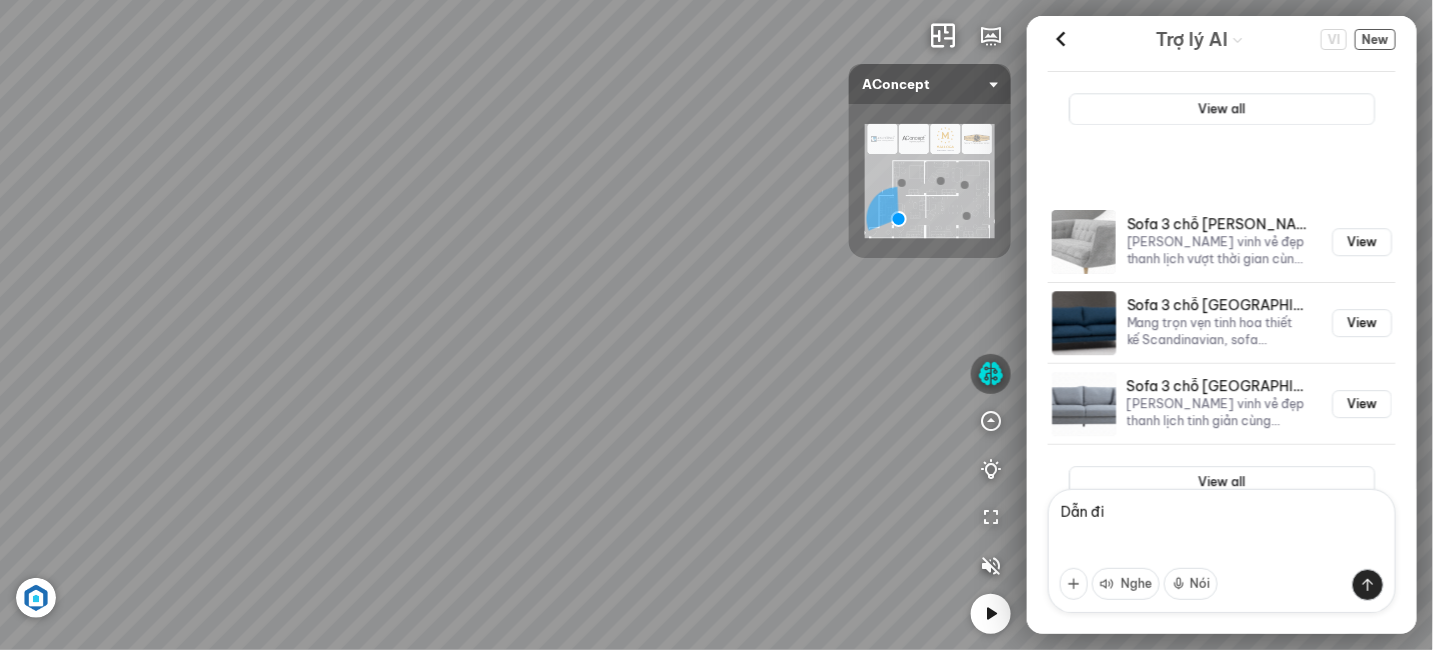 click on "Sofa góc phải Amery
110.000.000 VND
Sofa 2 chỗ Biloxi
15.000.000 VND
Sofa góc trái Perth
38.500.000 VND
[GEOGRAPHIC_DATA]
9.000.000 VND" at bounding box center (716, 325) 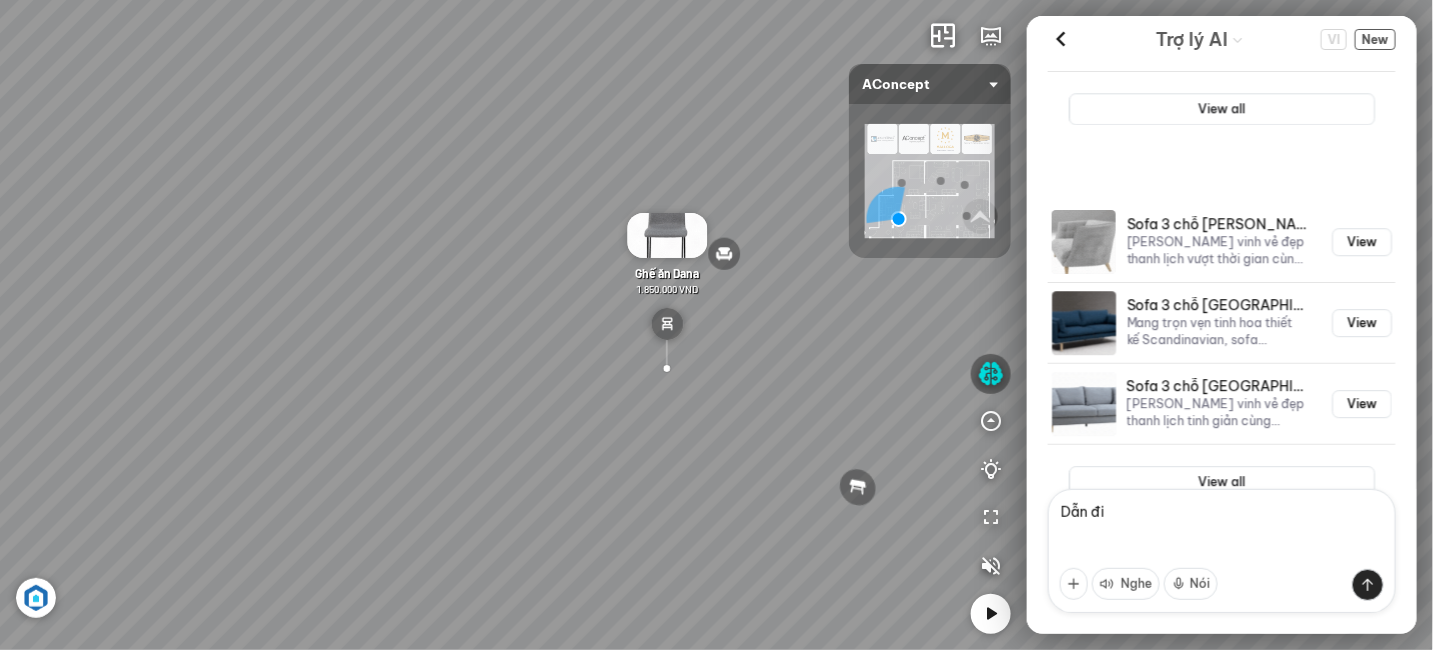 click on "Sofa góc phải Amery
110.000.000 VND
Sofa 2 chỗ Biloxi
15.000.000 VND
Sofa góc trái Perth
38.500.000 VND
[GEOGRAPHIC_DATA]
9.000.000 VND" at bounding box center (716, 325) 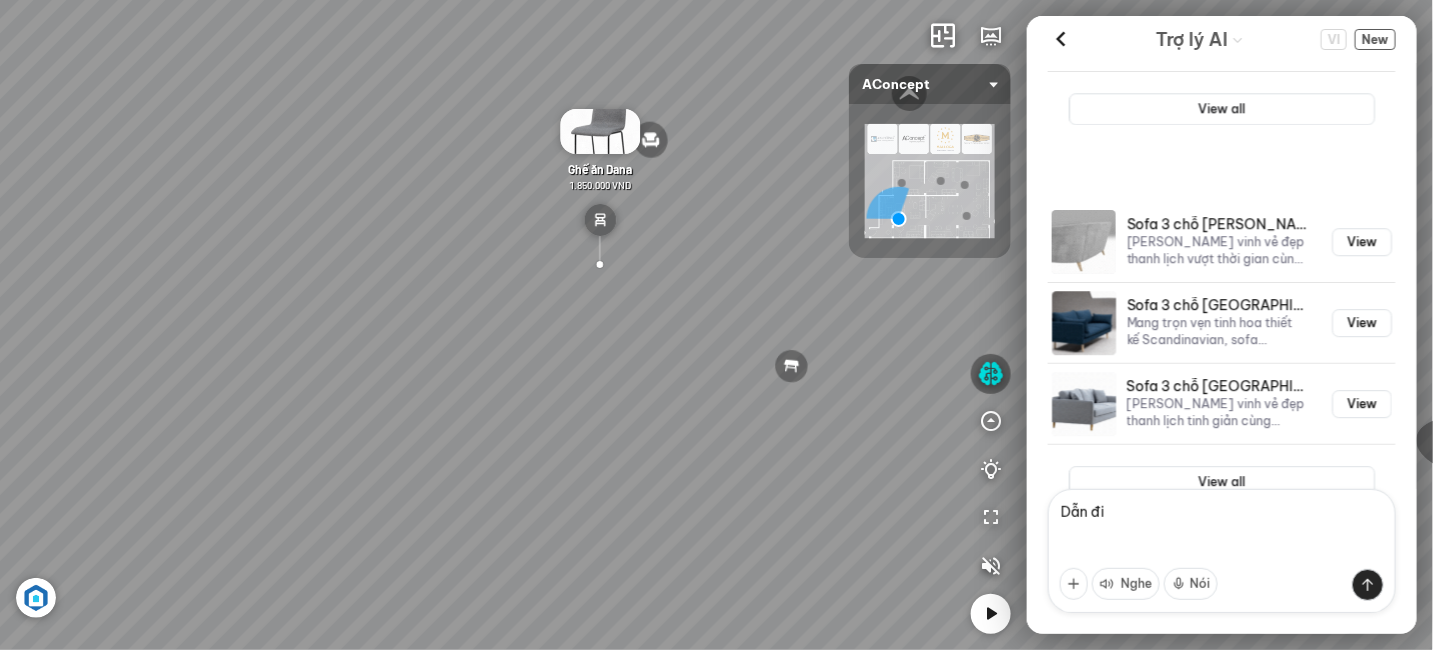 click on "Sofa góc phải Amery
110.000.000 VND
Sofa 2 chỗ Biloxi
15.000.000 VND
Sofa góc trái Perth
38.500.000 VND
[GEOGRAPHIC_DATA]
9.000.000 VND" at bounding box center [716, 325] 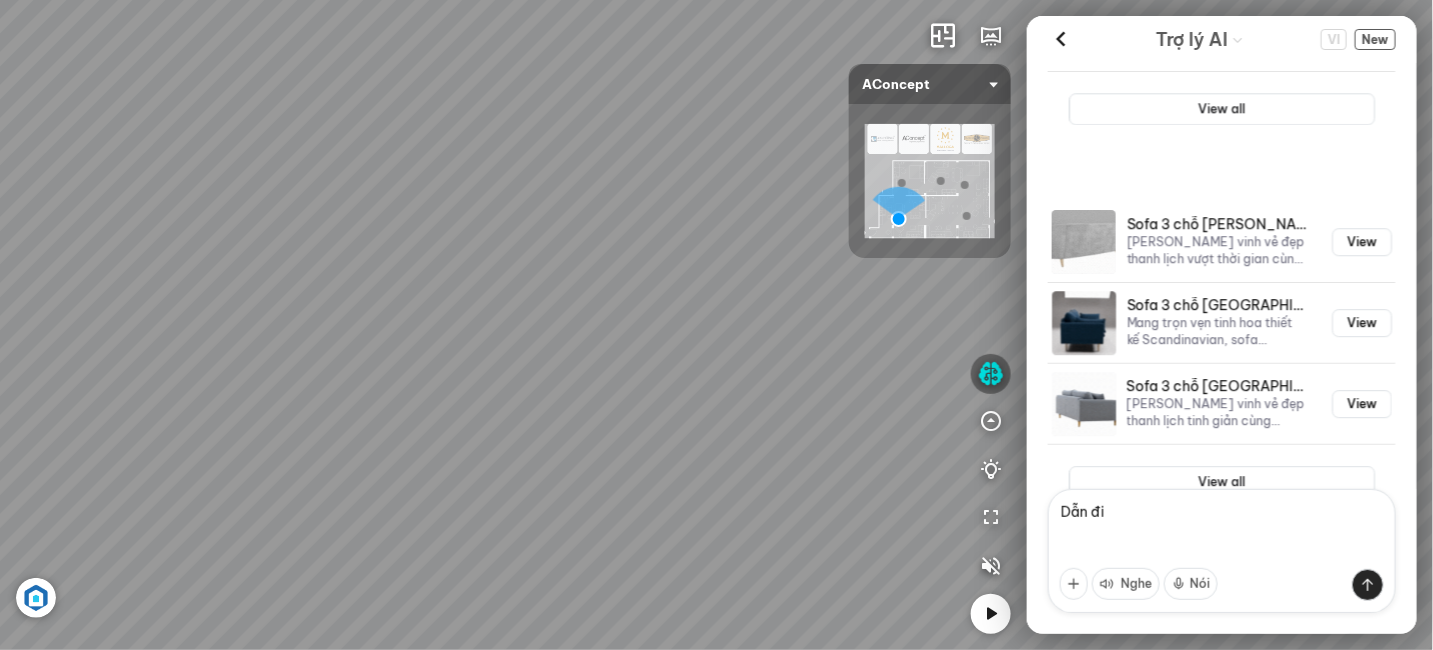 click on "Sofa góc phải Amery
110.000.000 VND
Sofa 2 chỗ Biloxi
15.000.000 VND
Sofa góc trái Perth
38.500.000 VND
[GEOGRAPHIC_DATA]
9.000.000 VND" at bounding box center (716, 325) 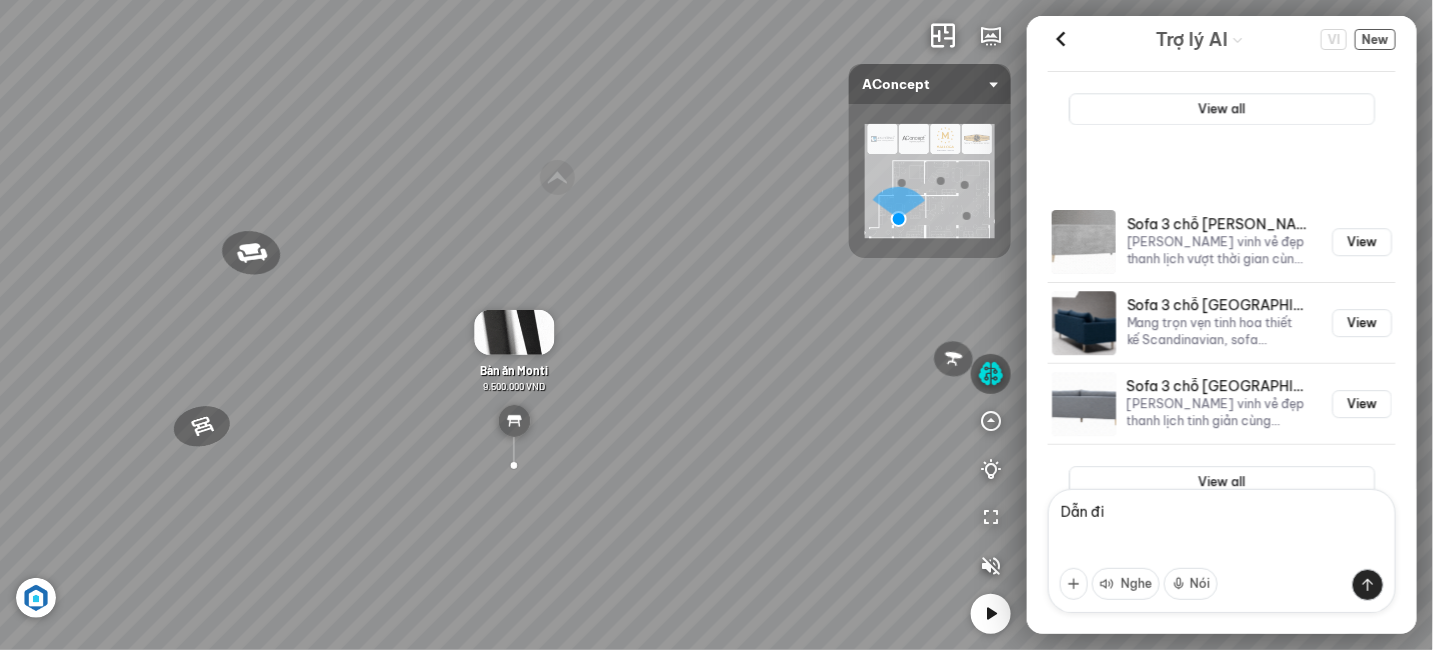 scroll, scrollTop: 11246, scrollLeft: 0, axis: vertical 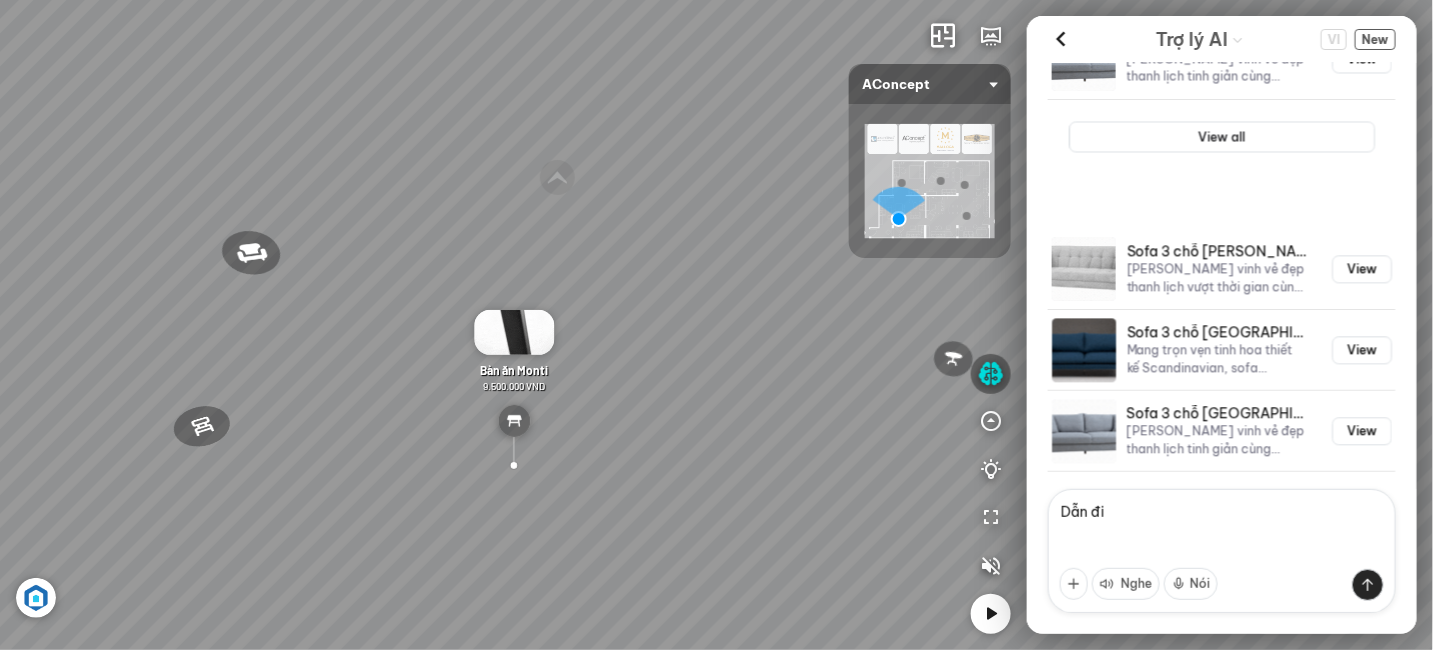 click at bounding box center [1084, 269] 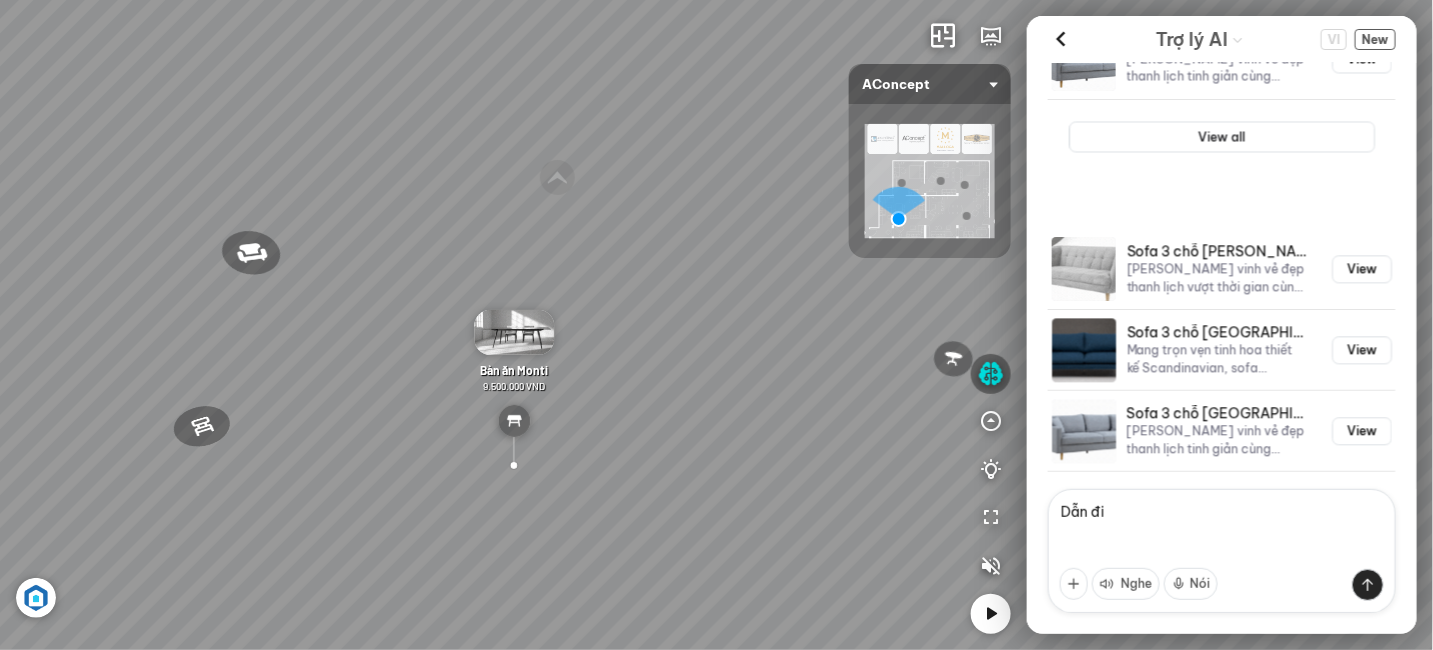click at bounding box center (1084, 269) 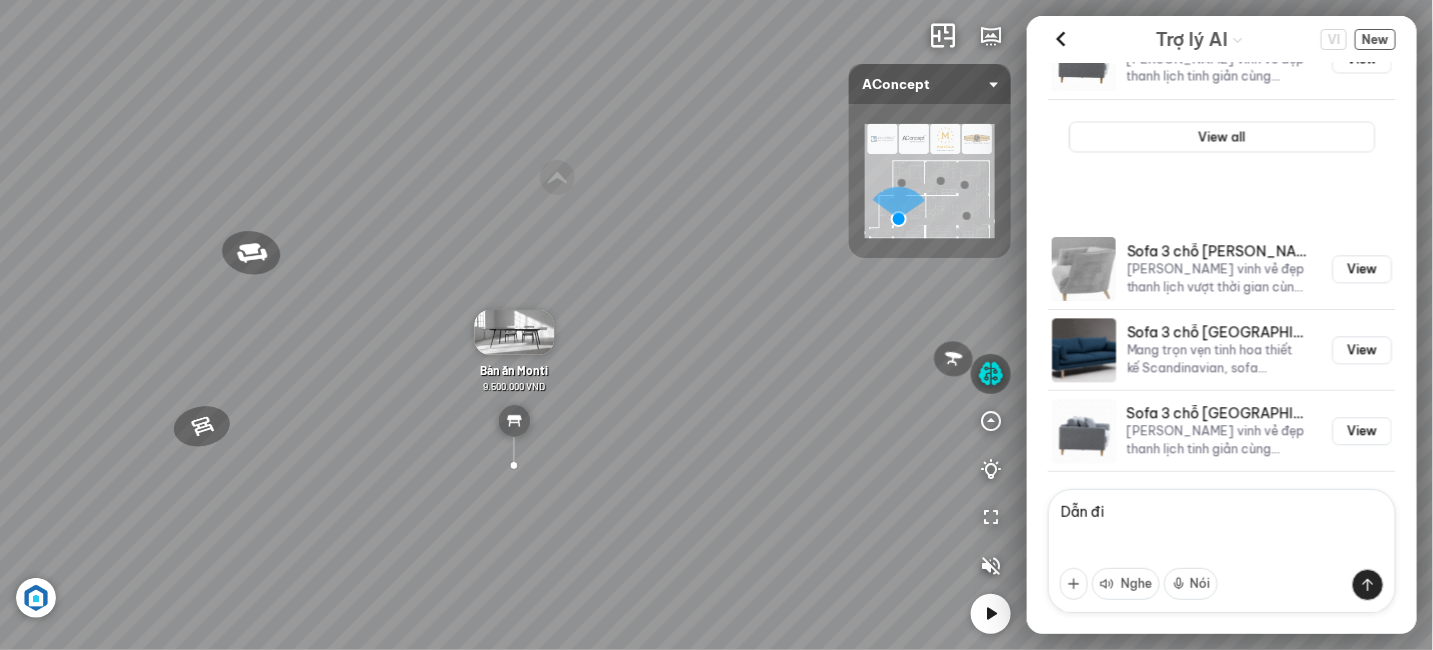 click on "Dẫn đi" at bounding box center (1222, 551) 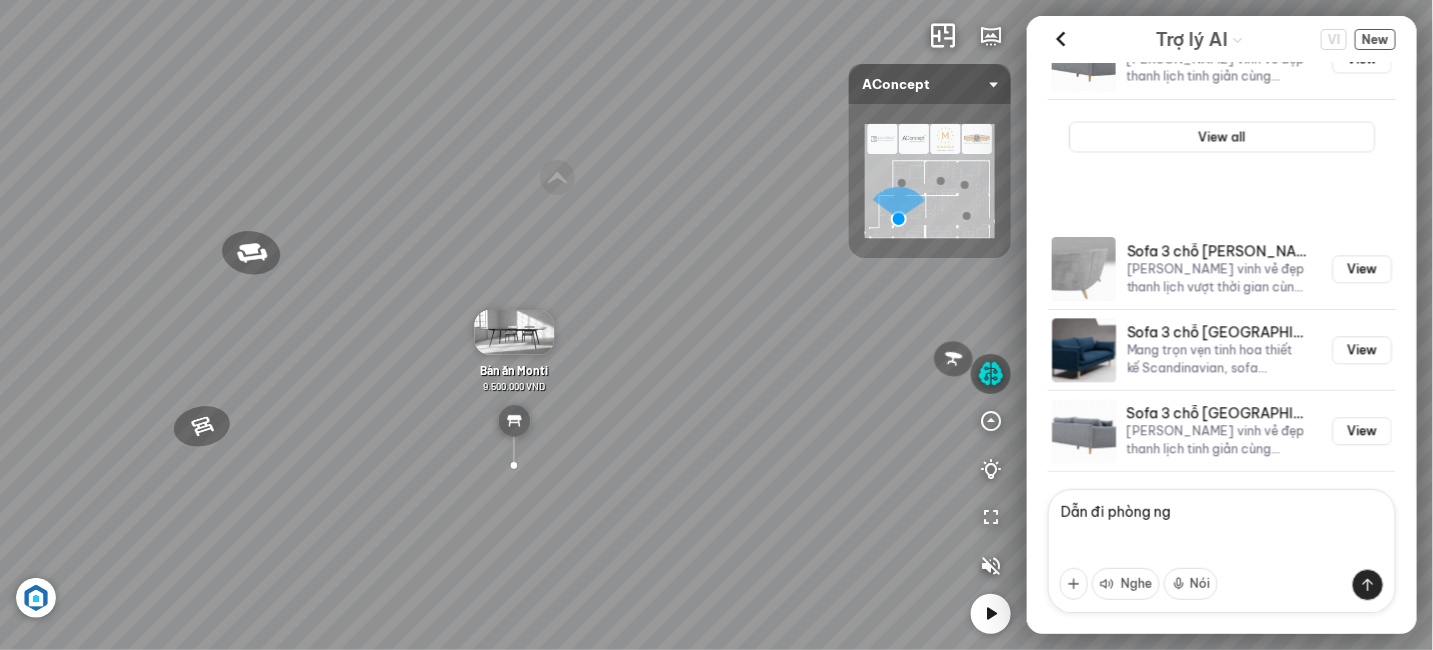 type on "Dẫn đi phòng ngủ" 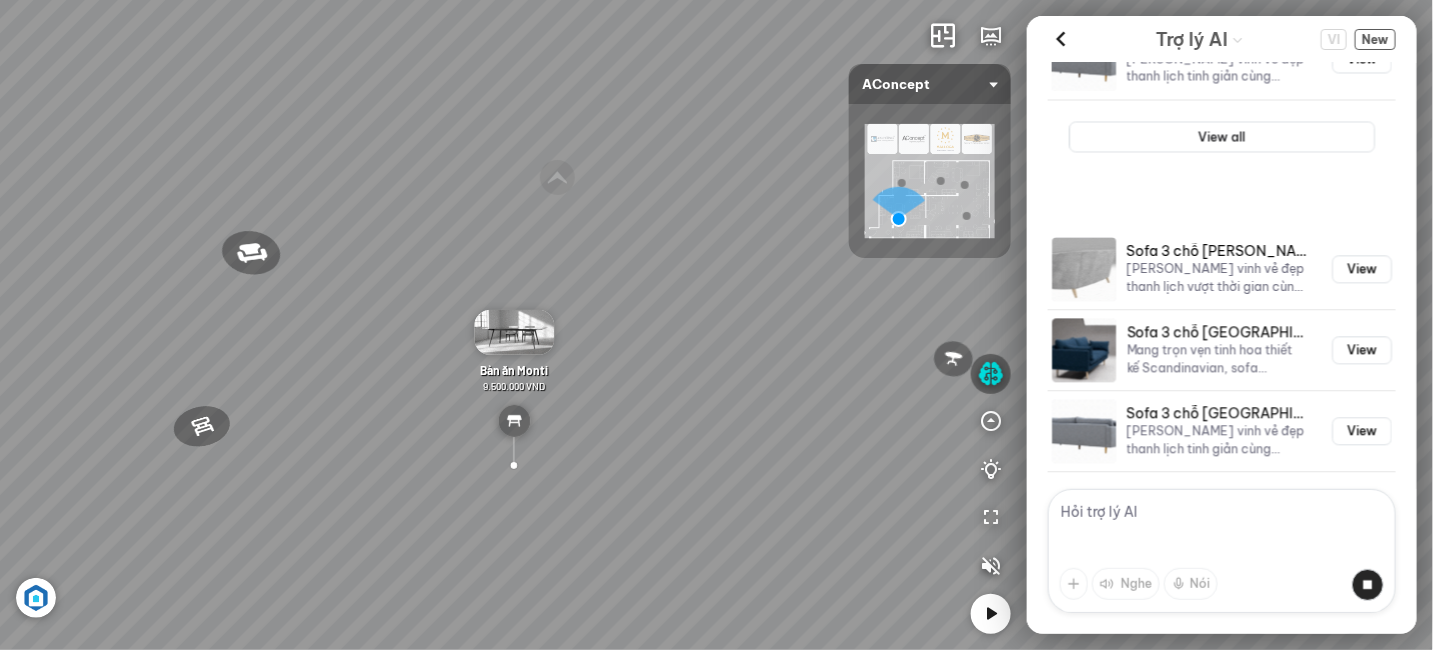 scroll, scrollTop: 11738, scrollLeft: 0, axis: vertical 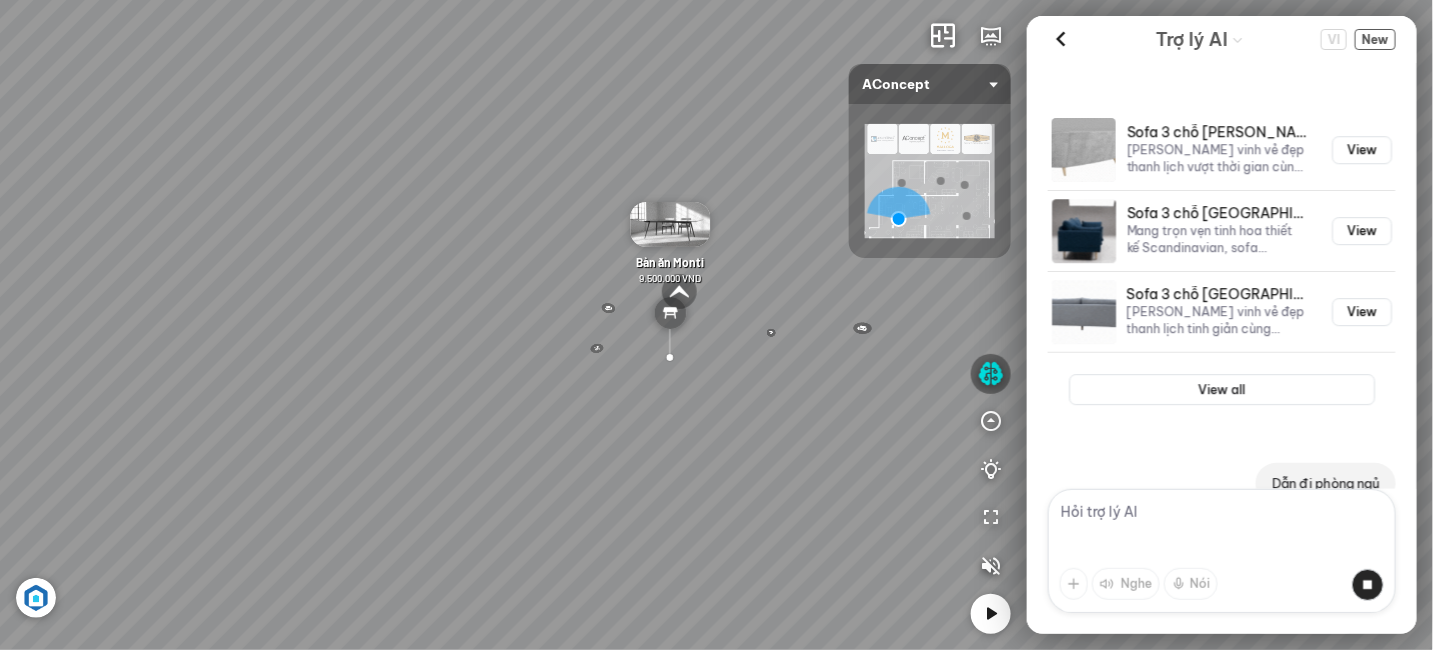 type 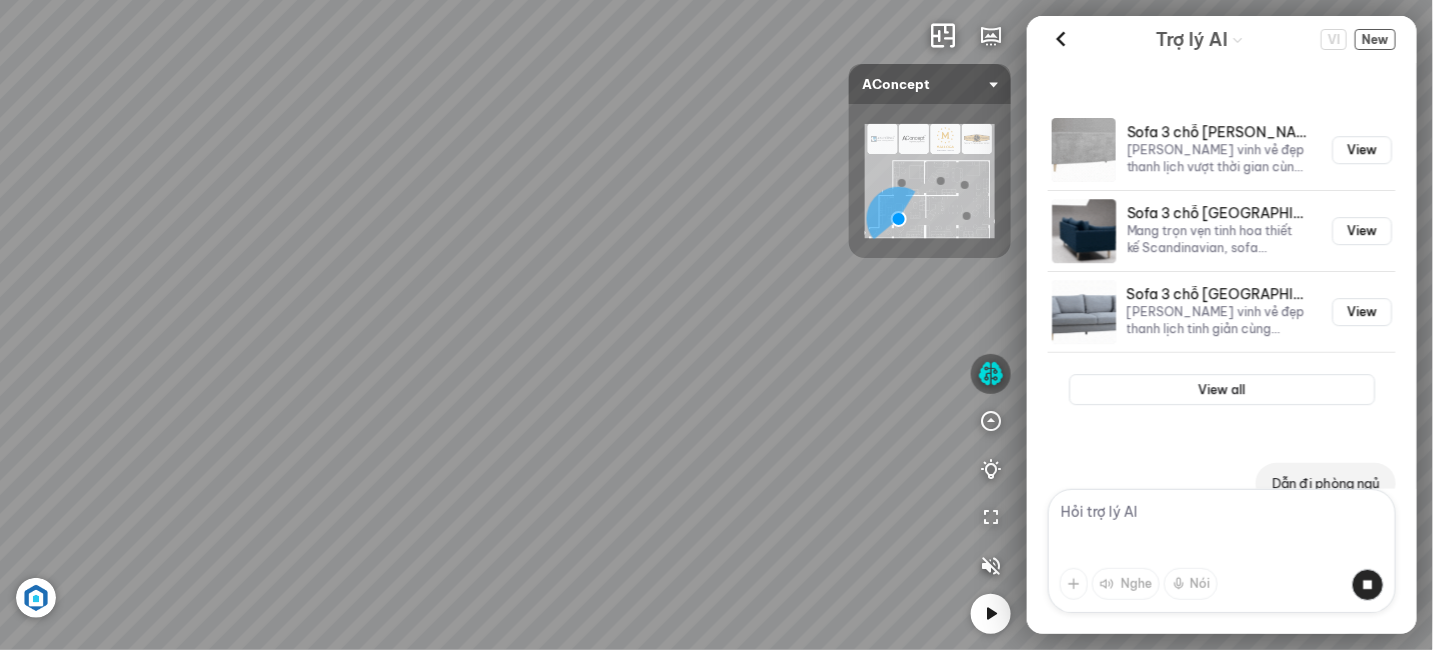 click on "Sofa góc phải Amery
110.000.000 VND
Sofa 2 chỗ Biloxi
15.000.000 VND
Sofa góc trái Perth
38.500.000 VND
[GEOGRAPHIC_DATA]
9.000.000 VND" at bounding box center [716, 325] 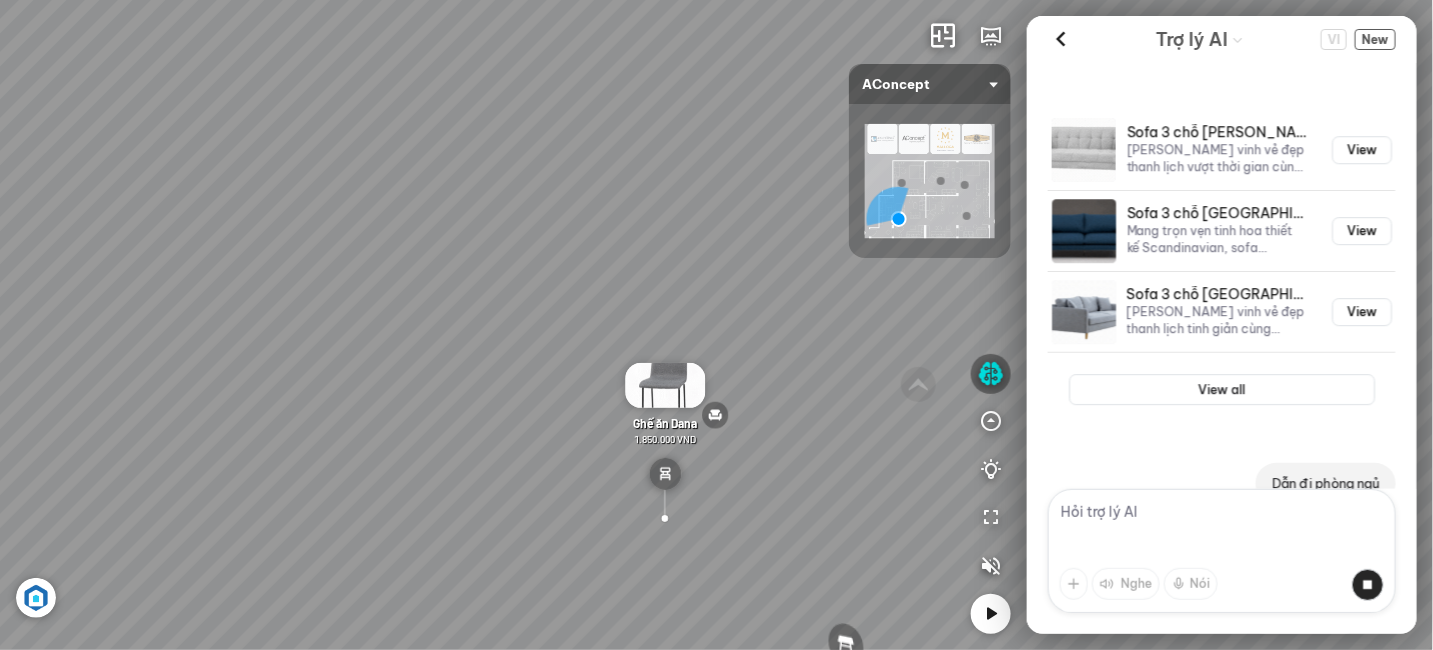 click on "Sofa góc phải Amery
110.000.000 VND
Sofa 2 chỗ Biloxi
15.000.000 VND
Sofa góc trái Perth
38.500.000 VND
[GEOGRAPHIC_DATA]
9.000.000 VND" at bounding box center (716, 325) 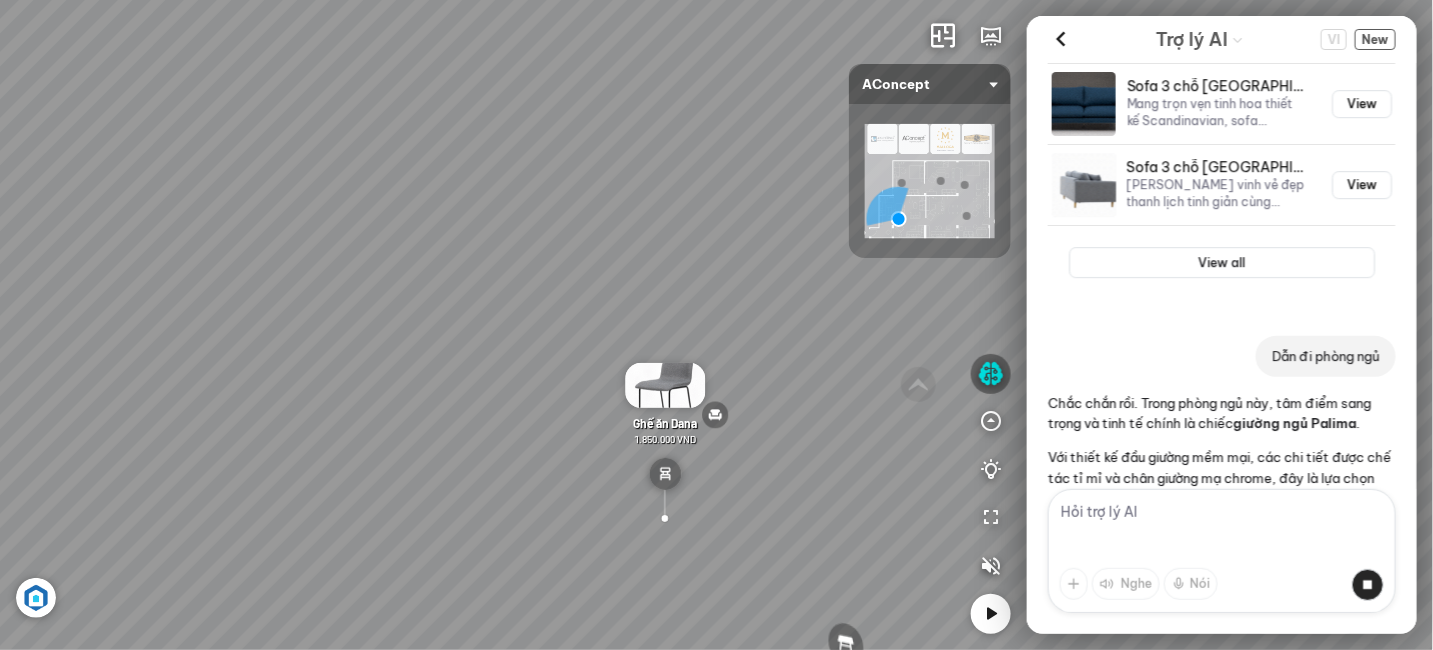 scroll, scrollTop: 11906, scrollLeft: 0, axis: vertical 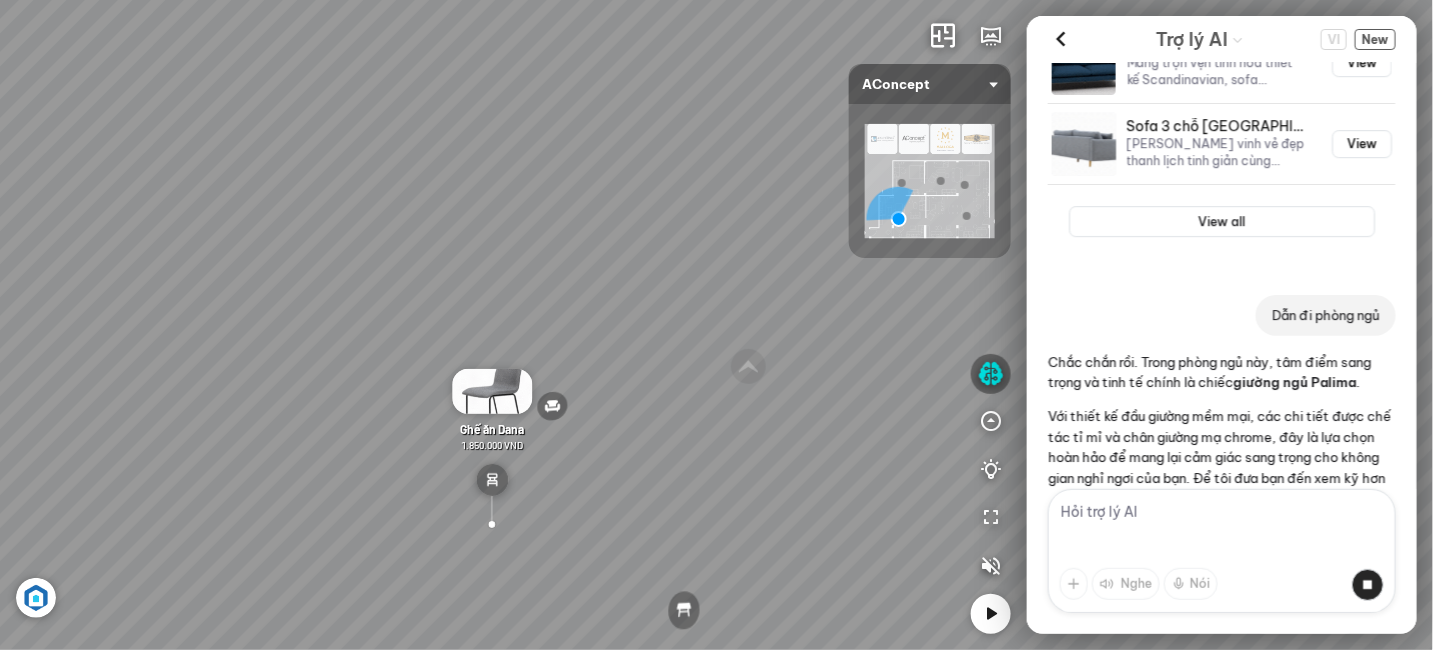 click on "Sofa góc phải Amery
110.000.000 VND
Sofa 2 chỗ Biloxi
15.000.000 VND
Sofa góc trái Perth
38.500.000 VND
[GEOGRAPHIC_DATA]
9.000.000 VND" at bounding box center (716, 325) 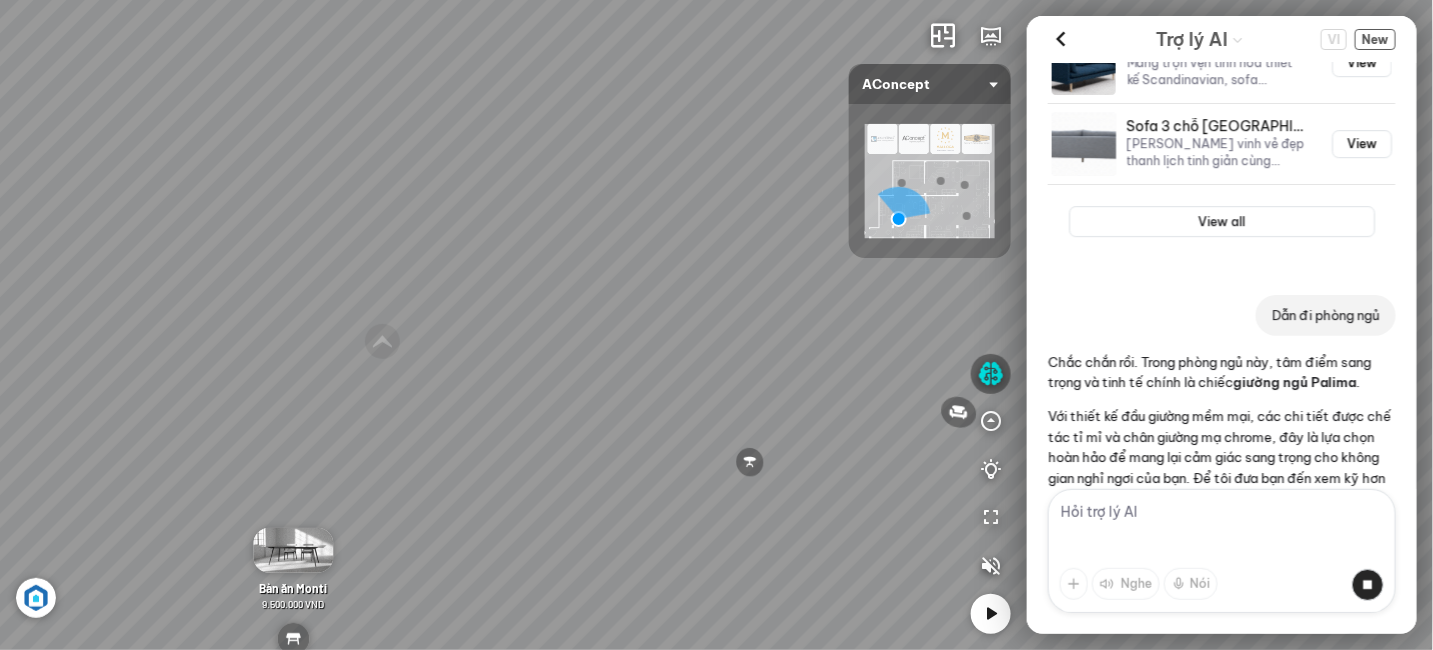 click on "Sofa góc phải Amery
110.000.000 VND
Sofa 2 chỗ Biloxi
15.000.000 VND
Sofa góc trái Perth
38.500.000 VND
[GEOGRAPHIC_DATA]
9.000.000 VND" at bounding box center [716, 325] 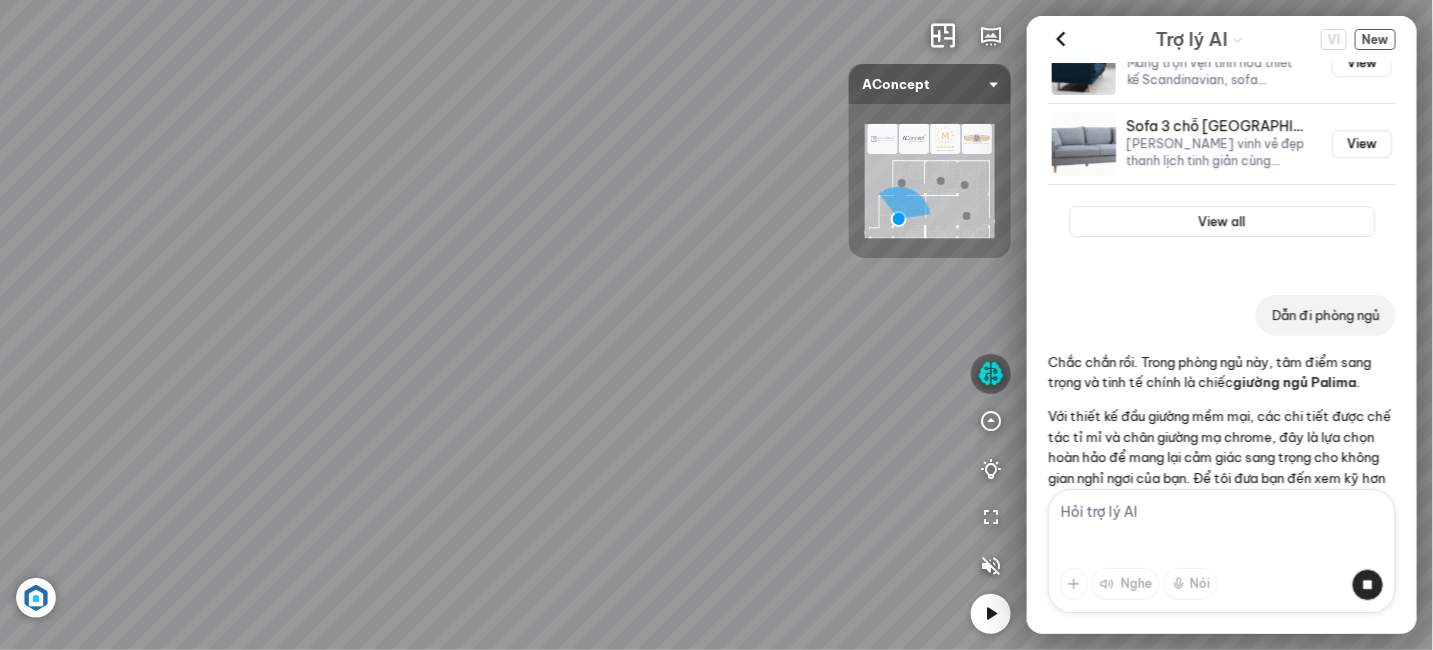 click on "Sofa góc phải Amery
110.000.000 VND
Sofa 2 chỗ Biloxi
15.000.000 VND
Sofa góc trái Perth
38.500.000 VND
[GEOGRAPHIC_DATA]
9.000.000 VND" at bounding box center (716, 325) 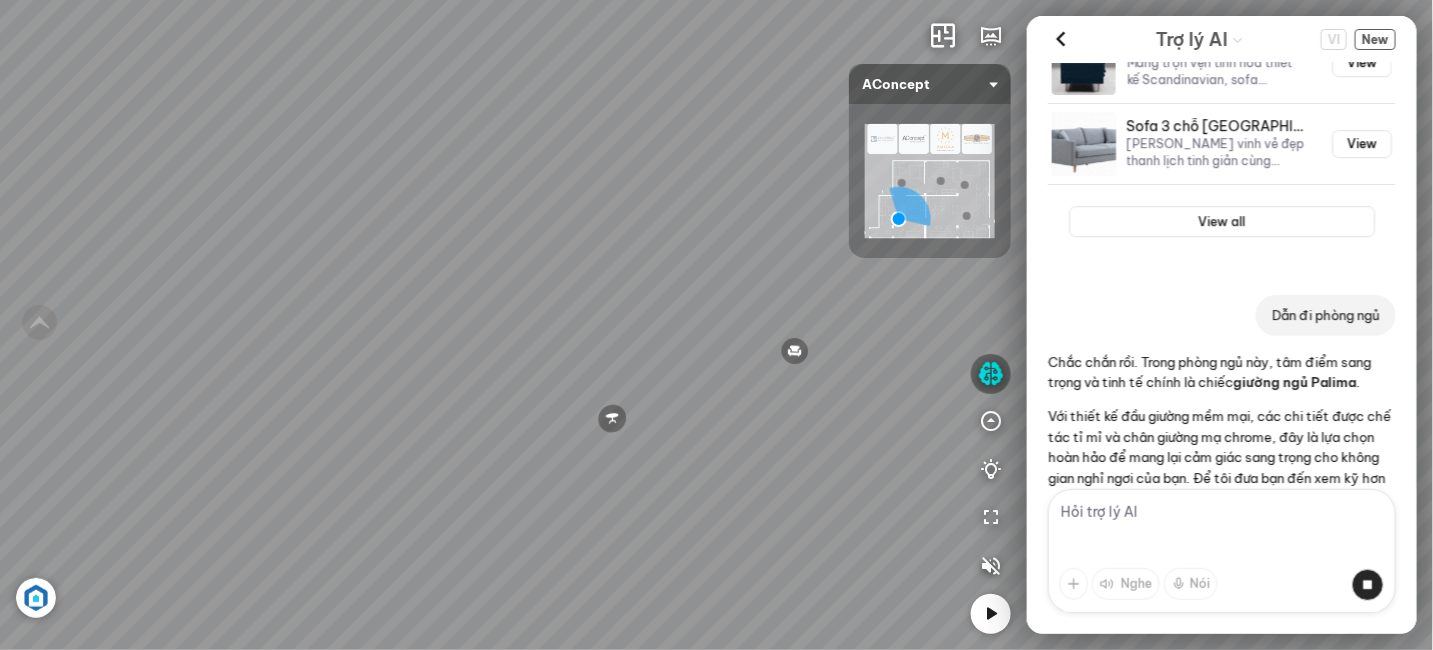 click on "Sofa góc phải Amery
110.000.000 VND
Sofa 2 chỗ Biloxi
15.000.000 VND
Sofa góc trái Perth
38.500.000 VND
[GEOGRAPHIC_DATA]
9.000.000 VND" at bounding box center [716, 325] 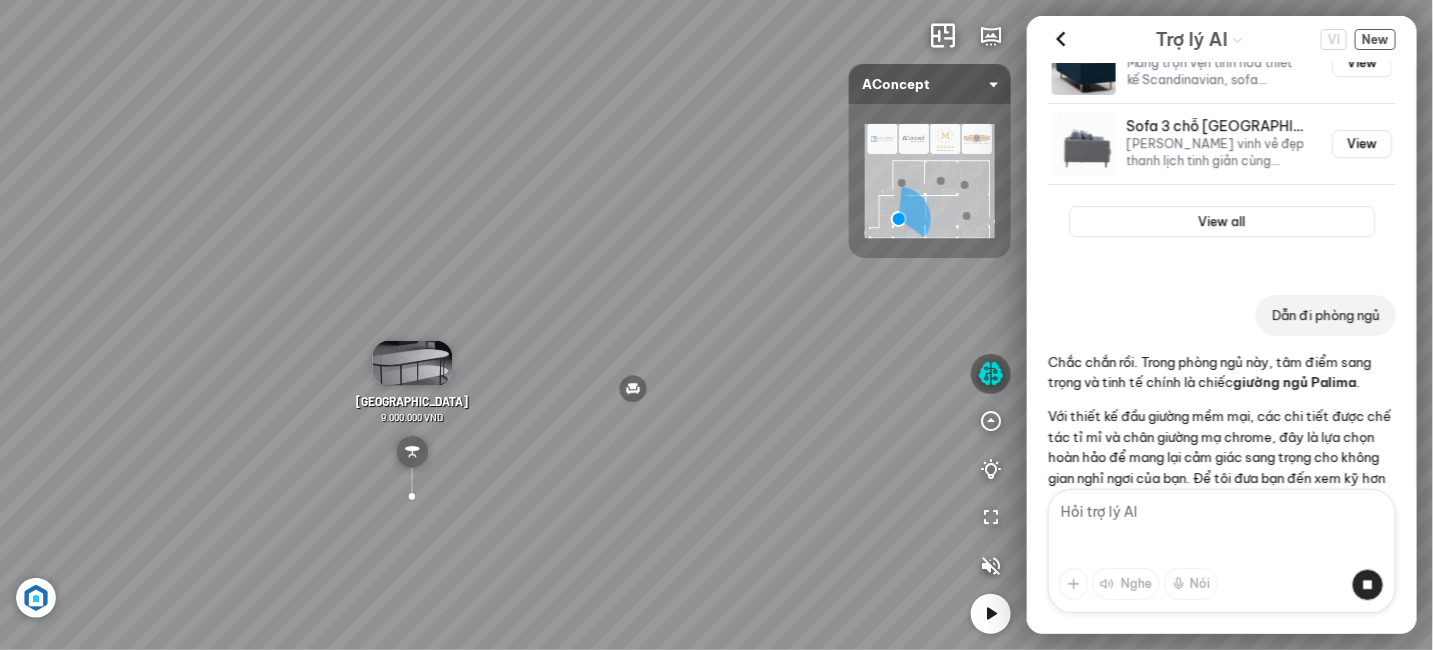 click on "Sofa góc phải Amery
110.000.000 VND
Sofa 2 chỗ Biloxi
15.000.000 VND
Sofa góc trái Perth
38.500.000 VND
[GEOGRAPHIC_DATA]
9.000.000 VND" at bounding box center (716, 325) 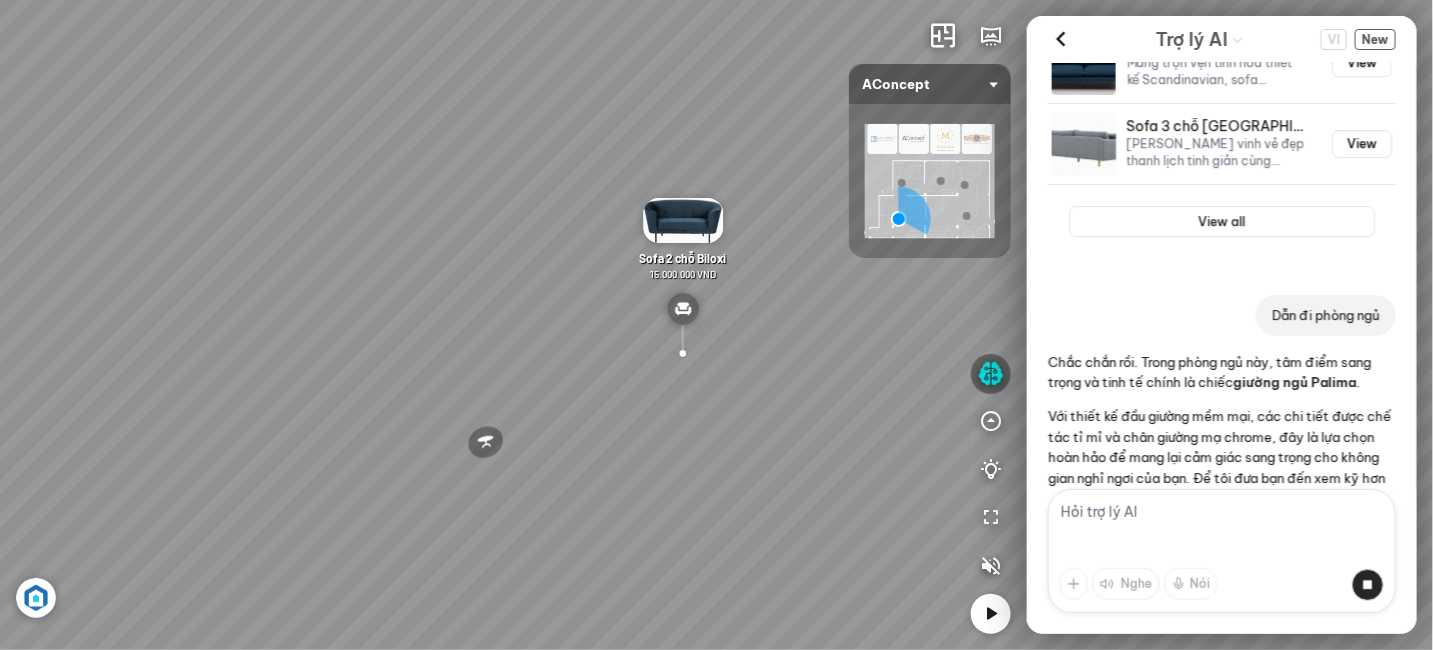 click on "Sofa góc phải Amery
110.000.000 VND
Sofa 2 chỗ Biloxi
15.000.000 VND
Sofa góc trái Perth
38.500.000 VND
[GEOGRAPHIC_DATA]
9.000.000 VND" at bounding box center (716, 325) 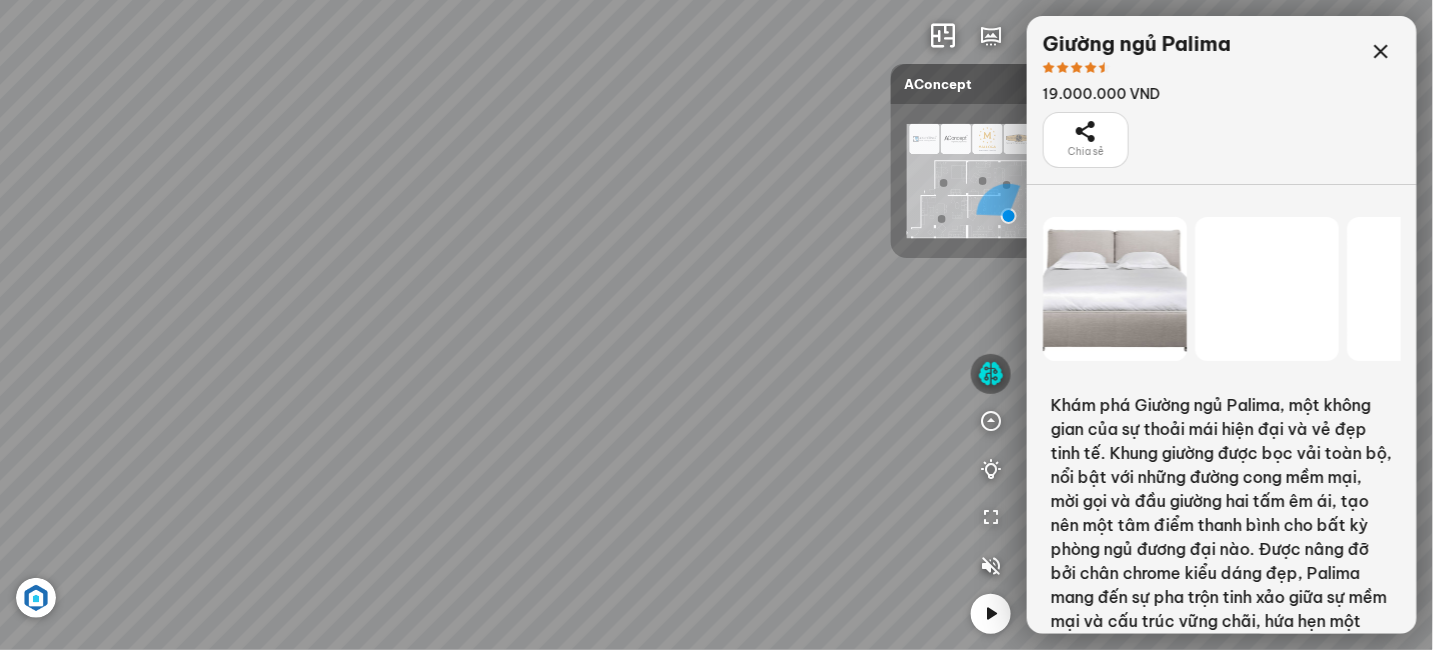 scroll, scrollTop: 230803, scrollLeft: 0, axis: vertical 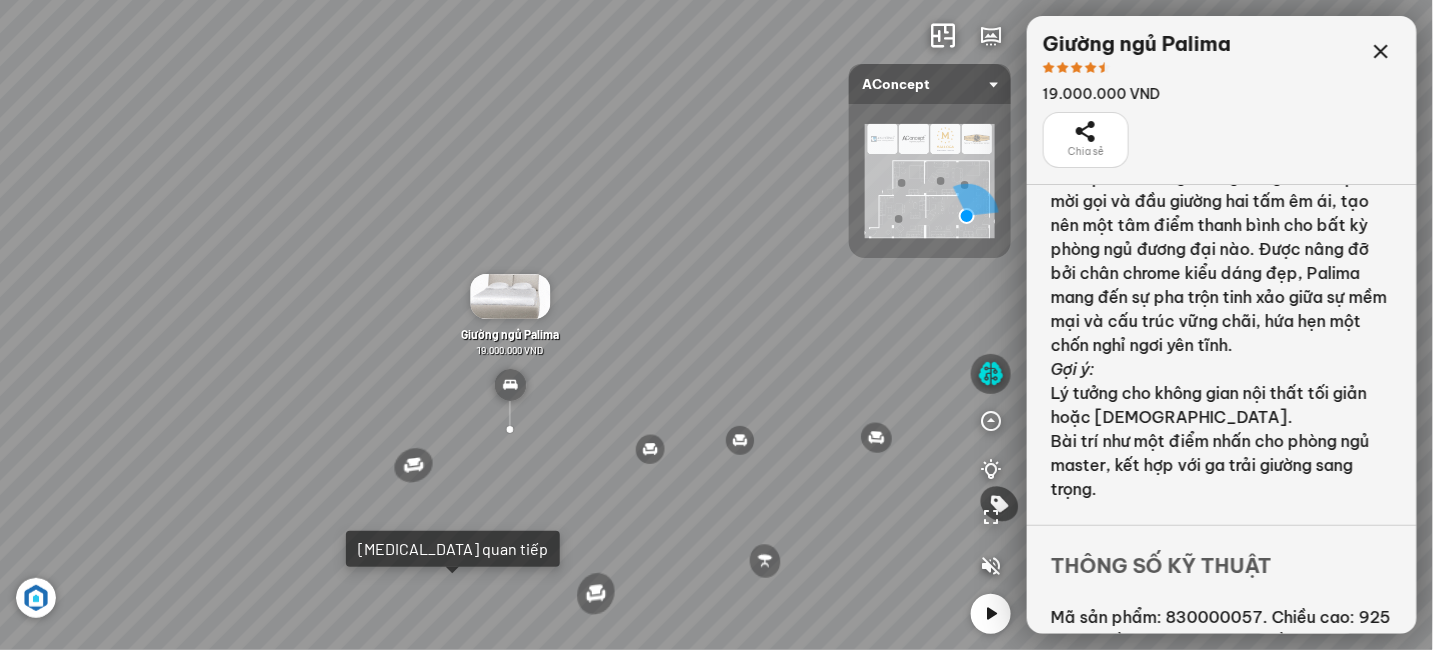click at bounding box center [510, 385] 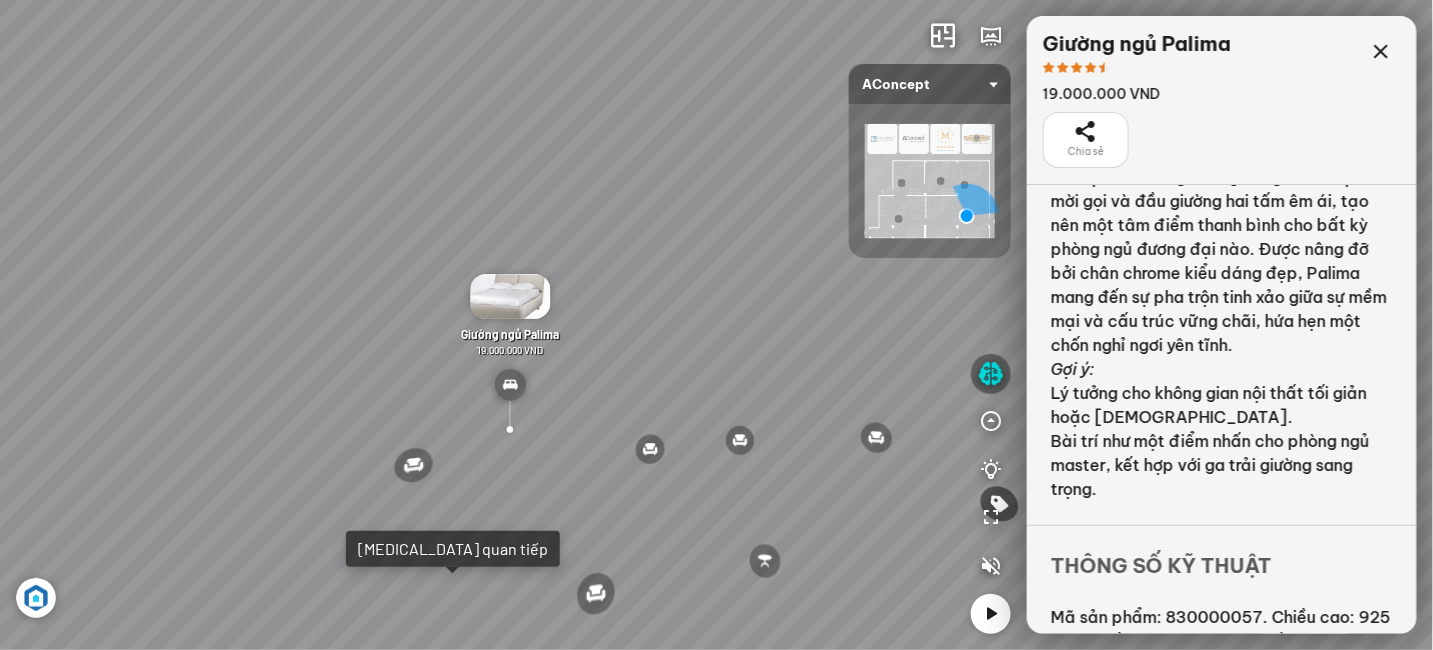 click on "Giường ngủ Palima" at bounding box center (510, 334) 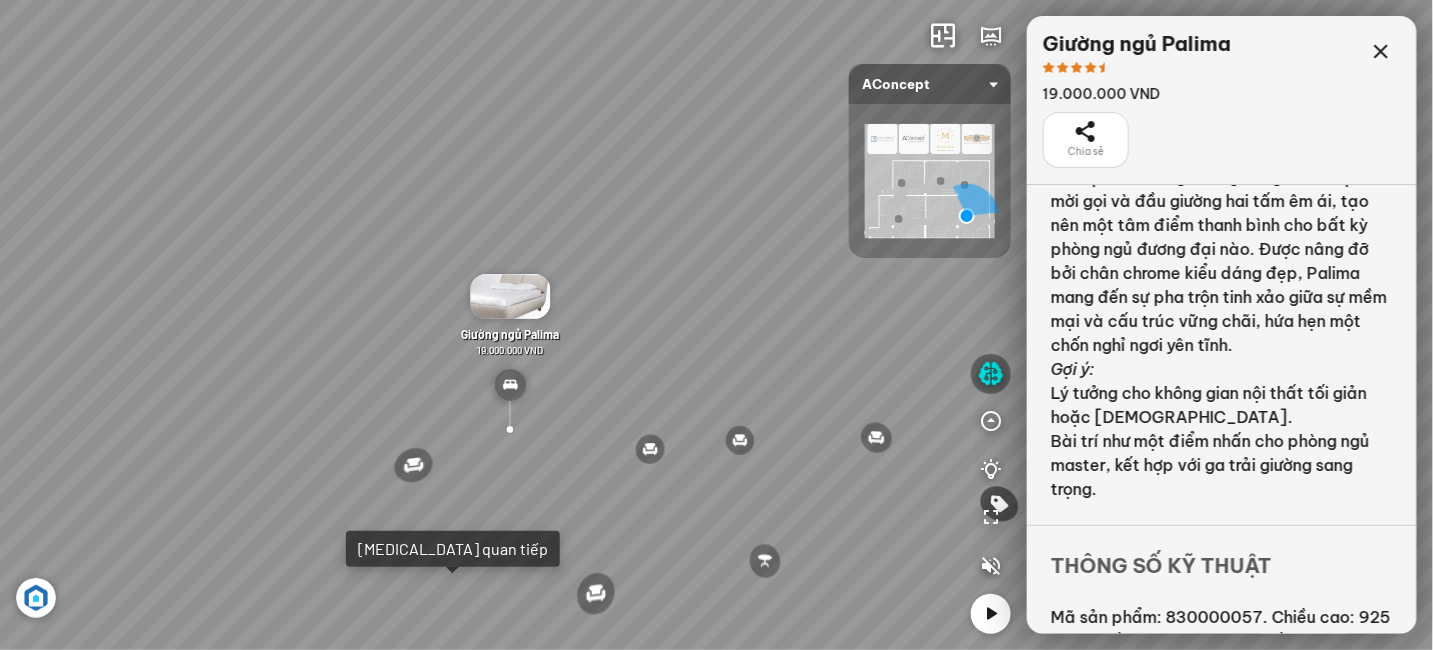 click at bounding box center [510, 296] 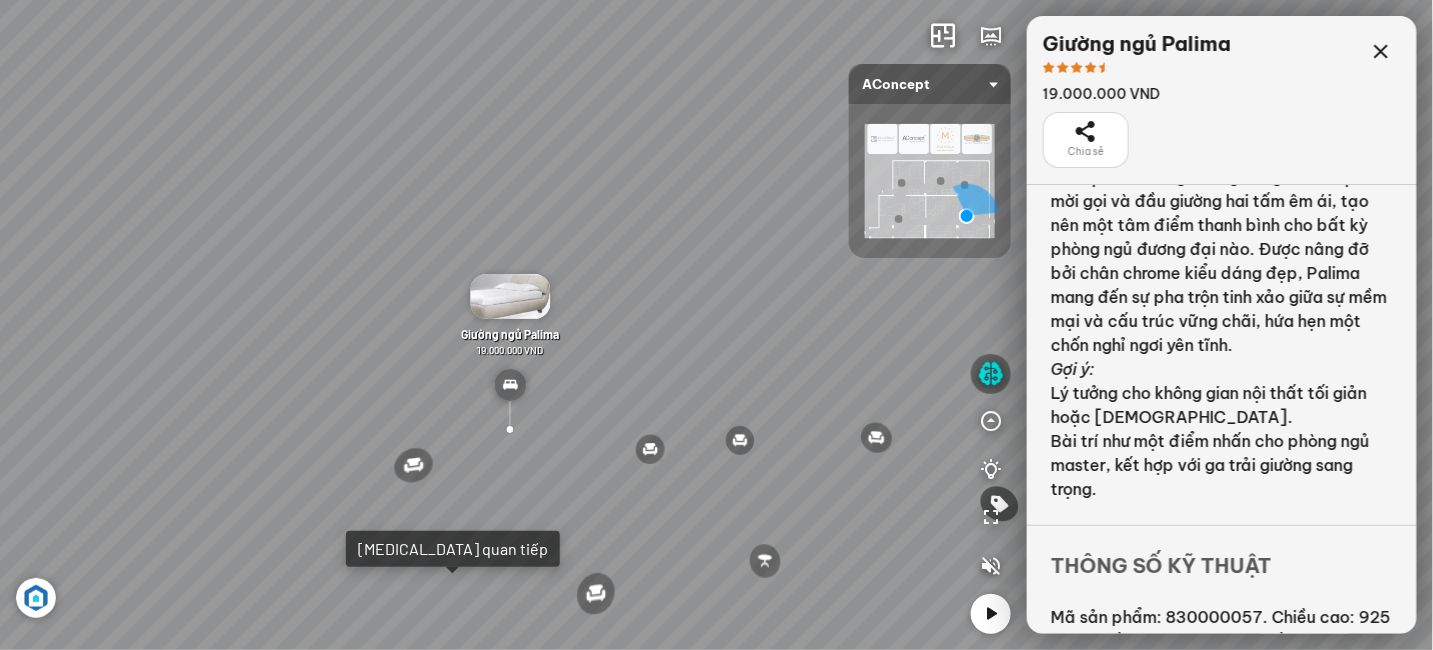 click at bounding box center [510, 296] 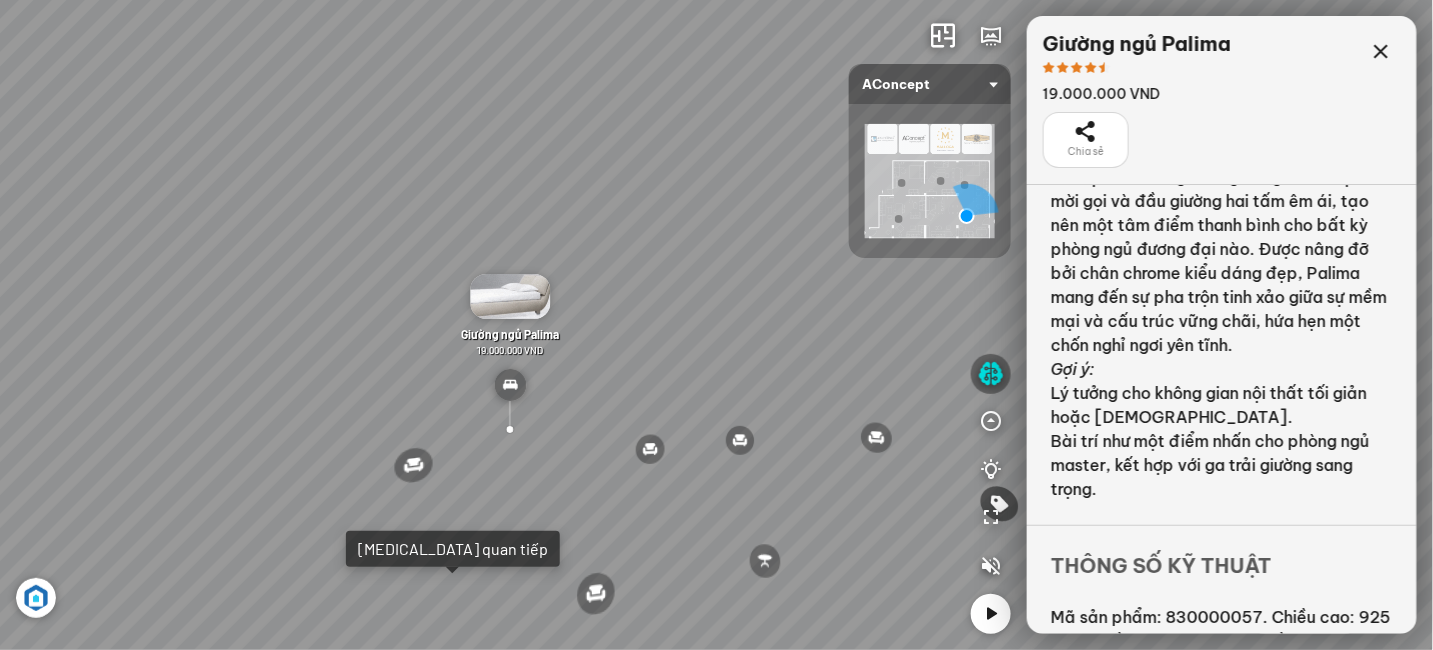 click at bounding box center (510, 296) 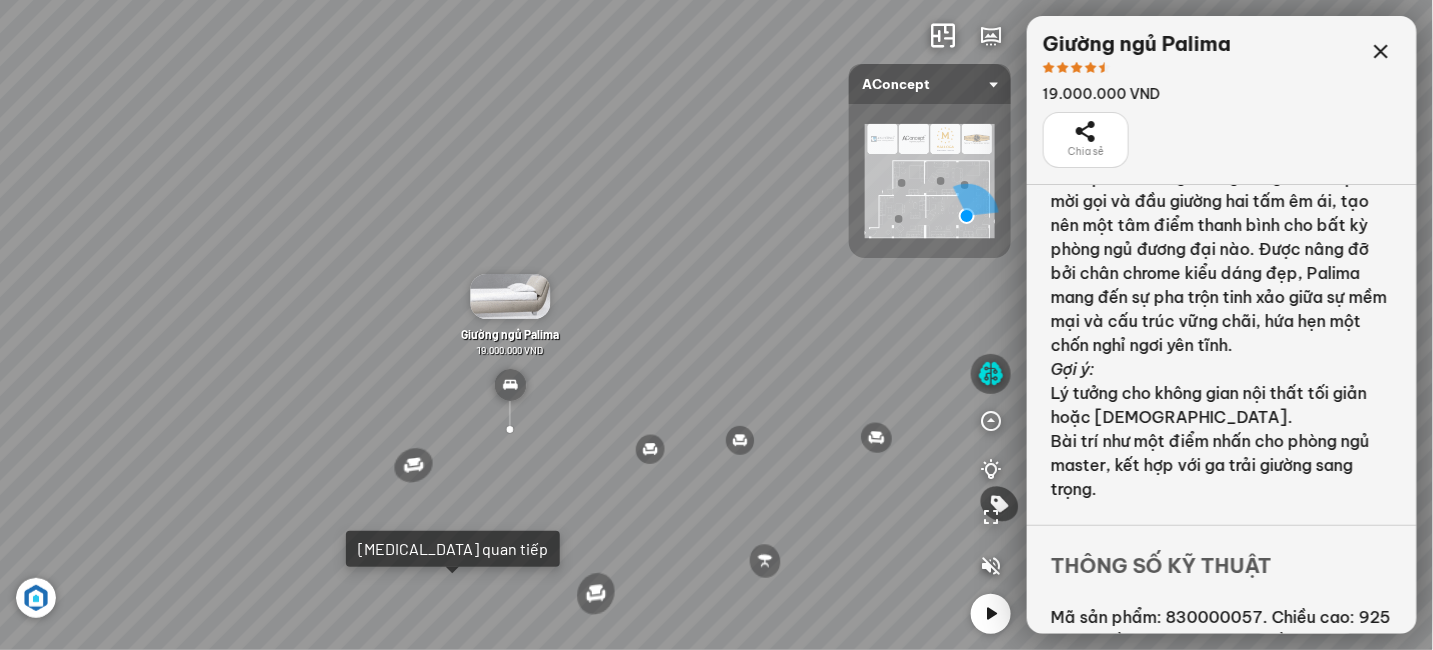 click at bounding box center [510, 296] 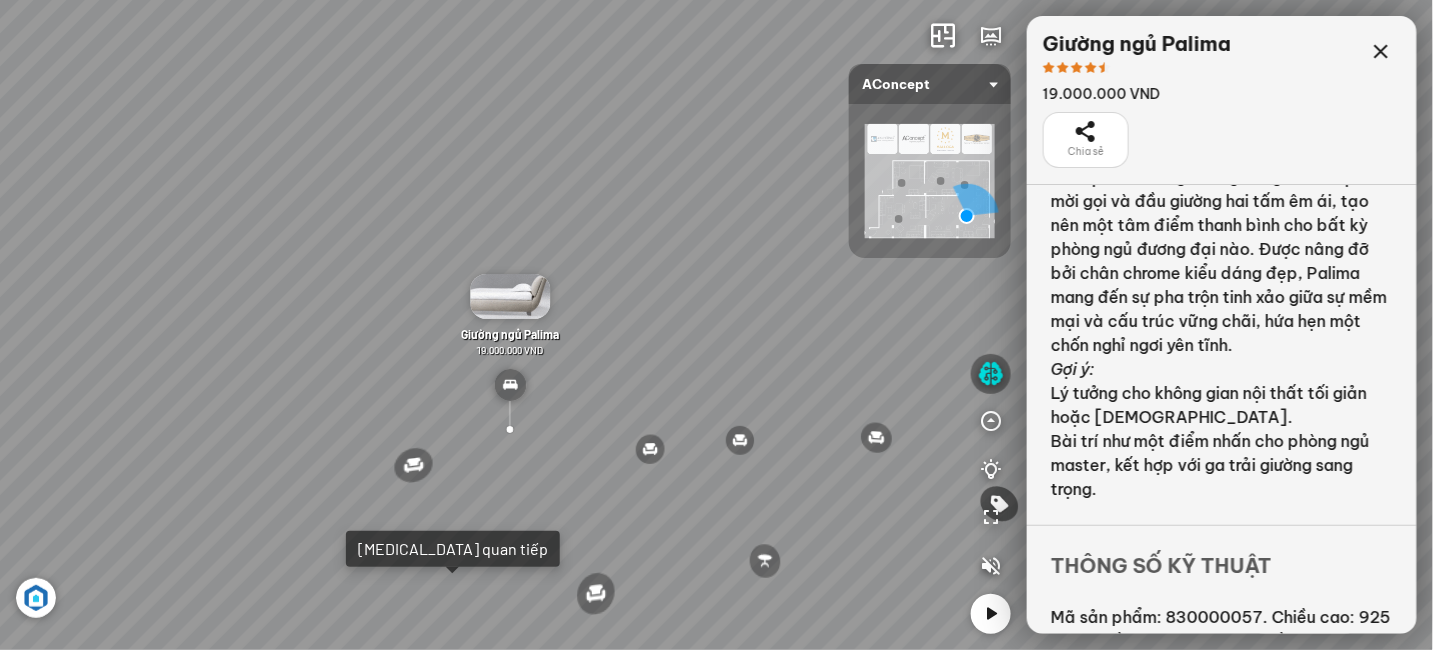 click at bounding box center [510, 296] 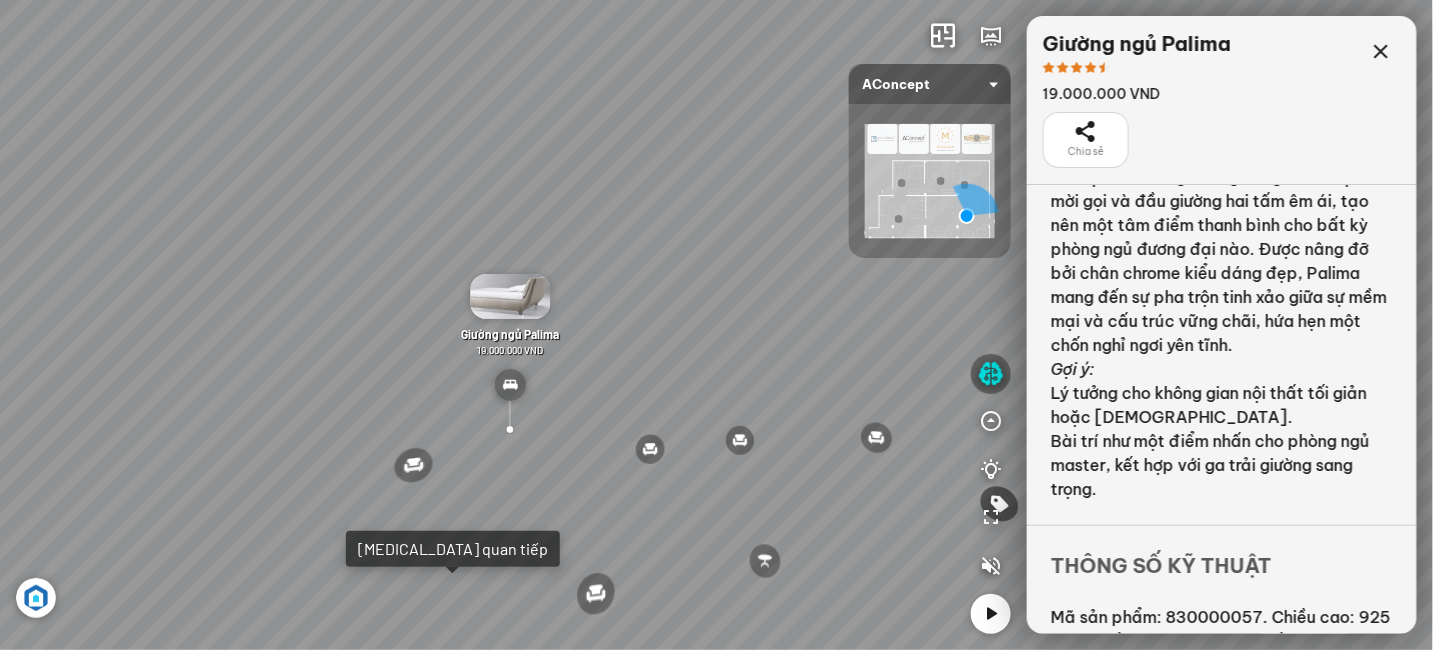 click at bounding box center (510, 296) 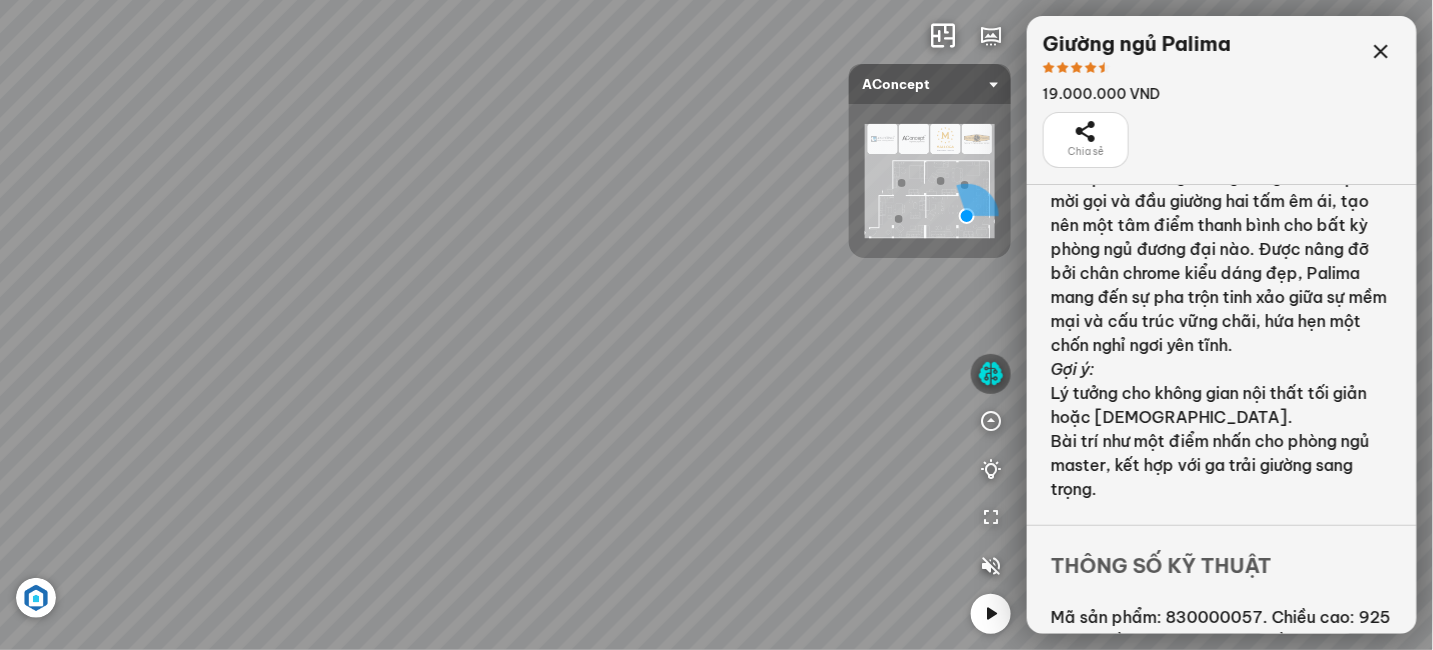 drag, startPoint x: 766, startPoint y: 318, endPoint x: 708, endPoint y: 258, distance: 83.450584 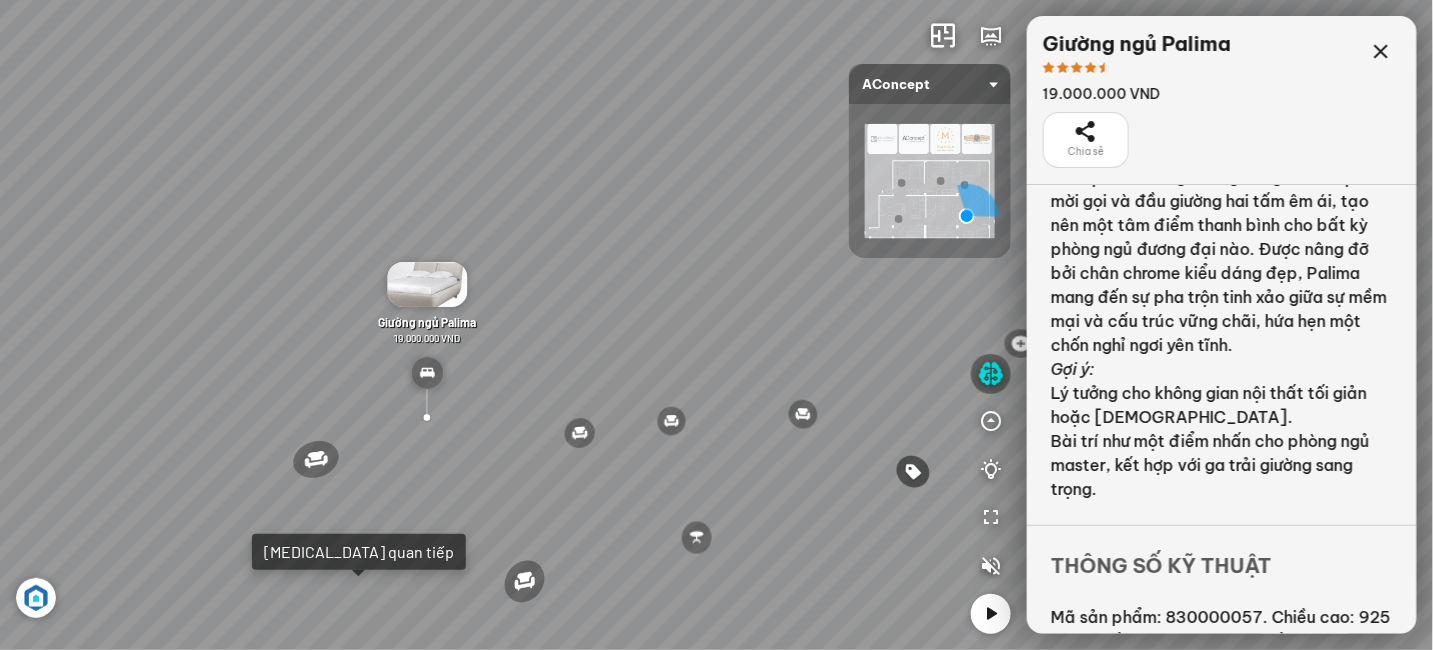 drag, startPoint x: 708, startPoint y: 261, endPoint x: 697, endPoint y: 305, distance: 45.35416 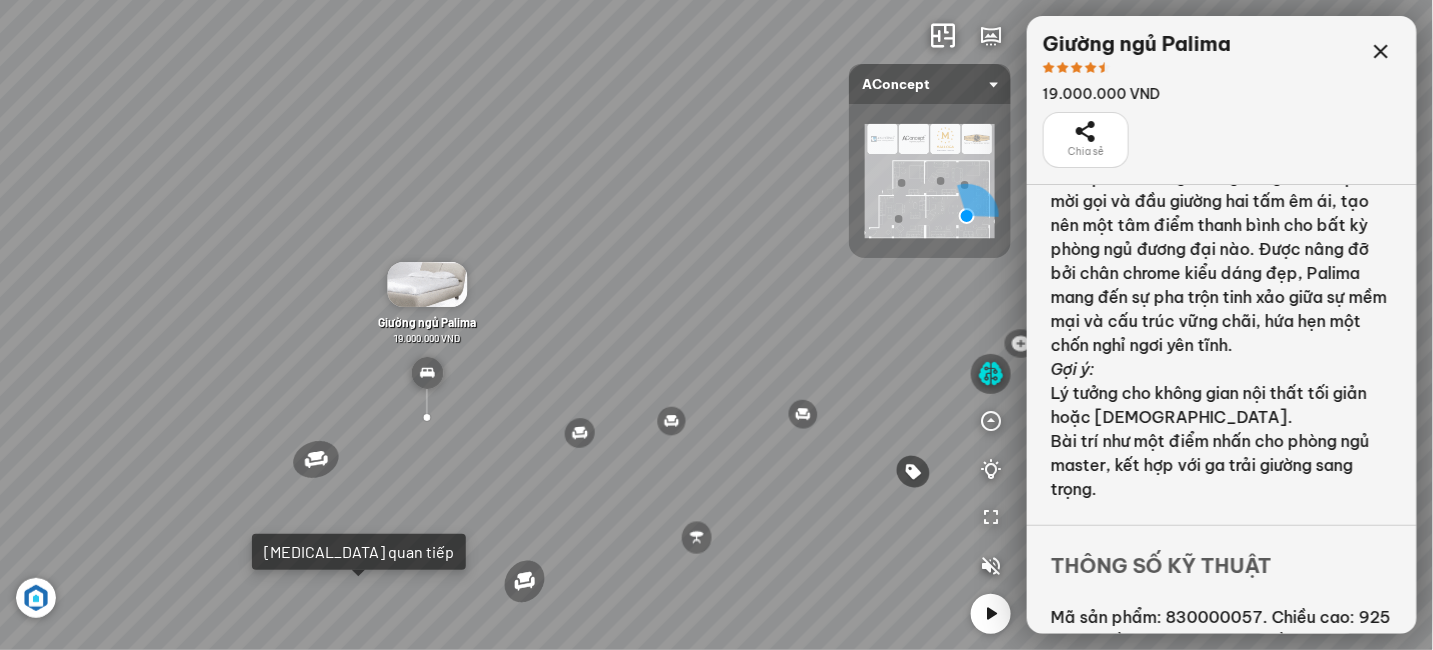 click on "Ghế ăn Andrew
3.200.000 VND
Ghế ăn Wilma
1.800.000 VND
Sofa 3 chỗ [PERSON_NAME] vải Holly
19.500.000 VND
Sofa 3 chỗ [PERSON_NAME]
31.000.000 VND" at bounding box center (716, 325) 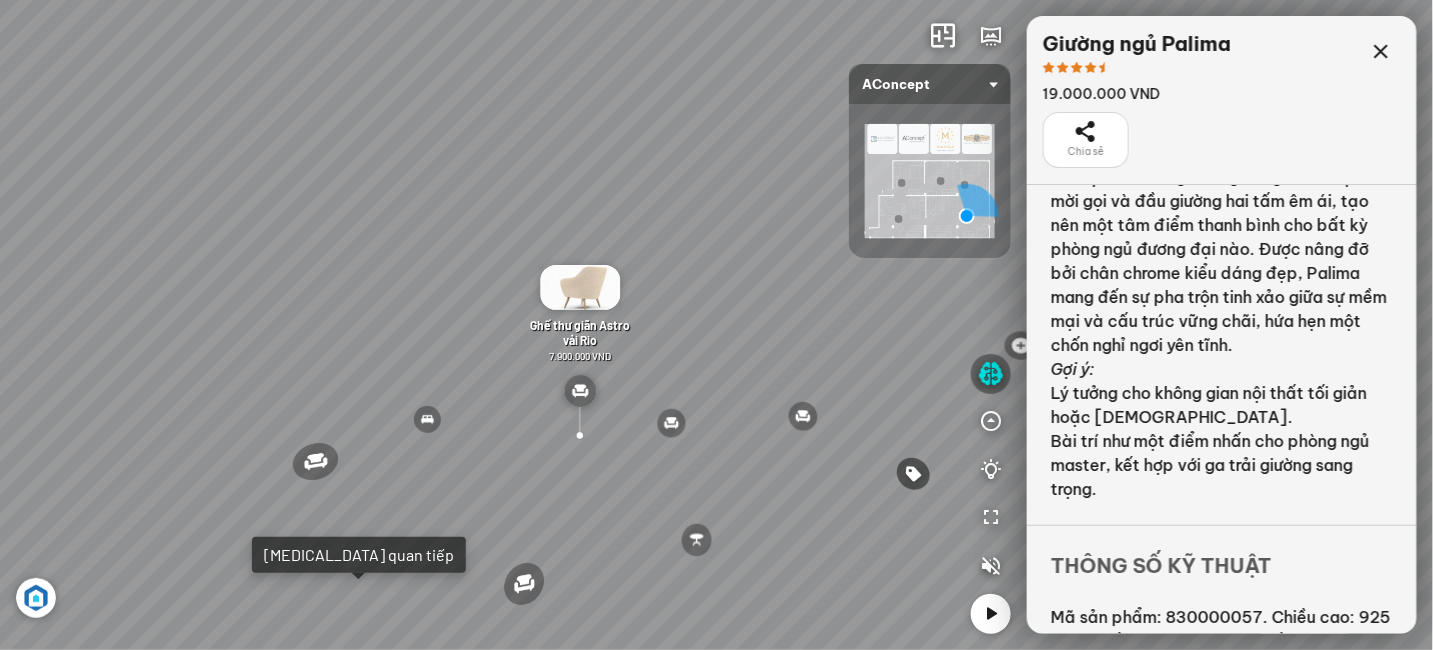 click at bounding box center (580, 423) 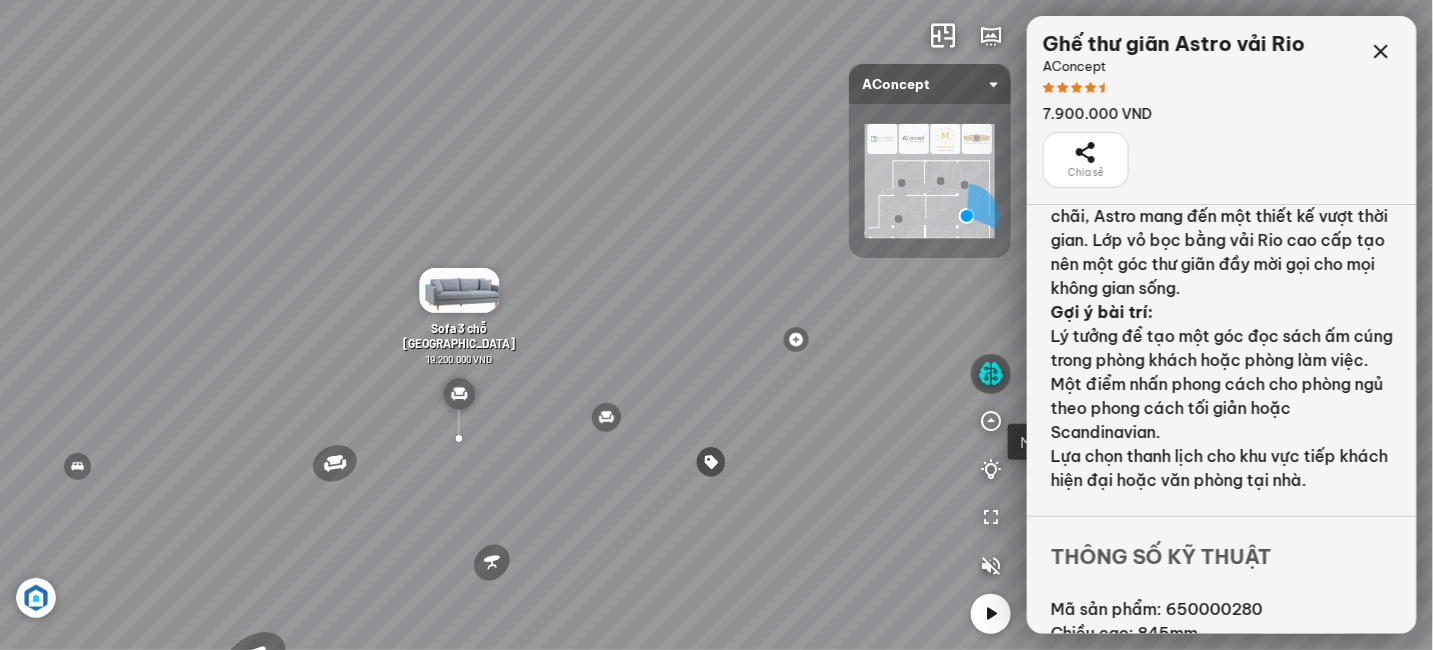 scroll, scrollTop: 0, scrollLeft: 0, axis: both 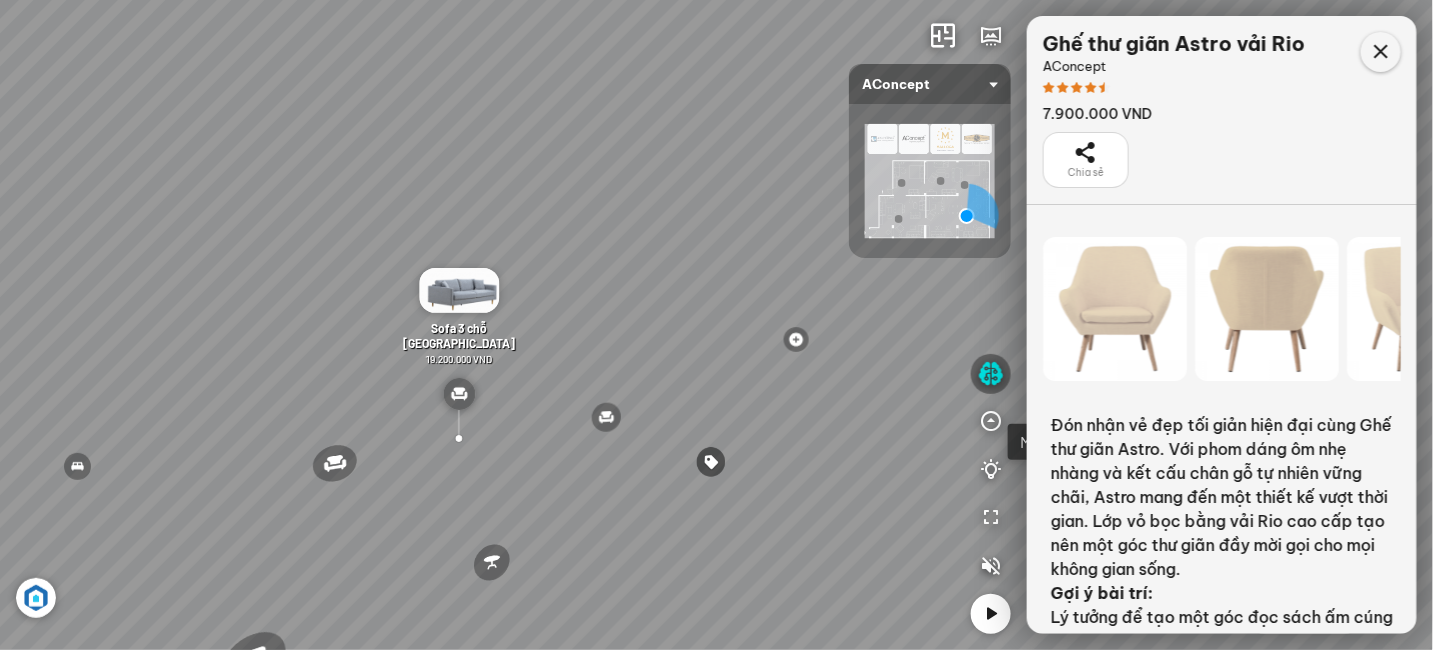 click at bounding box center [1381, 52] 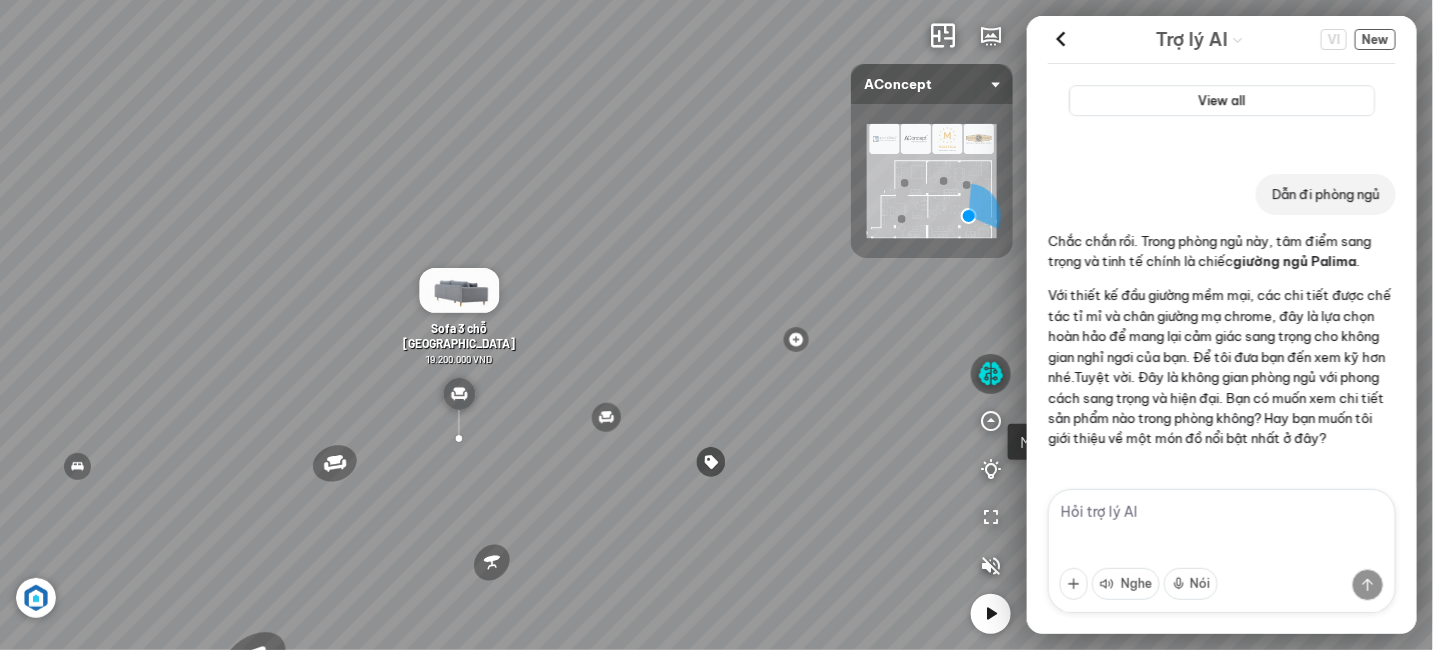 scroll, scrollTop: 11957, scrollLeft: 0, axis: vertical 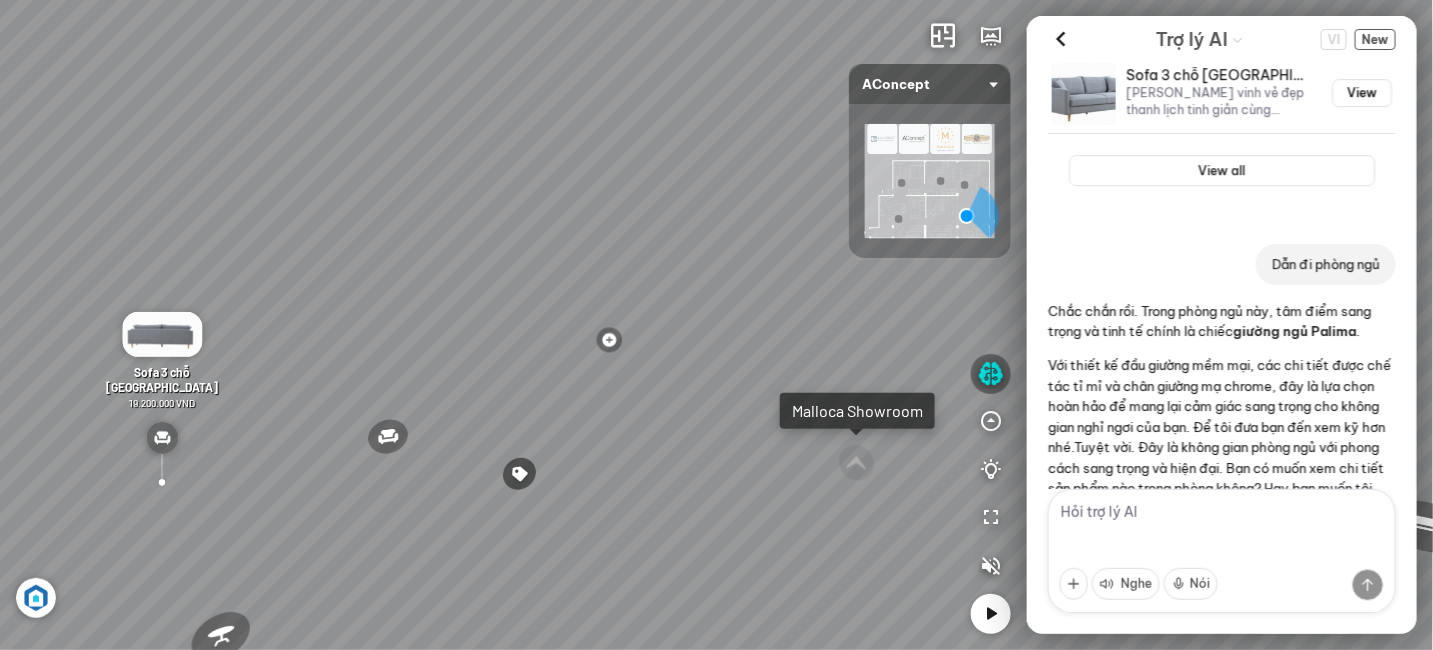 click on "Ghế ăn Andrew
3.200.000 VND
Ghế ăn Wilma
1.800.000 VND
Sofa 3 chỗ [PERSON_NAME] vải Holly
19.500.000 VND
Sofa 3 chỗ [PERSON_NAME]
31.000.000 VND" at bounding box center (716, 325) 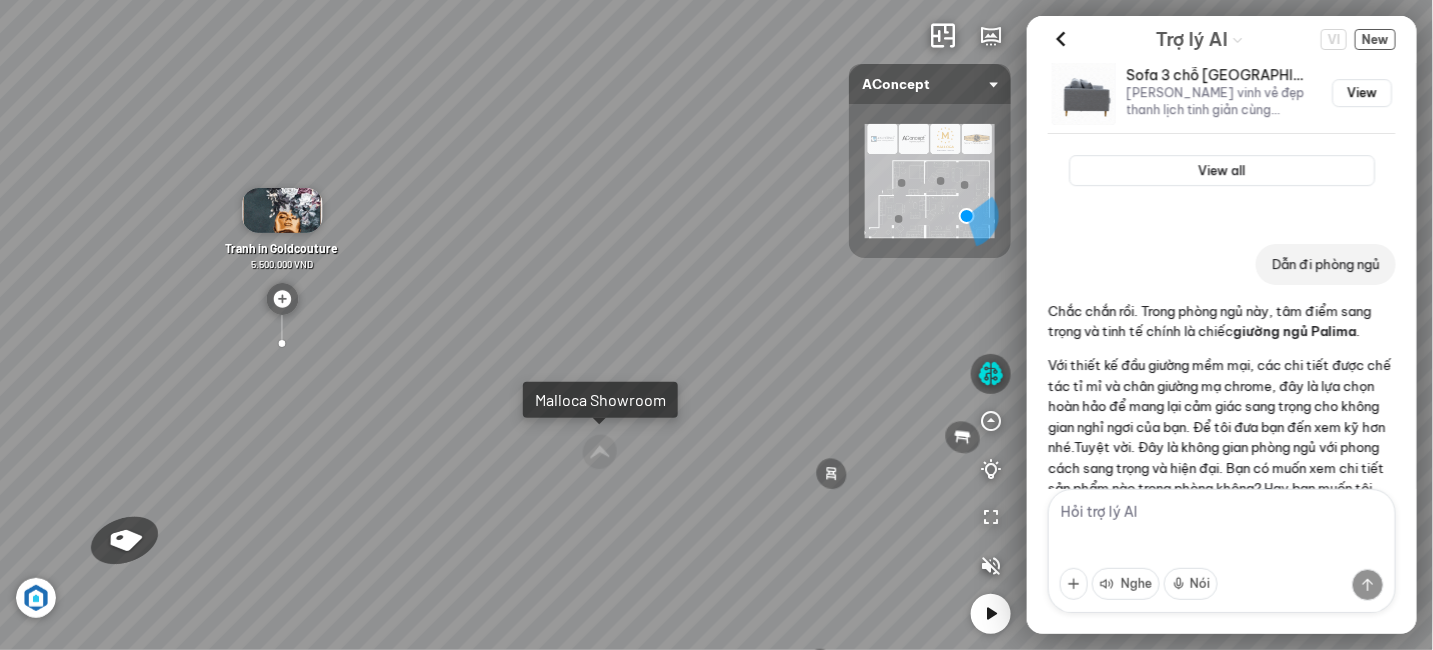 drag, startPoint x: 739, startPoint y: 323, endPoint x: 600, endPoint y: 330, distance: 139.17615 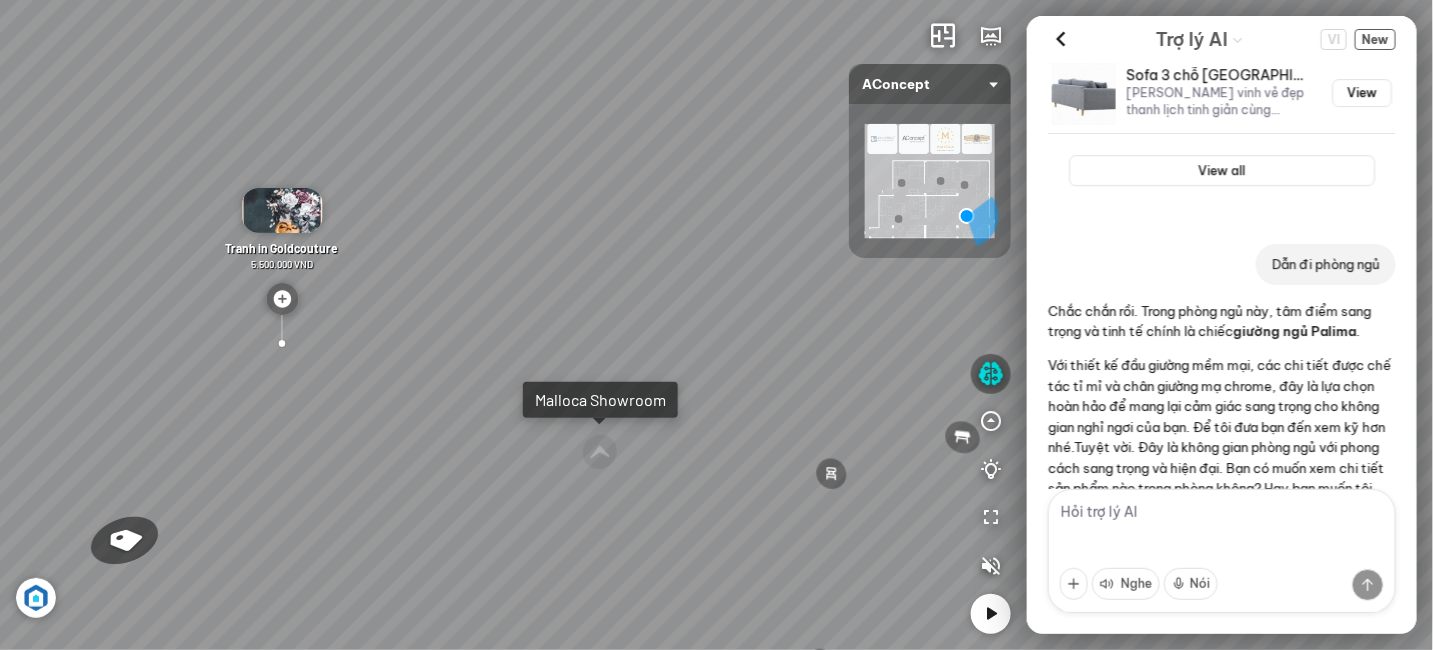 click on "Ghế ăn Andrew
3.200.000 VND
Ghế ăn Wilma
1.800.000 VND
Sofa 3 chỗ [PERSON_NAME] vải Holly
19.500.000 VND
Sofa 3 chỗ [PERSON_NAME]
31.000.000 VND" at bounding box center (716, 325) 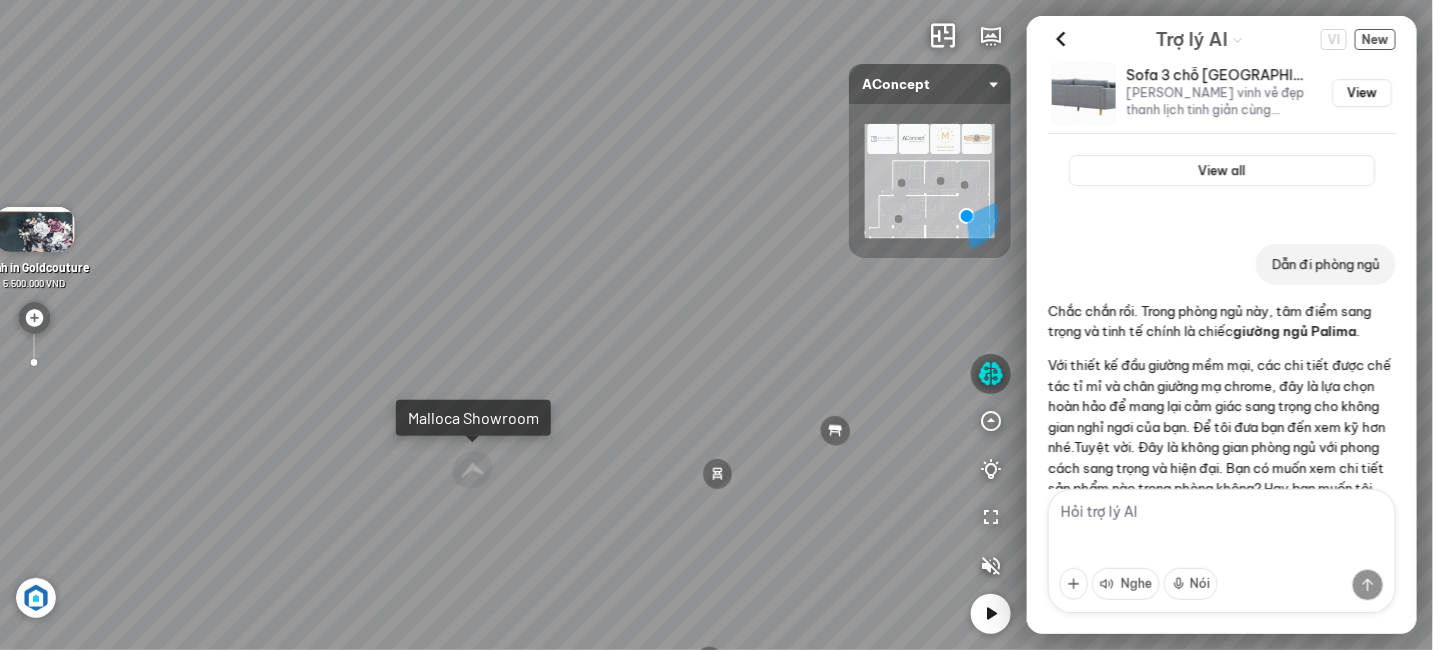 drag, startPoint x: 679, startPoint y: 335, endPoint x: 636, endPoint y: 336, distance: 43.011627 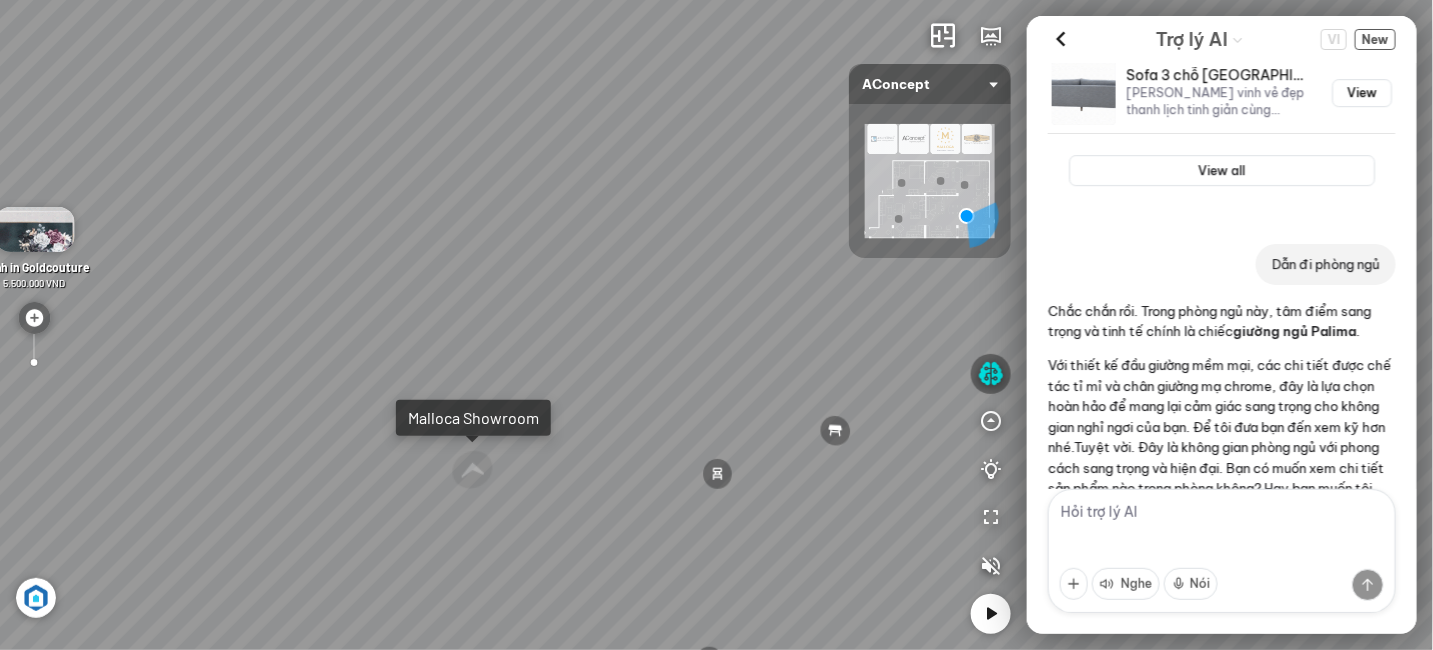 click on "Ghế ăn Andrew
3.200.000 VND
Ghế ăn Wilma
1.800.000 VND
Sofa 3 chỗ [PERSON_NAME] vải Holly
19.500.000 VND
Sofa 3 chỗ [PERSON_NAME]
31.000.000 VND" at bounding box center (716, 325) 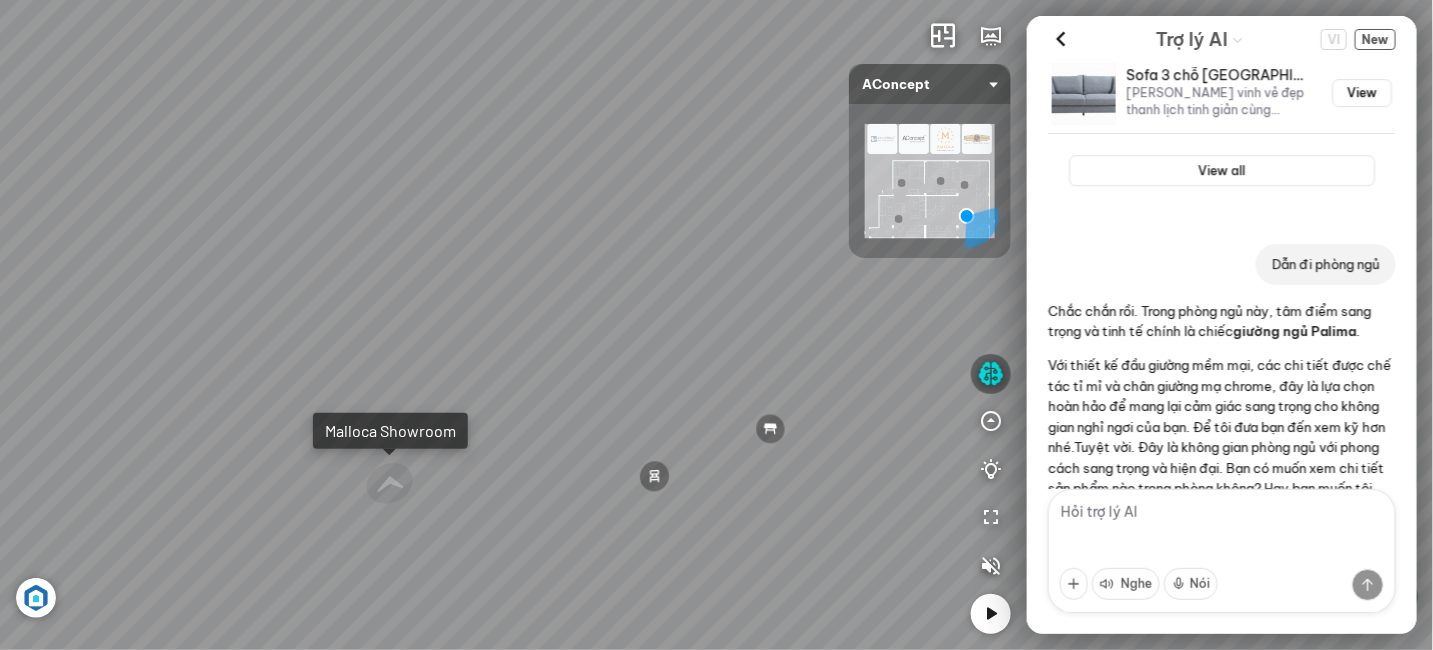 drag, startPoint x: 696, startPoint y: 335, endPoint x: 579, endPoint y: 346, distance: 117.51595 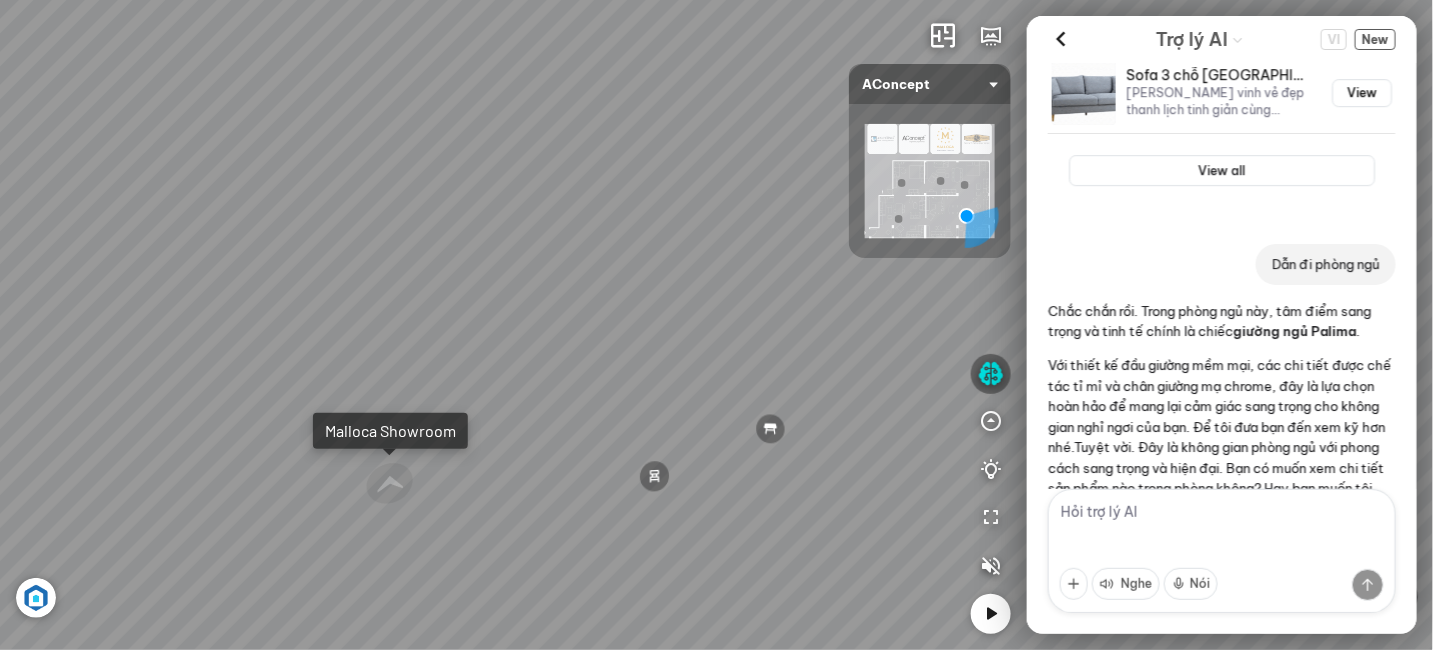 click on "Ghế ăn Andrew
3.200.000 VND
Ghế ăn Wilma
1.800.000 VND
Sofa 3 chỗ [PERSON_NAME] vải Holly
19.500.000 VND
Sofa 3 chỗ [PERSON_NAME]
31.000.000 VND" at bounding box center (716, 325) 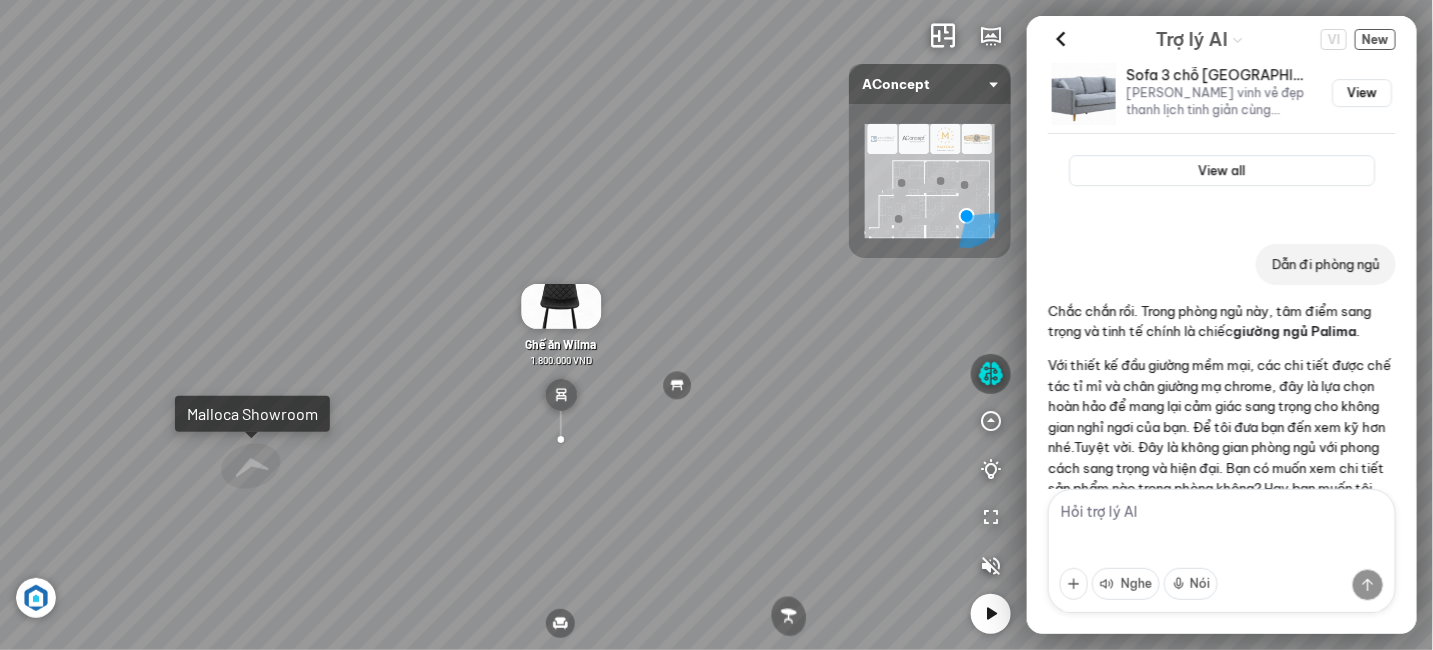 drag, startPoint x: 650, startPoint y: 348, endPoint x: 735, endPoint y: 283, distance: 107.00467 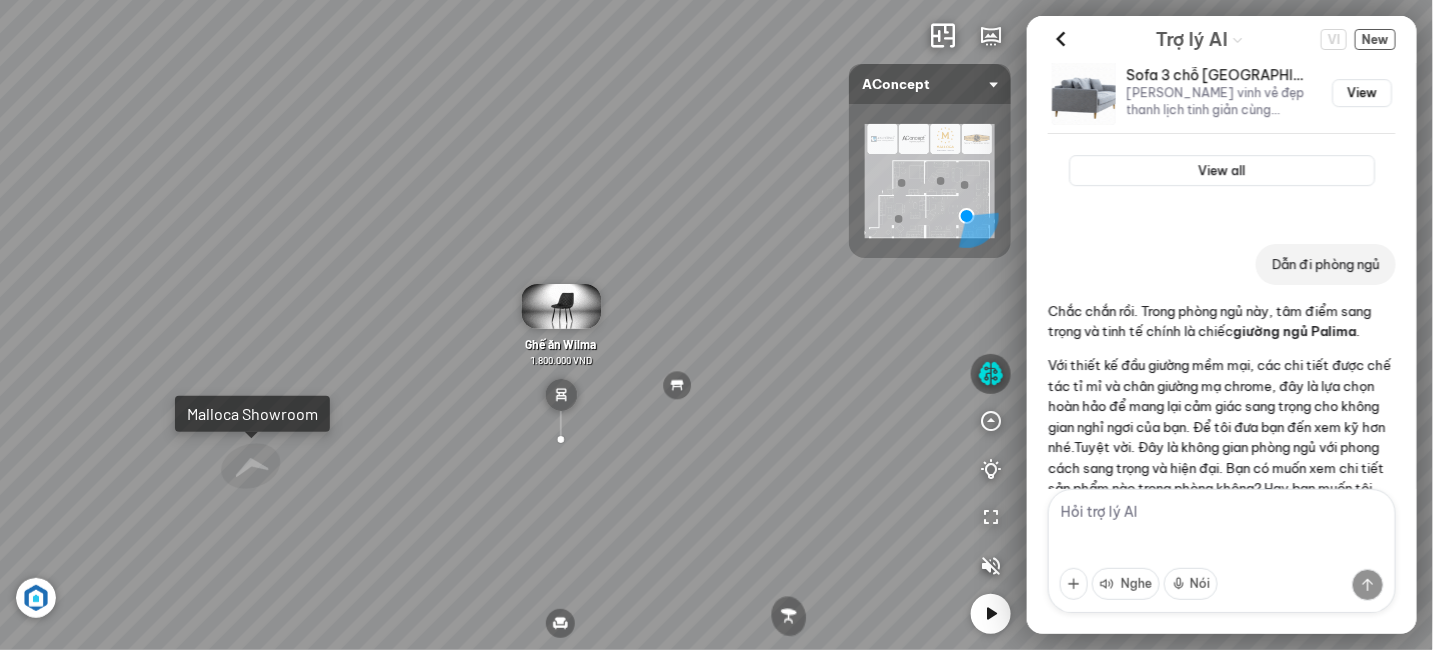 click on "Ghế ăn Andrew
3.200.000 VND
Ghế ăn Wilma
1.800.000 VND
Sofa 3 chỗ [PERSON_NAME] vải Holly
19.500.000 VND
Sofa 3 chỗ [PERSON_NAME]
31.000.000 VND" at bounding box center (716, 325) 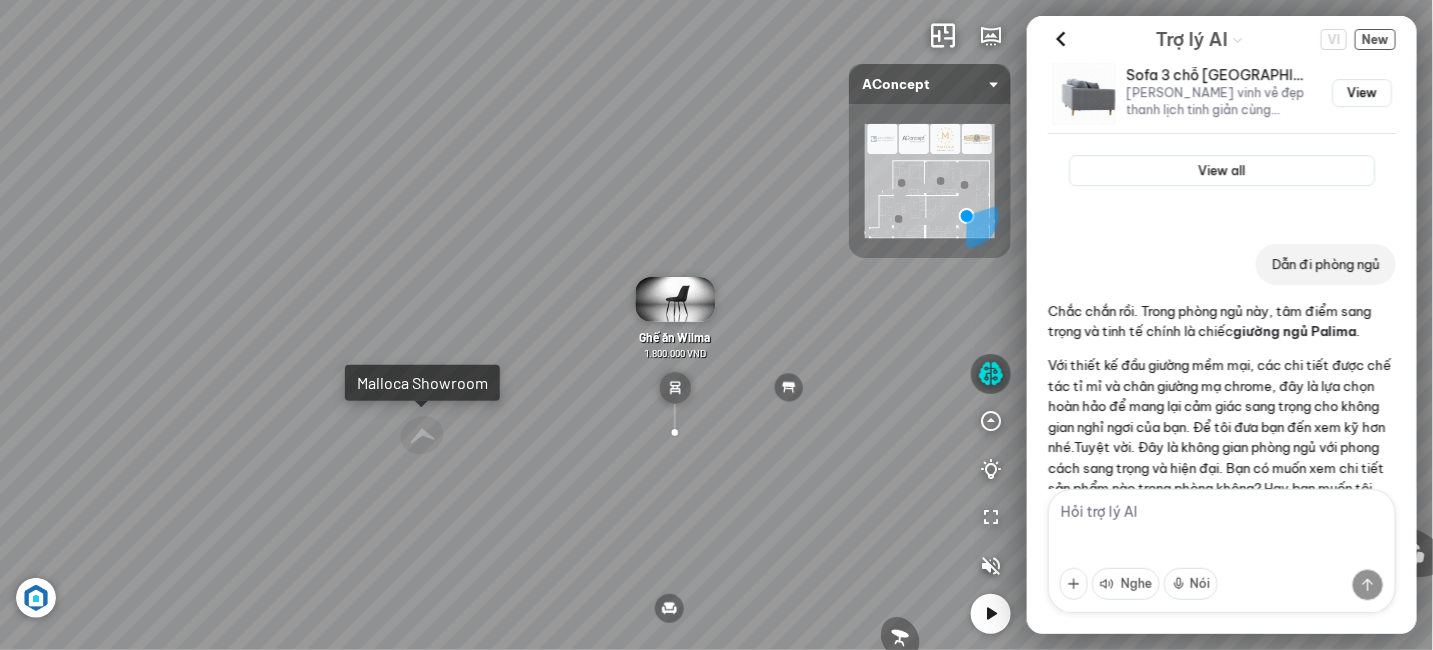 drag, startPoint x: 773, startPoint y: 341, endPoint x: 837, endPoint y: 360, distance: 66.760765 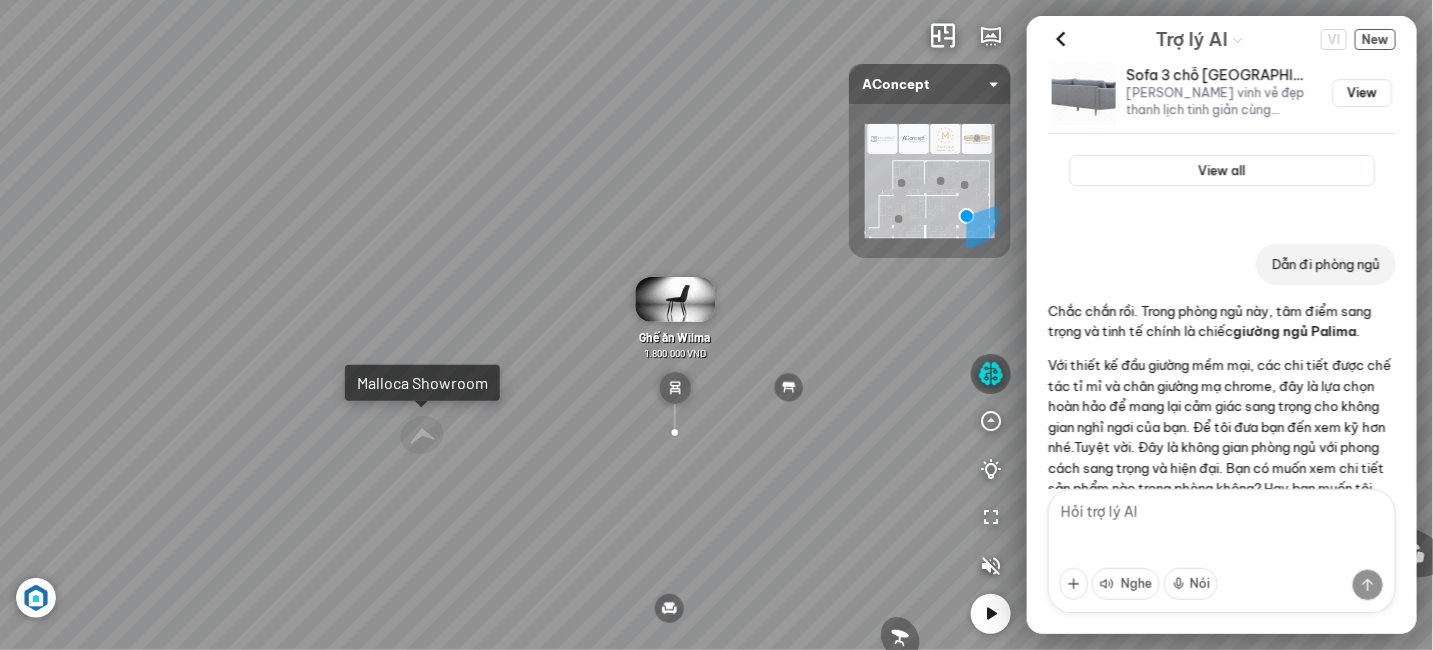 click on "Ghế ăn Andrew
3.200.000 VND
Ghế ăn Wilma
1.800.000 VND
Sofa 3 chỗ [PERSON_NAME] vải Holly
19.500.000 VND
Sofa 3 chỗ [PERSON_NAME]
31.000.000 VND" at bounding box center (716, 325) 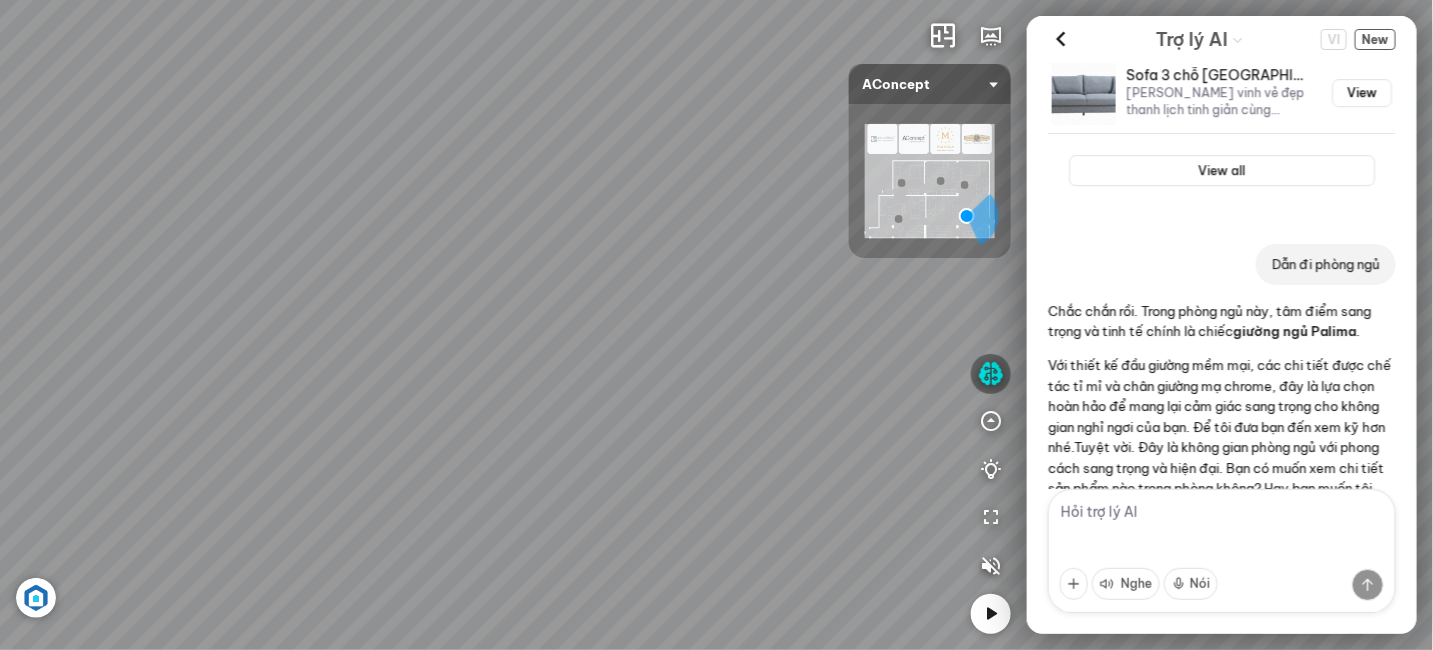 drag, startPoint x: 420, startPoint y: 287, endPoint x: 700, endPoint y: 331, distance: 283.43607 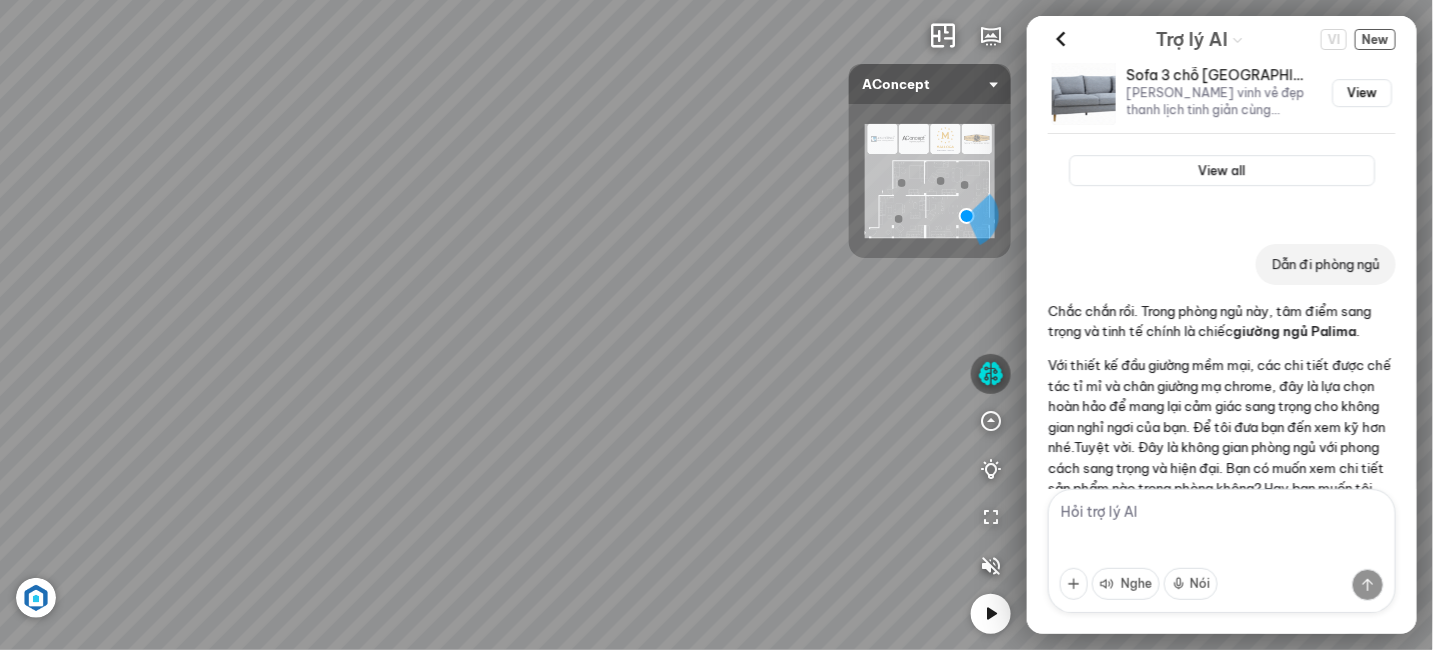 click on "Ghế ăn Andrew
3.200.000 VND
Ghế ăn Wilma
1.800.000 VND
Sofa 3 chỗ [PERSON_NAME] vải Holly
19.500.000 VND
Sofa 3 chỗ [PERSON_NAME]
31.000.000 VND" at bounding box center (716, 325) 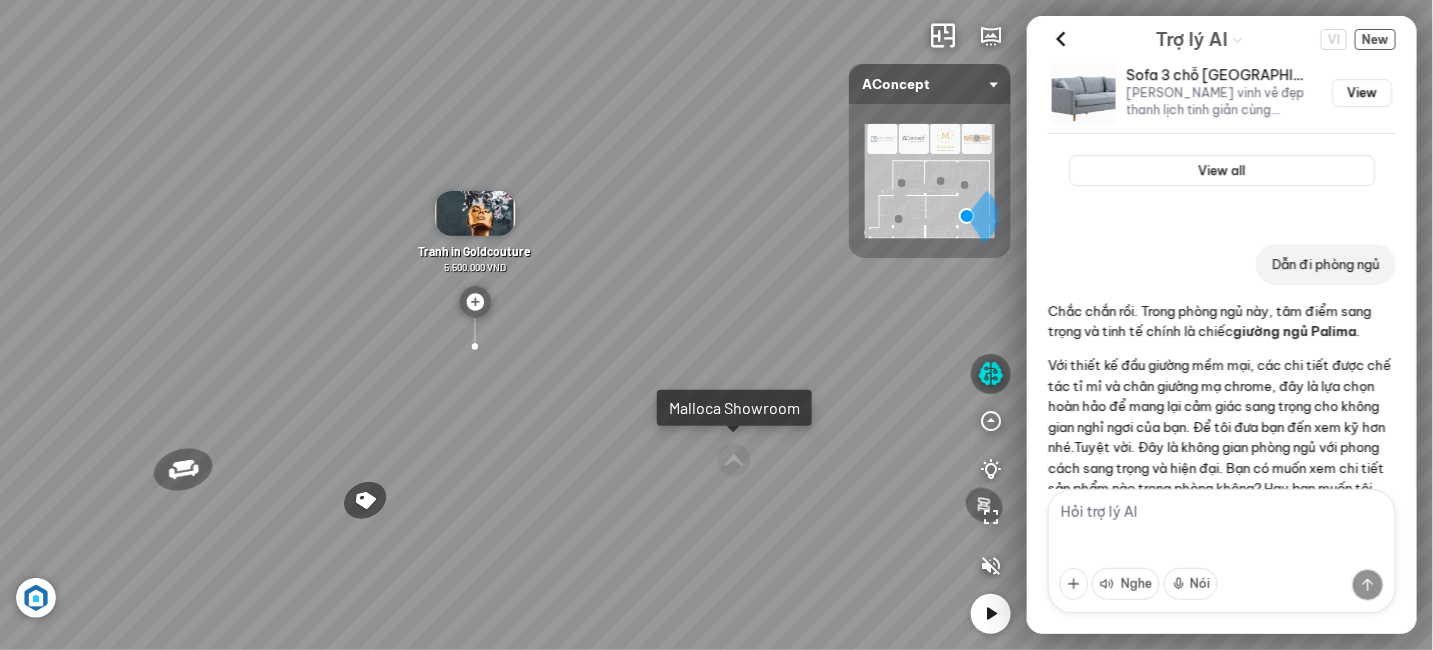 drag, startPoint x: 273, startPoint y: 325, endPoint x: 518, endPoint y: 315, distance: 245.204 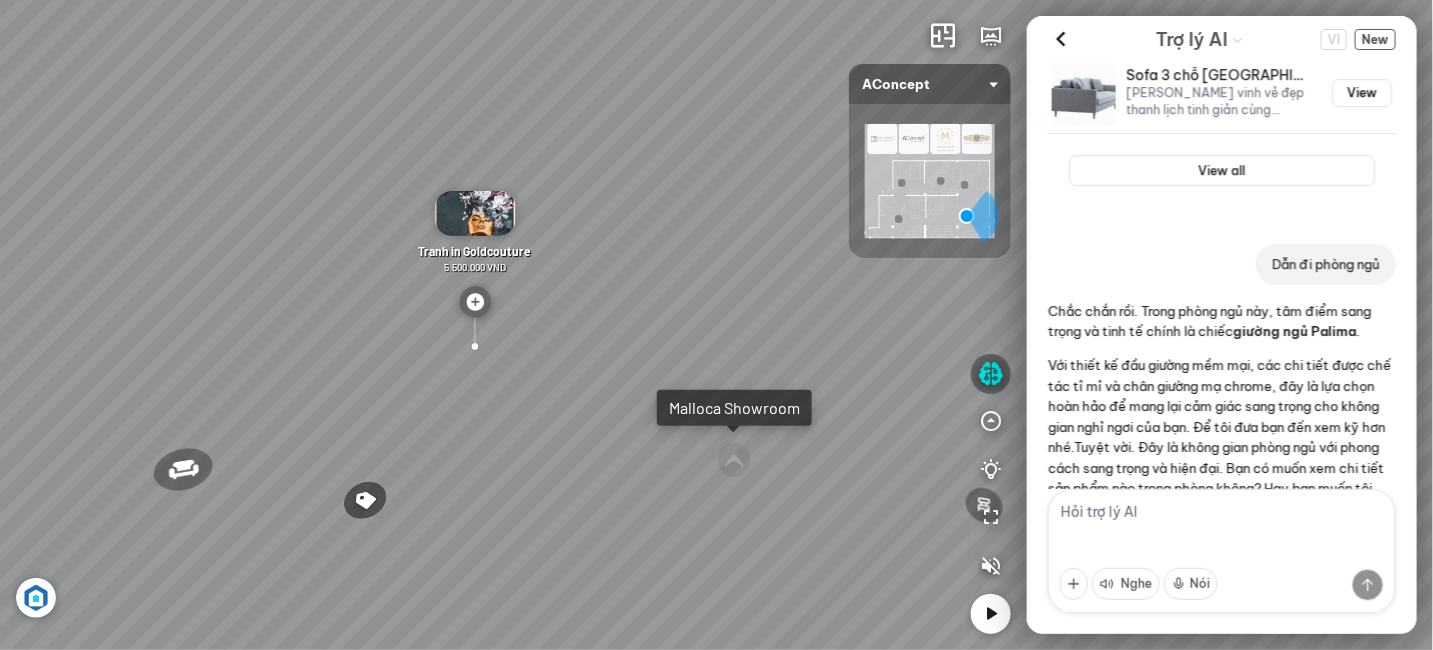click on "Ghế ăn Andrew
3.200.000 VND
Ghế ăn Wilma
1.800.000 VND
Sofa 3 chỗ [PERSON_NAME] vải Holly
19.500.000 VND
Sofa 3 chỗ [PERSON_NAME]
31.000.000 VND" at bounding box center [716, 325] 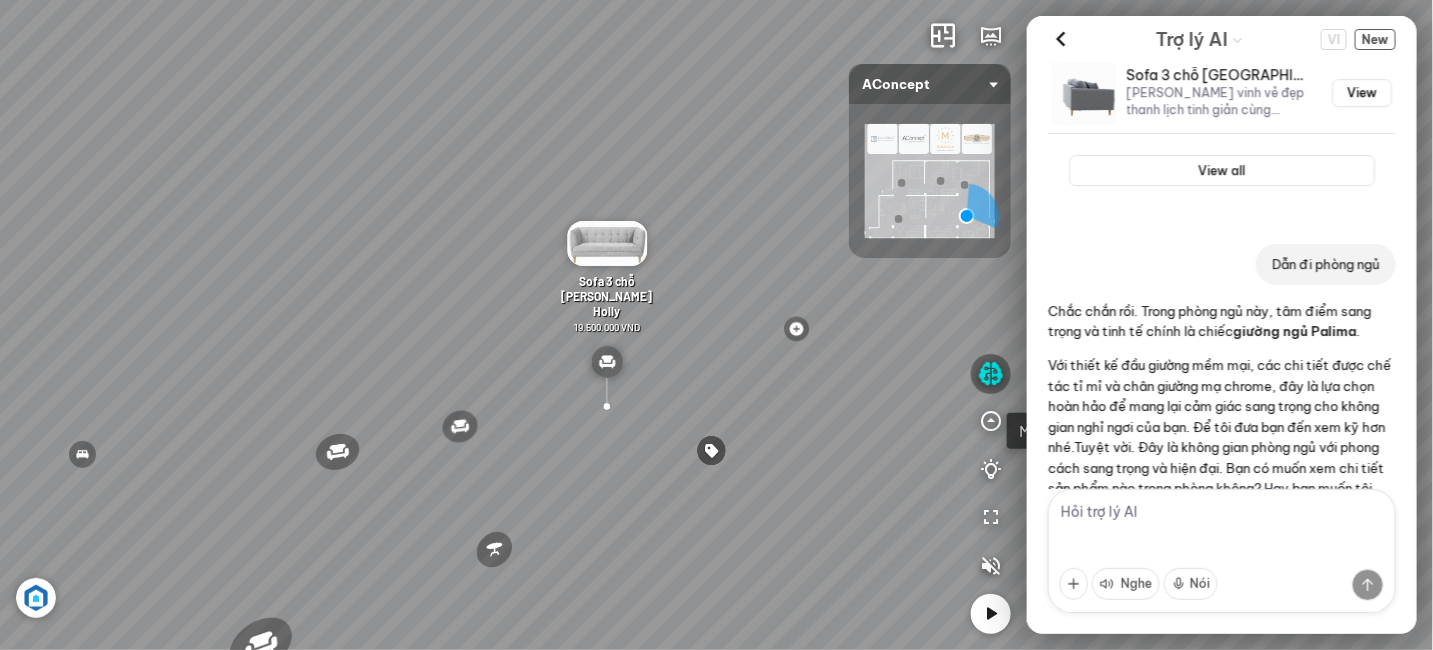 click on "Ghế ăn Andrew
3.200.000 VND
Ghế ăn Wilma
1.800.000 VND
Sofa 3 chỗ [PERSON_NAME] vải Holly
19.500.000 VND
Sofa 3 chỗ [PERSON_NAME]
31.000.000 VND" at bounding box center [716, 325] 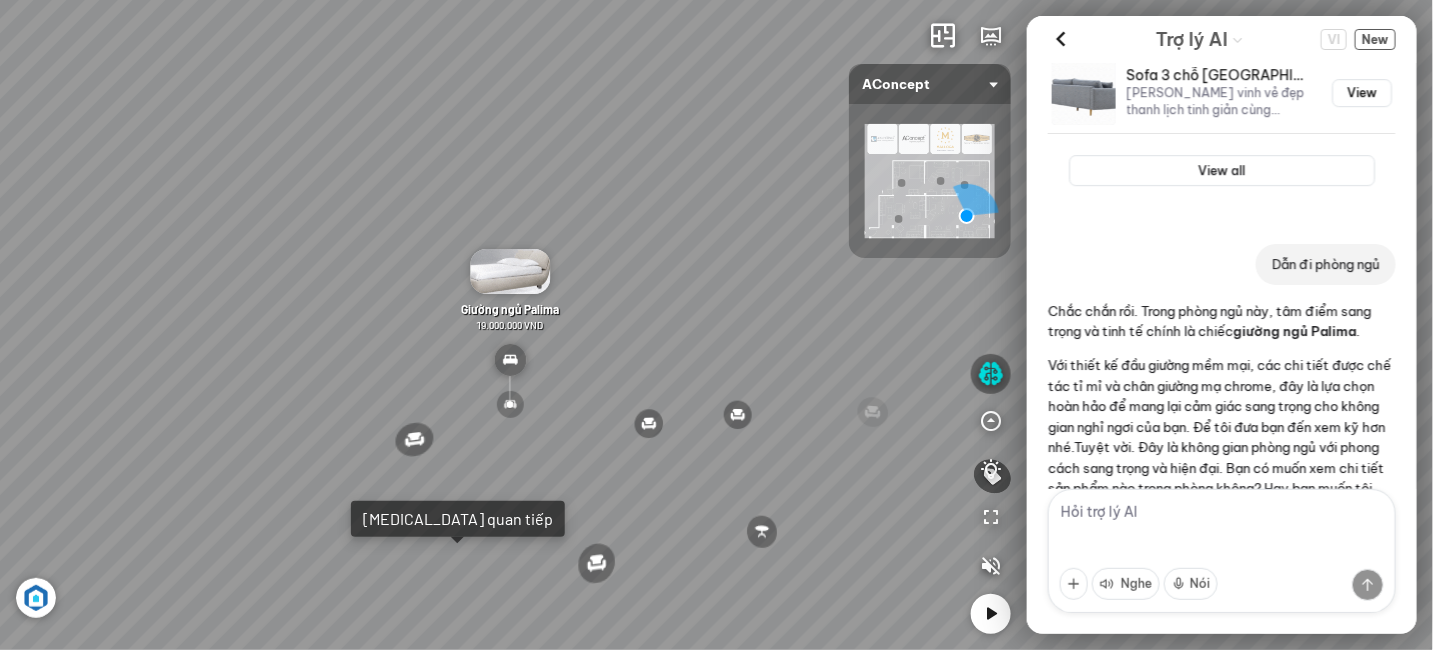 drag, startPoint x: 328, startPoint y: 318, endPoint x: 667, endPoint y: 317, distance: 339.00146 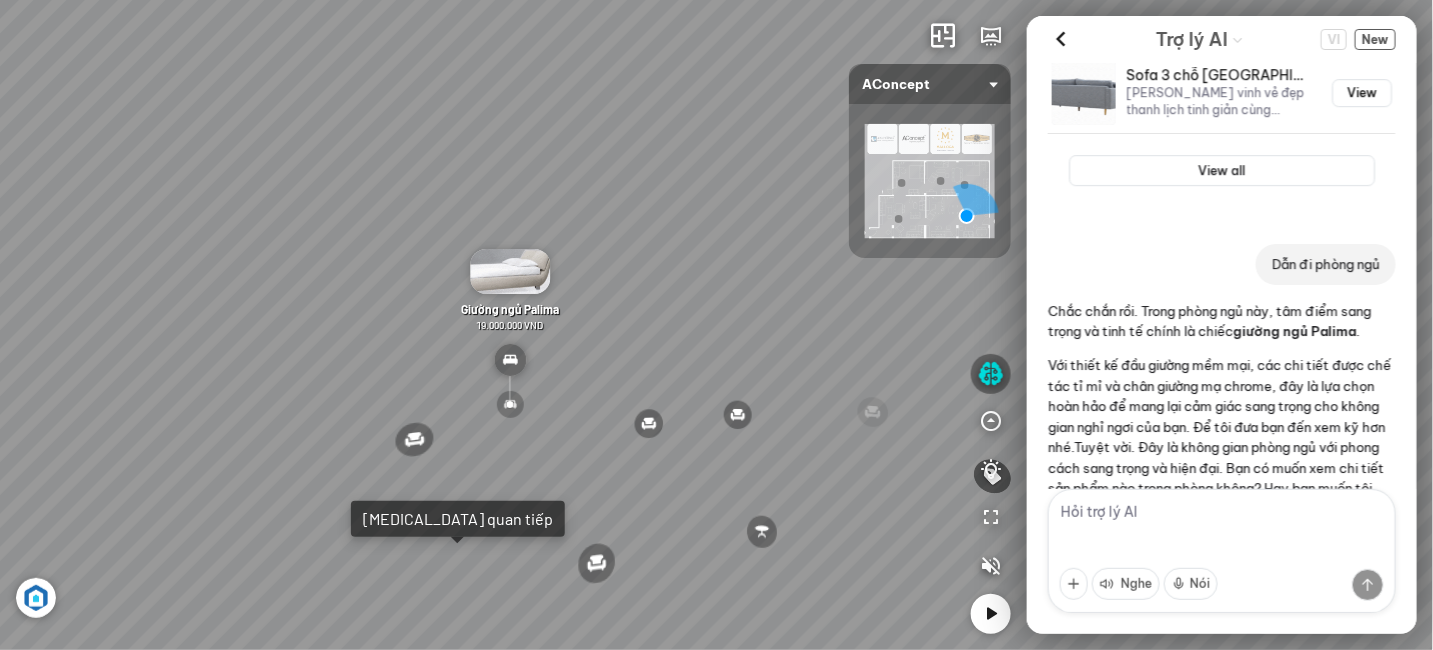 click on "Ghế ăn Andrew
3.200.000 VND
Ghế ăn Wilma
1.800.000 VND
Sofa 3 chỗ [PERSON_NAME] vải Holly
19.500.000 VND
Sofa 3 chỗ [PERSON_NAME]
31.000.000 VND" at bounding box center (716, 325) 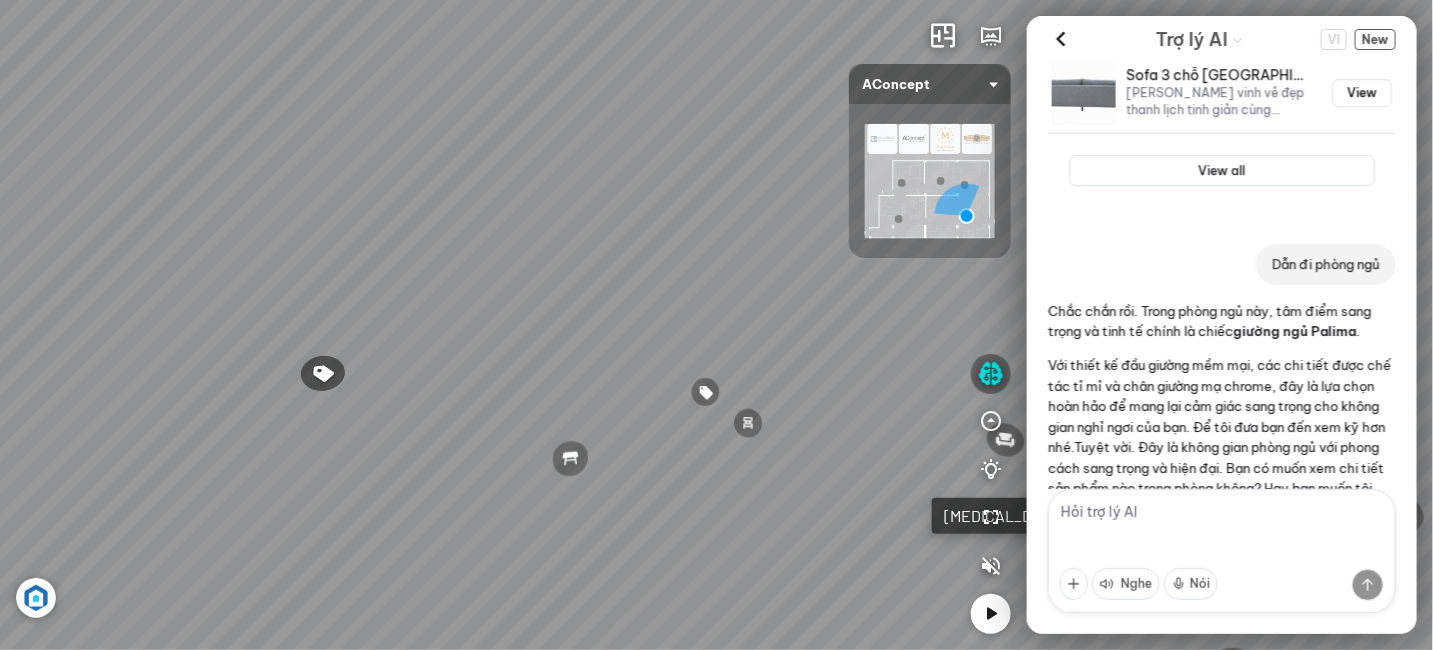 drag, startPoint x: 406, startPoint y: 324, endPoint x: 438, endPoint y: 326, distance: 32.06244 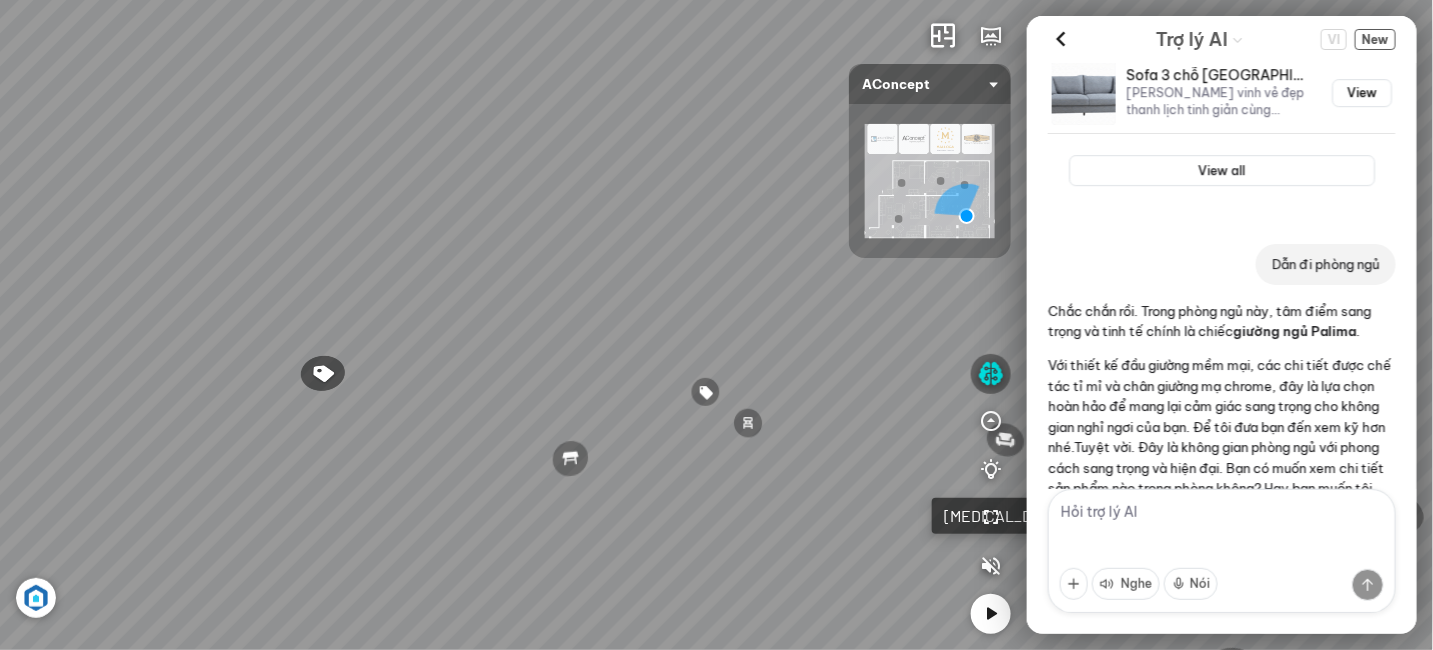 click on "Ghế ăn Andrew
3.200.000 VND
Ghế ăn Wilma
1.800.000 VND
Sofa 3 chỗ [PERSON_NAME] vải Holly
19.500.000 VND
Sofa 3 chỗ [PERSON_NAME]
31.000.000 VND" at bounding box center (716, 325) 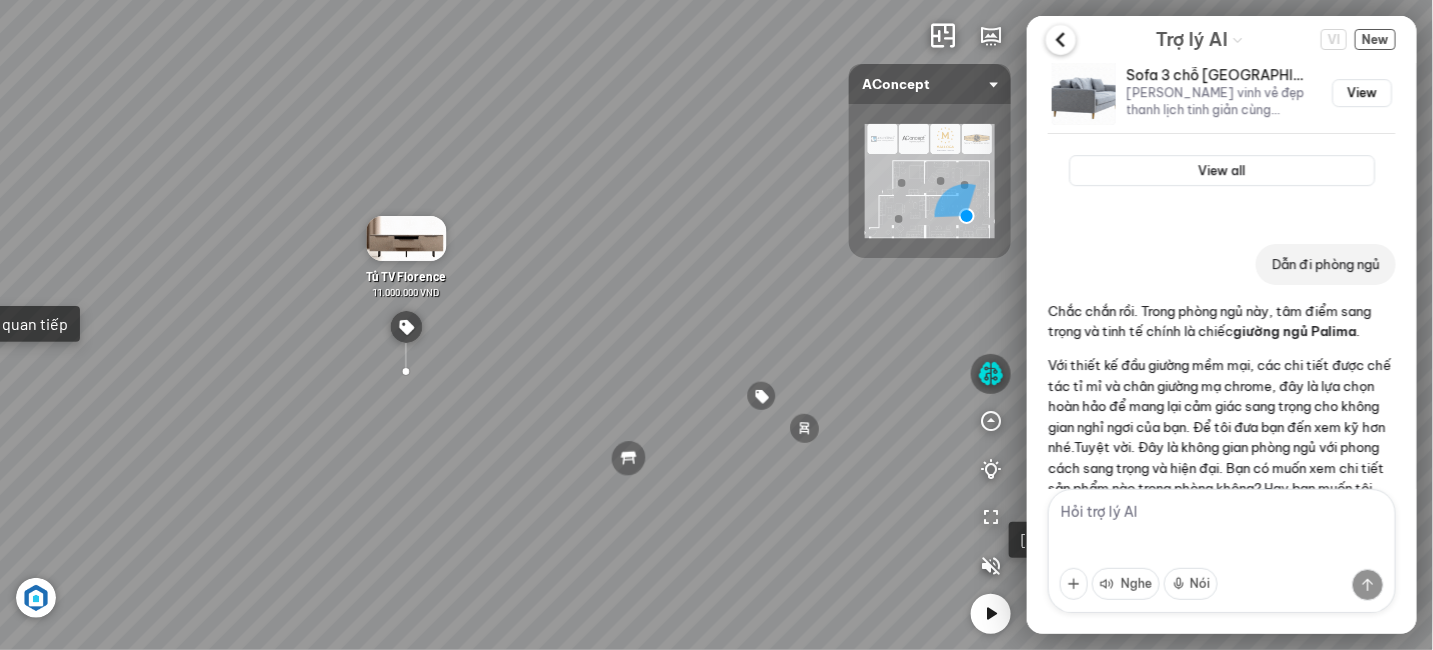 click at bounding box center [1061, 40] 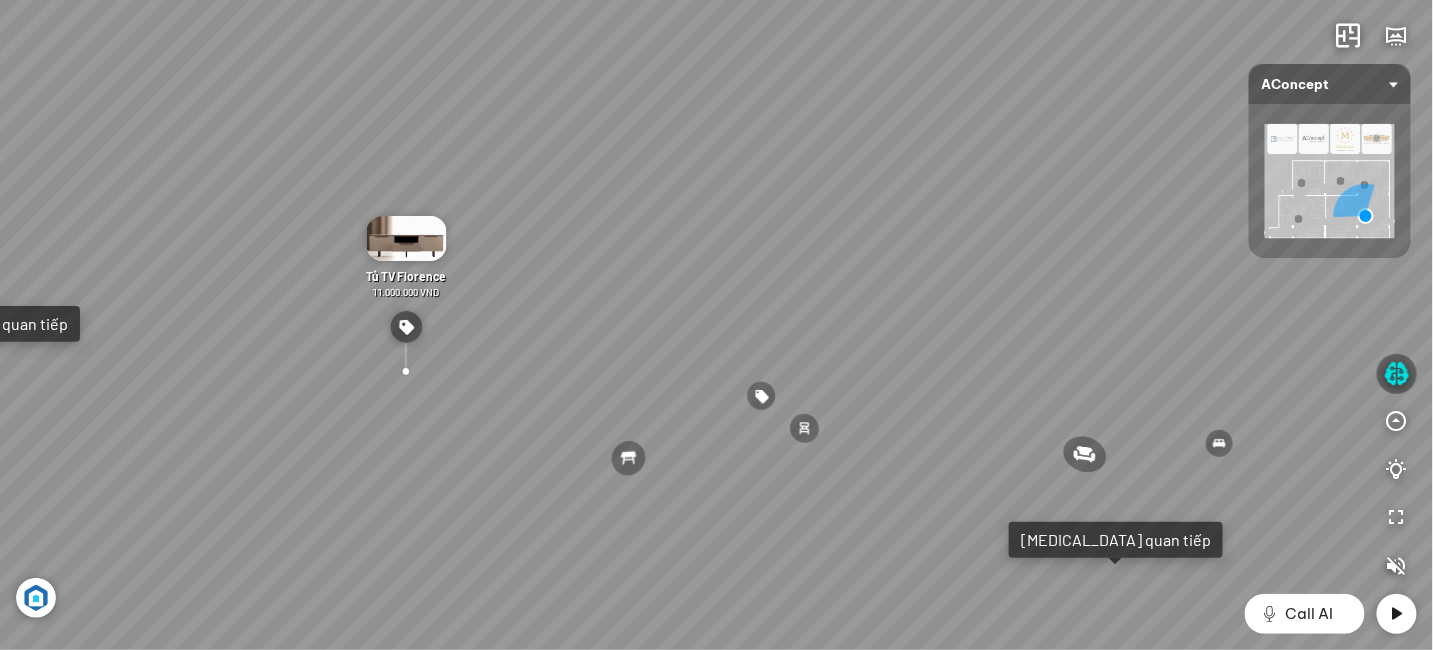 scroll, scrollTop: 230803, scrollLeft: 0, axis: vertical 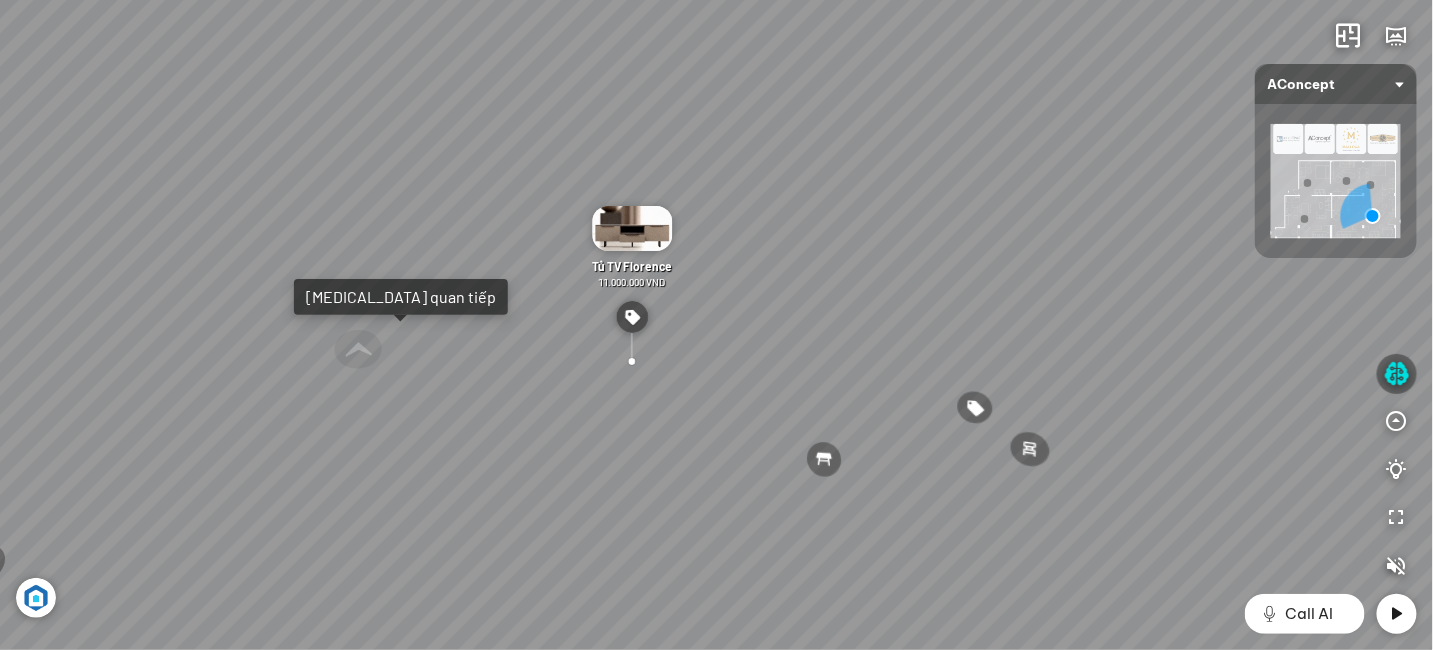 drag, startPoint x: 858, startPoint y: 265, endPoint x: 906, endPoint y: 261, distance: 48.166378 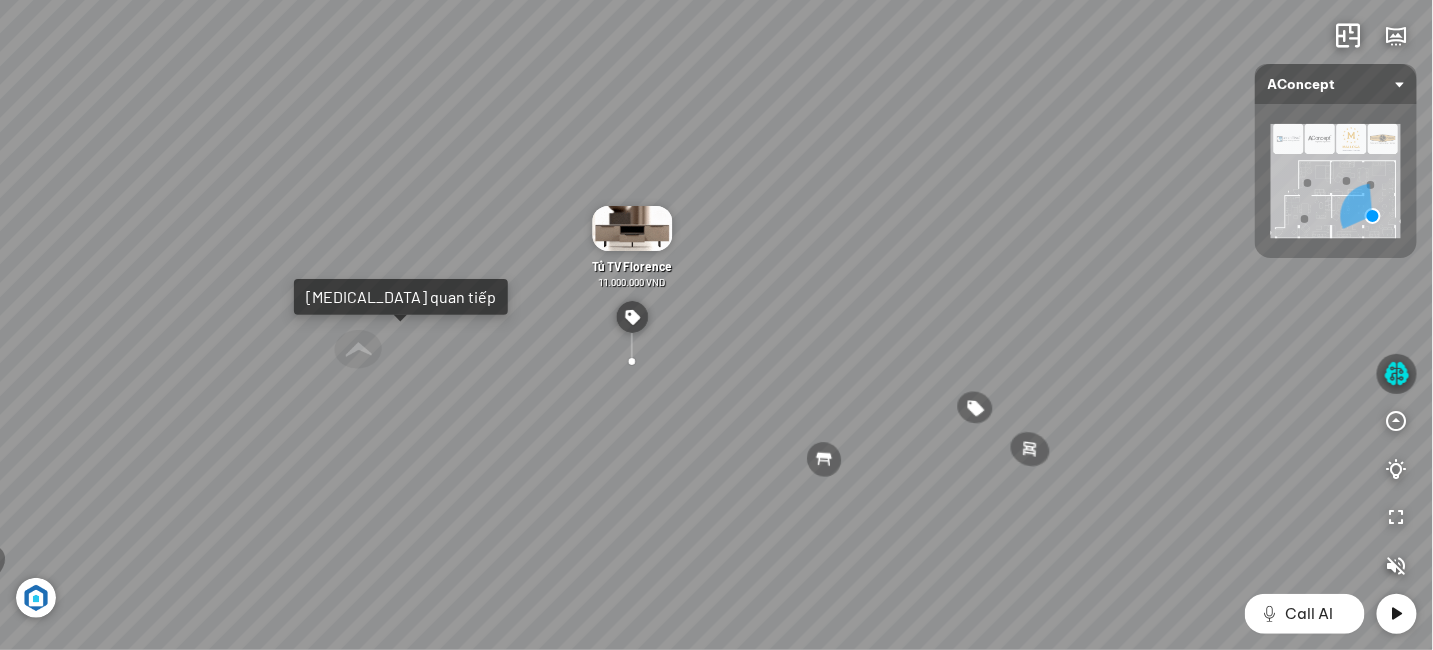 click on "Ghế ăn Andrew
3.200.000 VND
Ghế ăn Wilma
1.800.000 VND
Sofa 3 chỗ [PERSON_NAME] vải Holly
19.500.000 VND
Sofa 3 chỗ [PERSON_NAME]
31.000.000 VND" at bounding box center (716, 325) 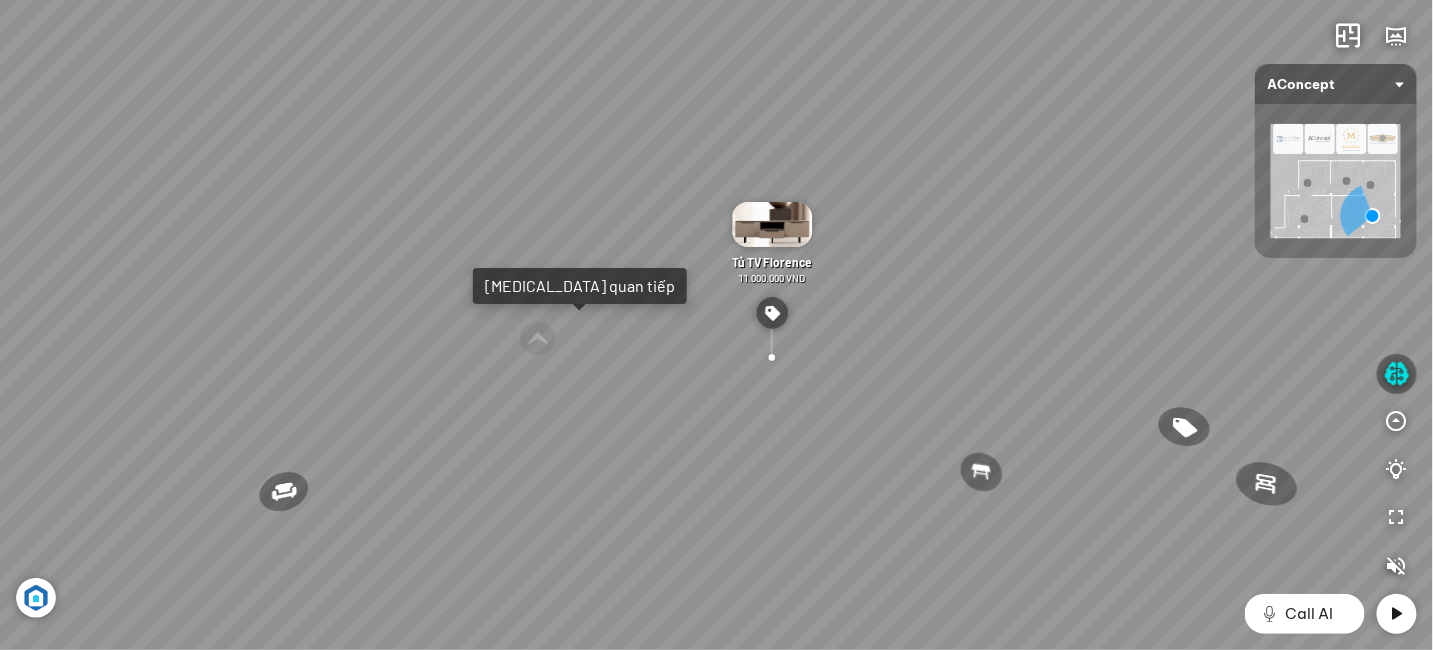 drag, startPoint x: 579, startPoint y: 294, endPoint x: 668, endPoint y: 294, distance: 89 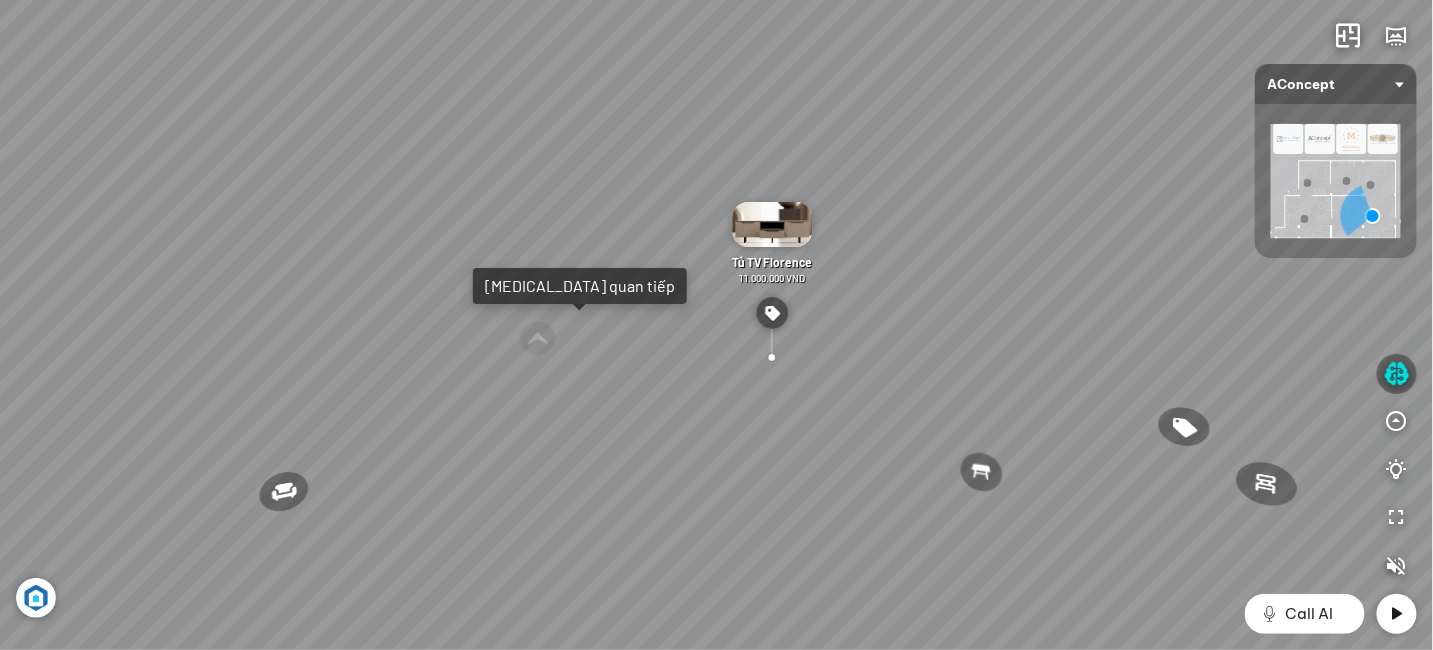 click on "Ghế ăn Andrew
3.200.000 VND
Ghế ăn Wilma
1.800.000 VND
Sofa 3 chỗ [PERSON_NAME] vải Holly
19.500.000 VND
Sofa 3 chỗ [PERSON_NAME]
31.000.000 VND" at bounding box center (716, 325) 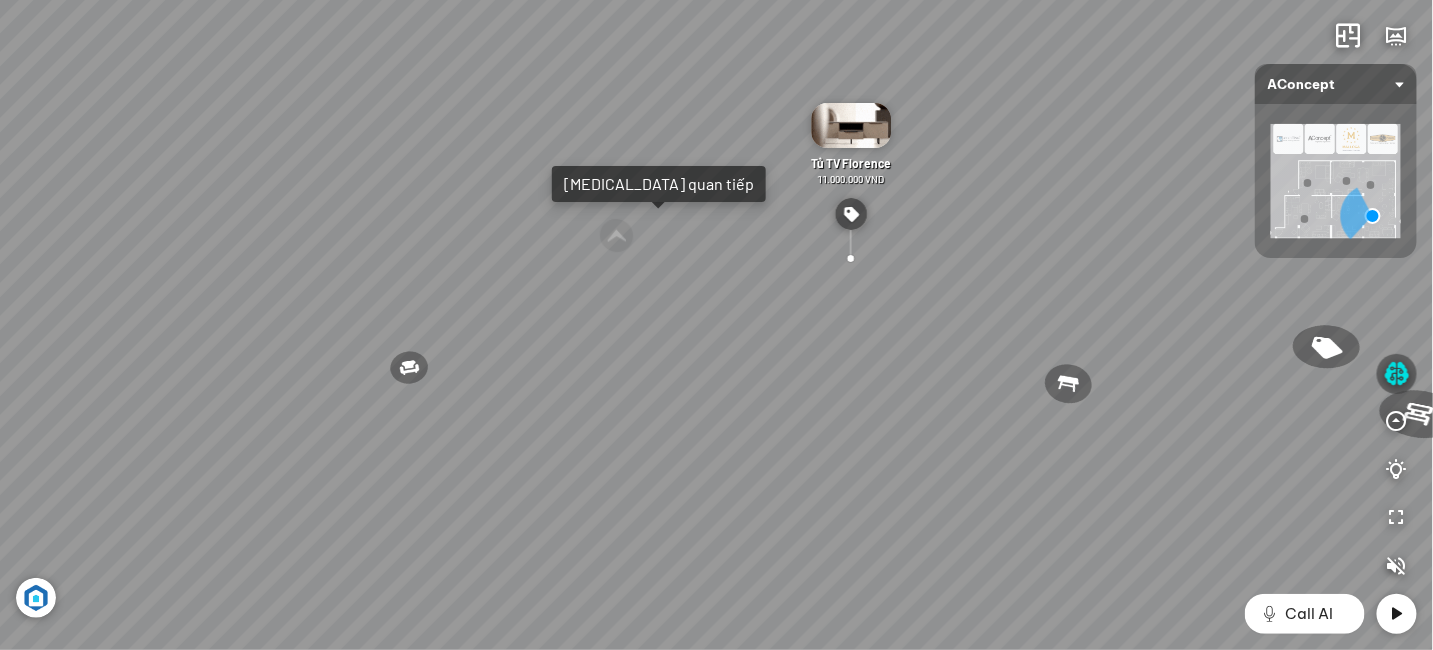 drag, startPoint x: 657, startPoint y: 249, endPoint x: 710, endPoint y: 224, distance: 58.60034 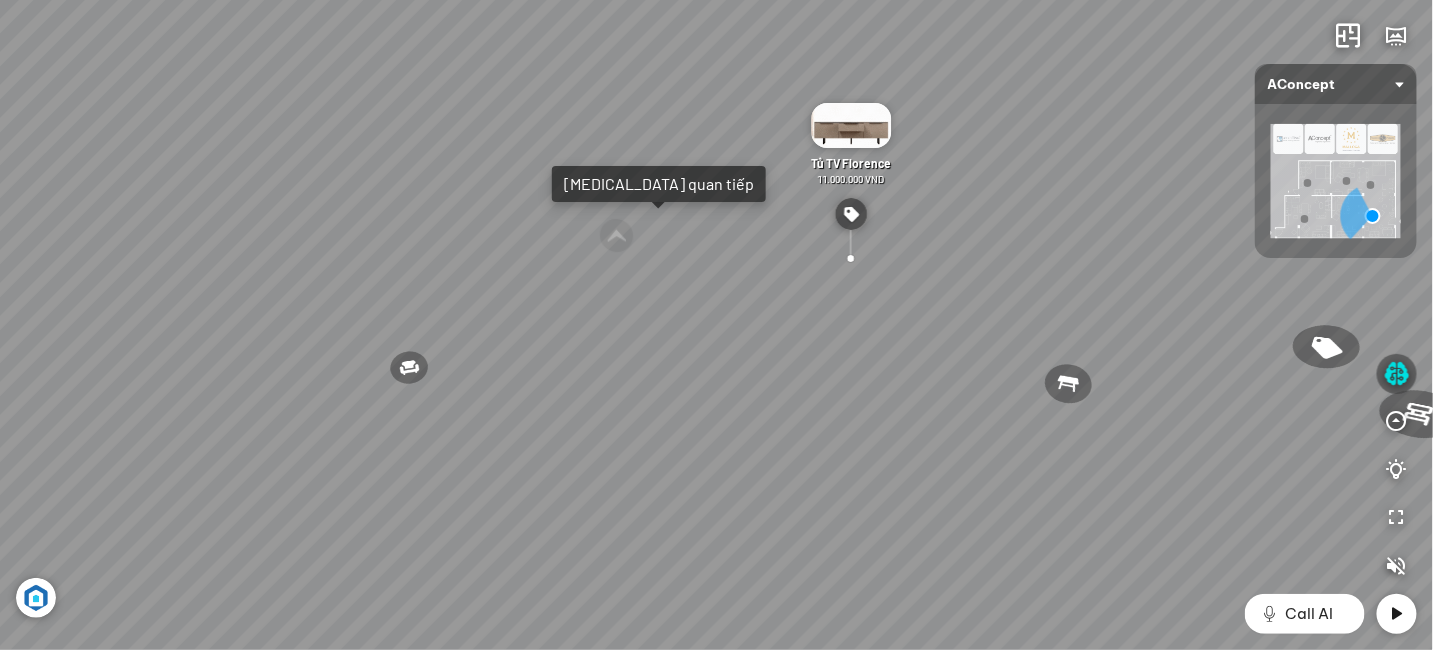 click on "Ghế ăn Andrew
3.200.000 VND
Ghế ăn Wilma
1.800.000 VND
Sofa 3 chỗ [PERSON_NAME] vải Holly
19.500.000 VND
Sofa 3 chỗ [PERSON_NAME]
31.000.000 VND" at bounding box center (716, 325) 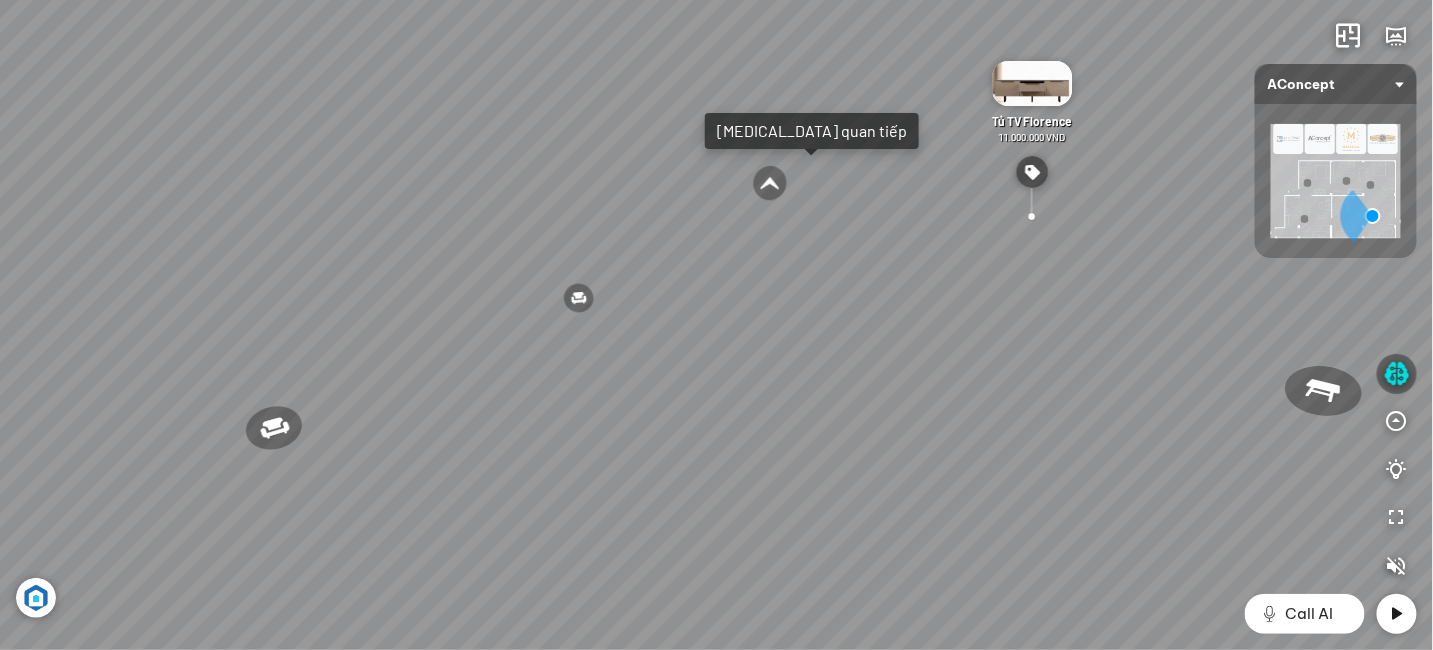 drag, startPoint x: 615, startPoint y: 304, endPoint x: 808, endPoint y: 299, distance: 193.06476 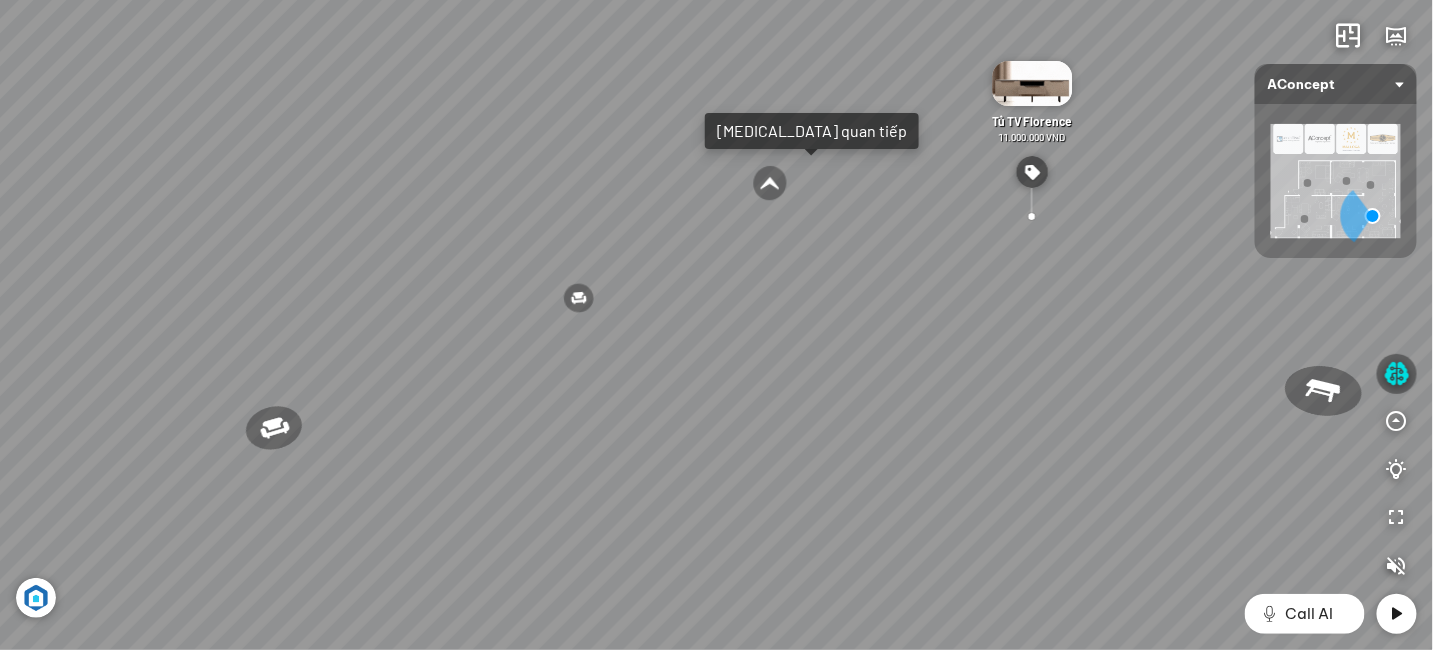 click on "Ghế ăn Andrew
3.200.000 VND
Ghế ăn Wilma
1.800.000 VND
Sofa 3 chỗ [PERSON_NAME] vải Holly
19.500.000 VND
Sofa 3 chỗ [PERSON_NAME]
31.000.000 VND" at bounding box center (716, 325) 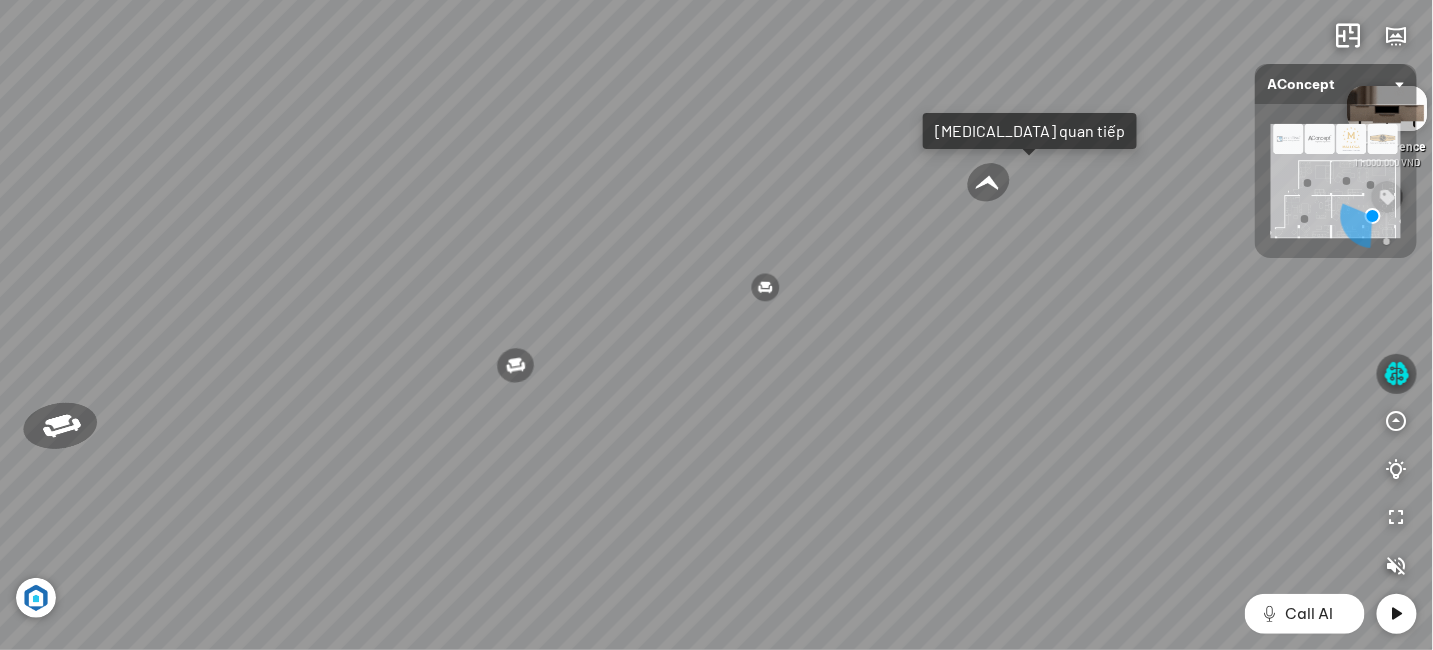 drag, startPoint x: 657, startPoint y: 328, endPoint x: 877, endPoint y: 307, distance: 221 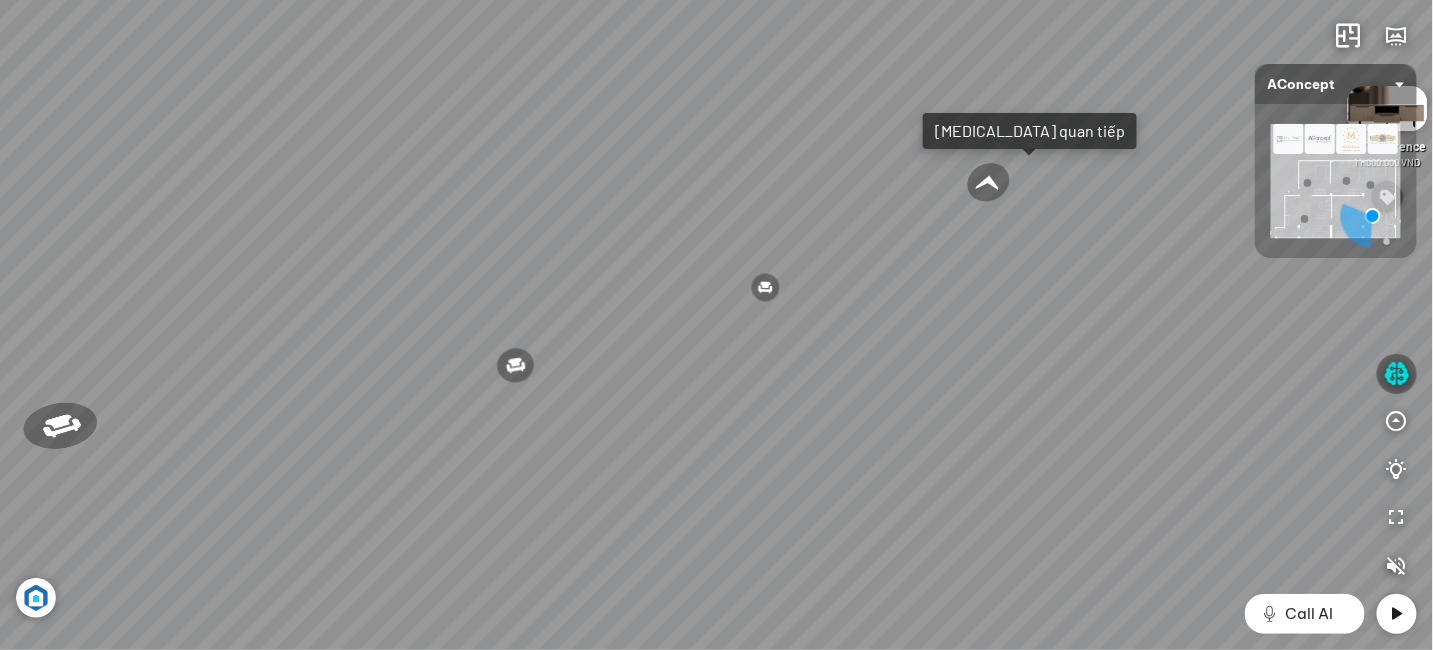 click on "Ghế ăn Andrew
3.200.000 VND
Ghế ăn Wilma
1.800.000 VND
Sofa 3 chỗ [PERSON_NAME] vải Holly
19.500.000 VND
Sofa 3 chỗ [PERSON_NAME]
31.000.000 VND" at bounding box center [716, 325] 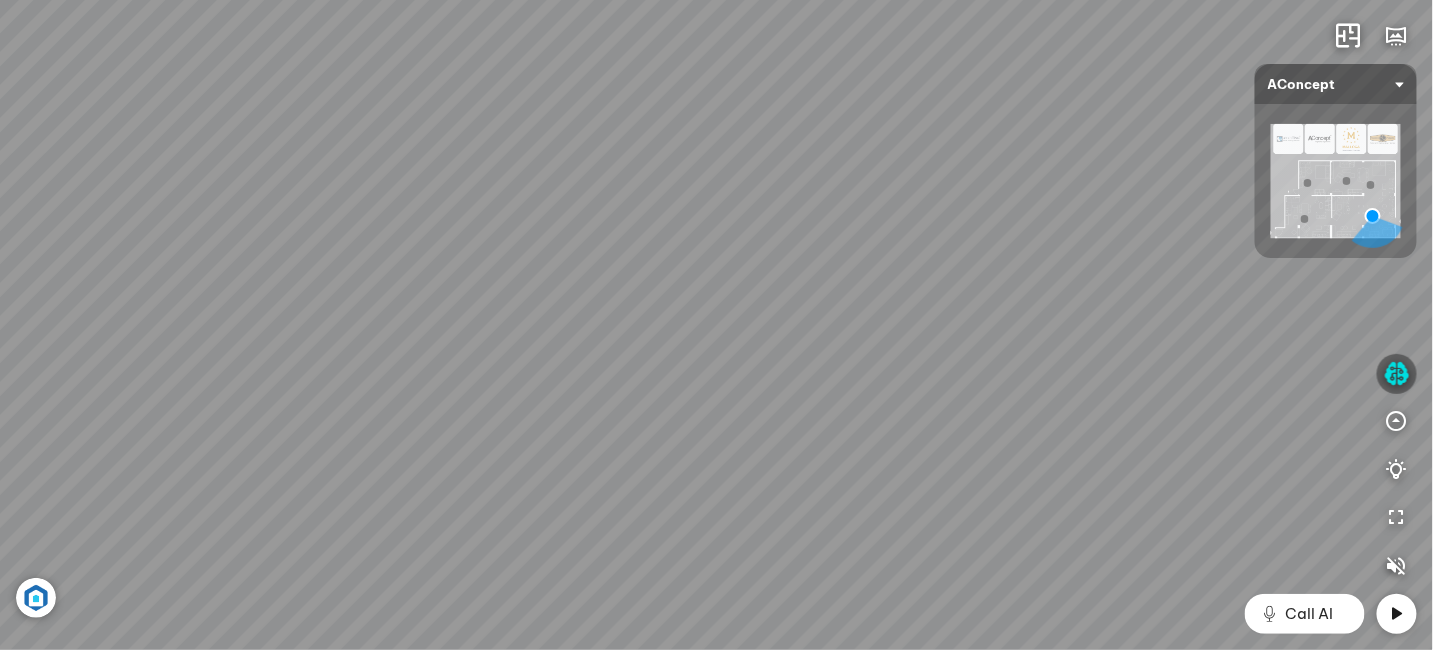 drag, startPoint x: 779, startPoint y: 324, endPoint x: 1004, endPoint y: 419, distance: 244.23349 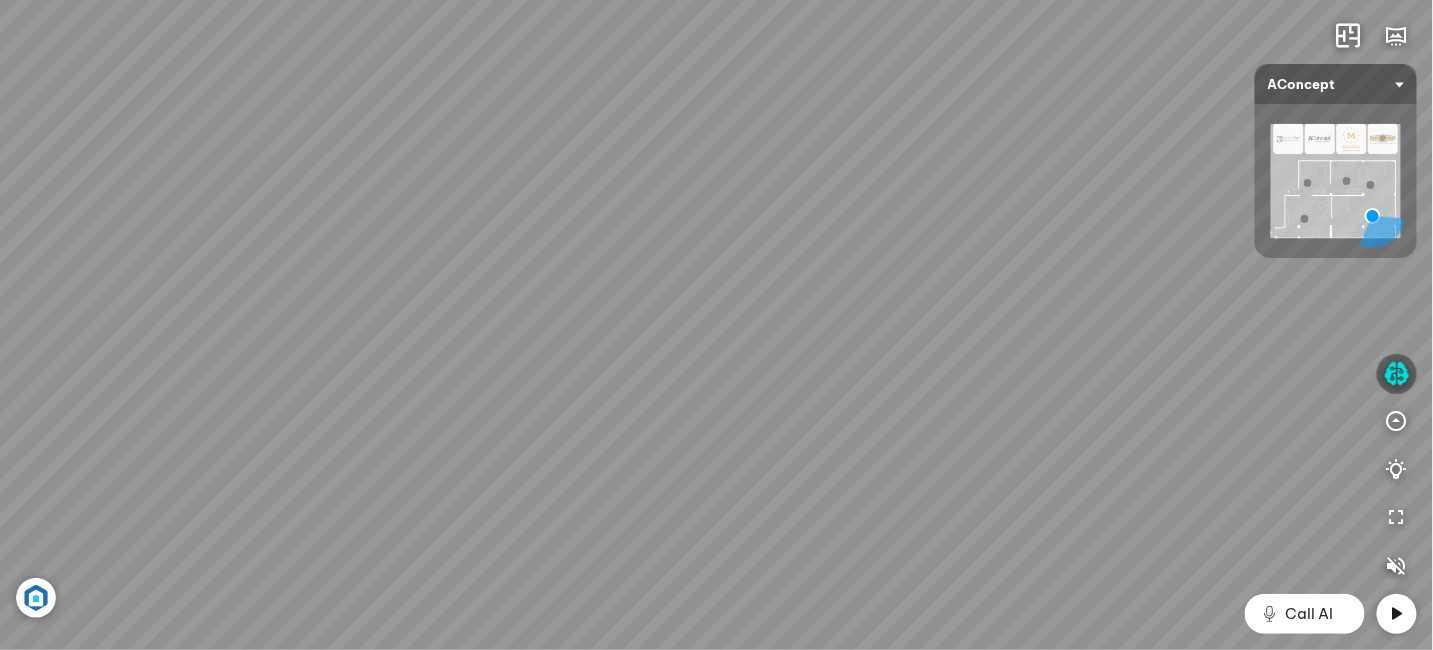 drag, startPoint x: 523, startPoint y: 276, endPoint x: 650, endPoint y: 222, distance: 138.00362 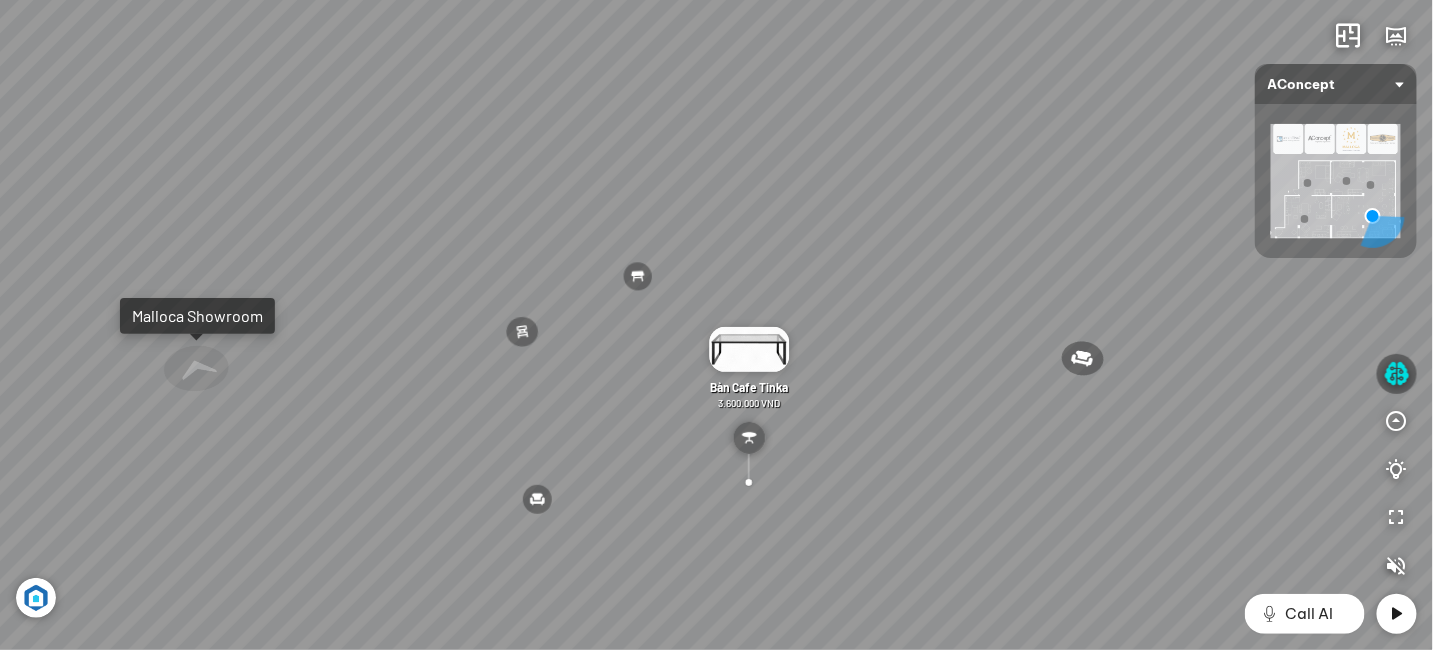 drag, startPoint x: 706, startPoint y: 229, endPoint x: 838, endPoint y: 232, distance: 132.03409 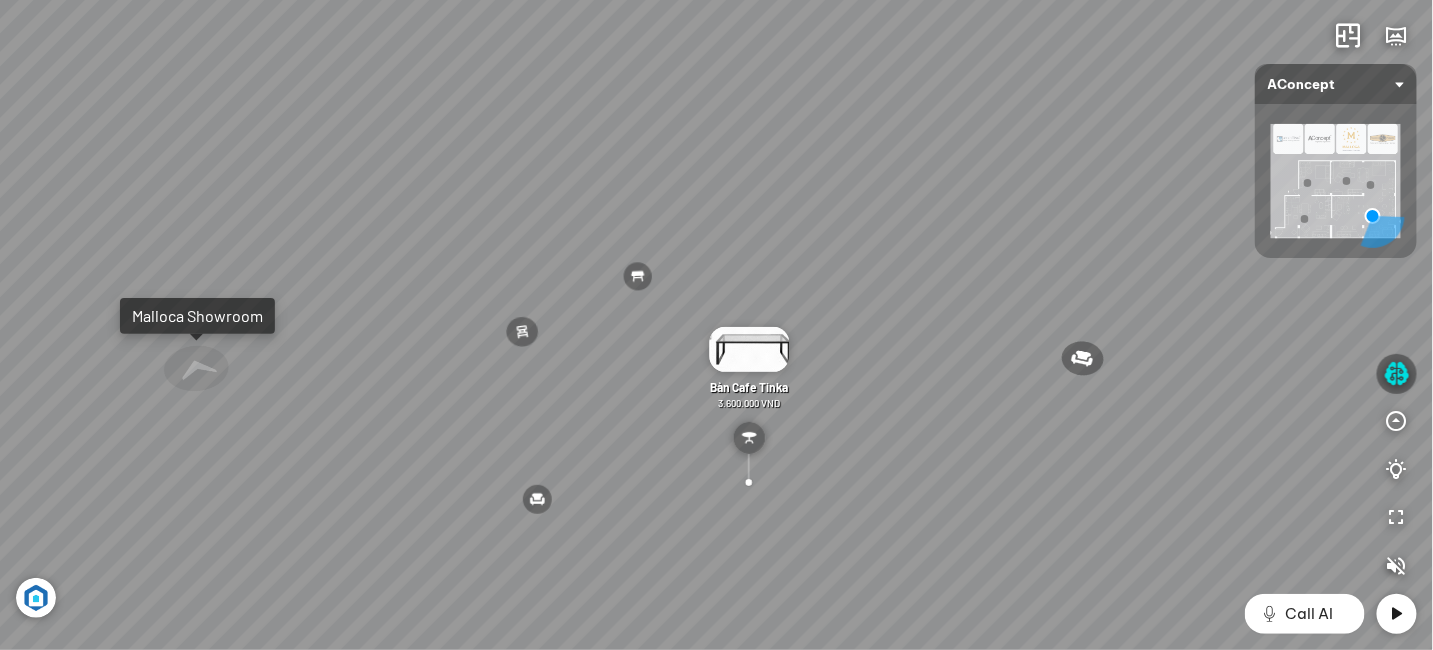 click on "Ghế ăn Andrew
3.200.000 VND
Ghế ăn Wilma
1.800.000 VND
Sofa 3 chỗ [PERSON_NAME] vải Holly
19.500.000 VND
Sofa 3 chỗ [PERSON_NAME]
31.000.000 VND" at bounding box center [716, 325] 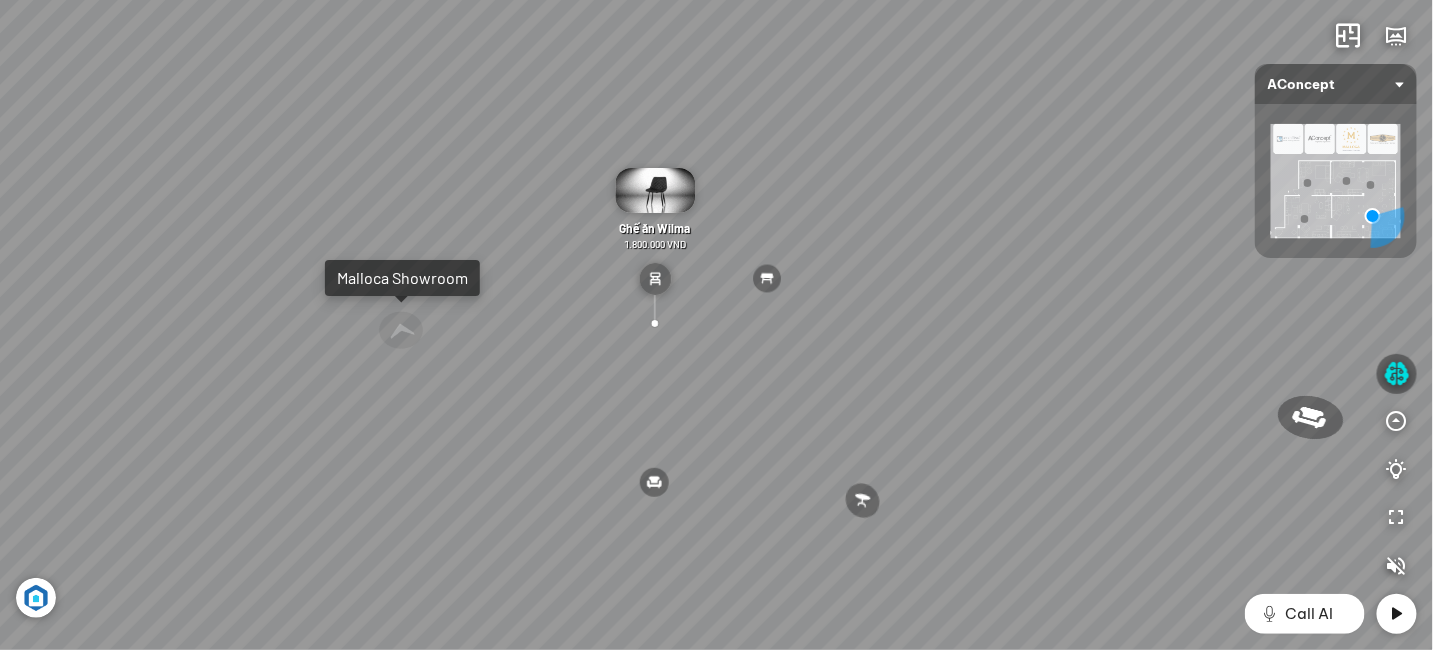 click on "Malloca Showroom" at bounding box center (402, 278) 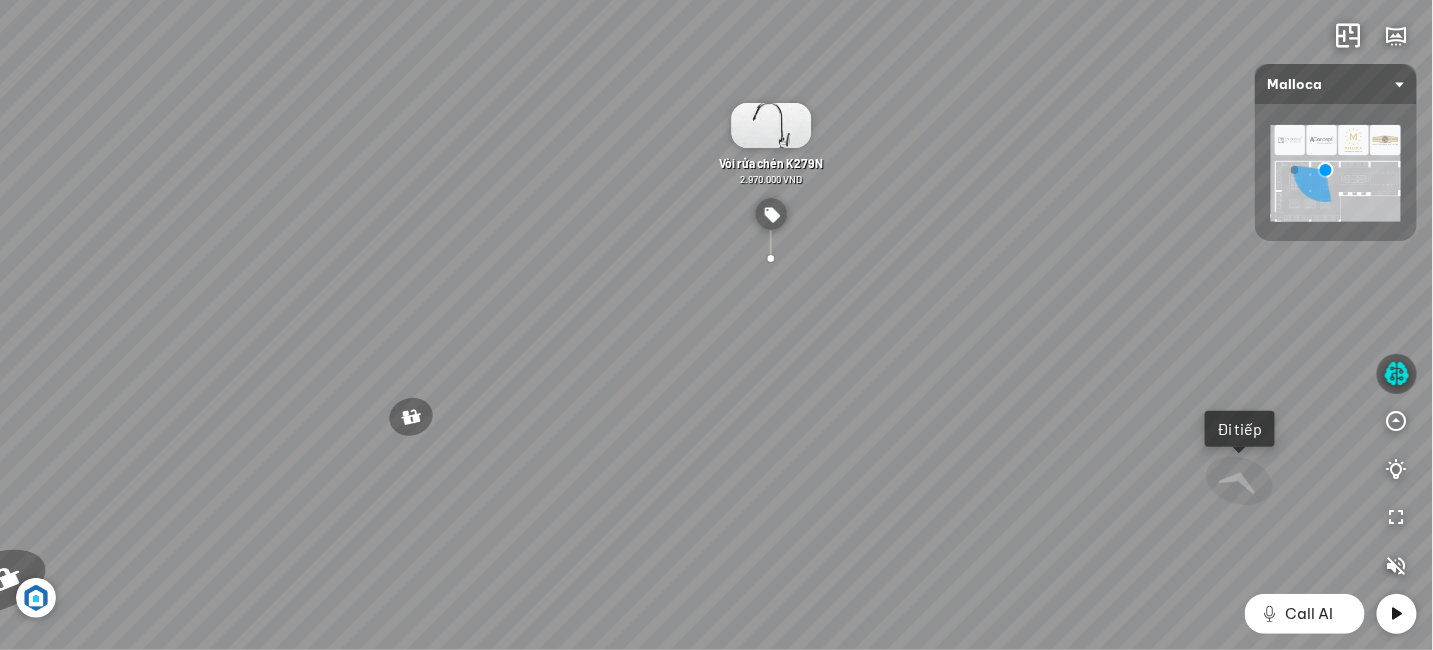 drag, startPoint x: 622, startPoint y: 368, endPoint x: 708, endPoint y: 223, distance: 168.5853 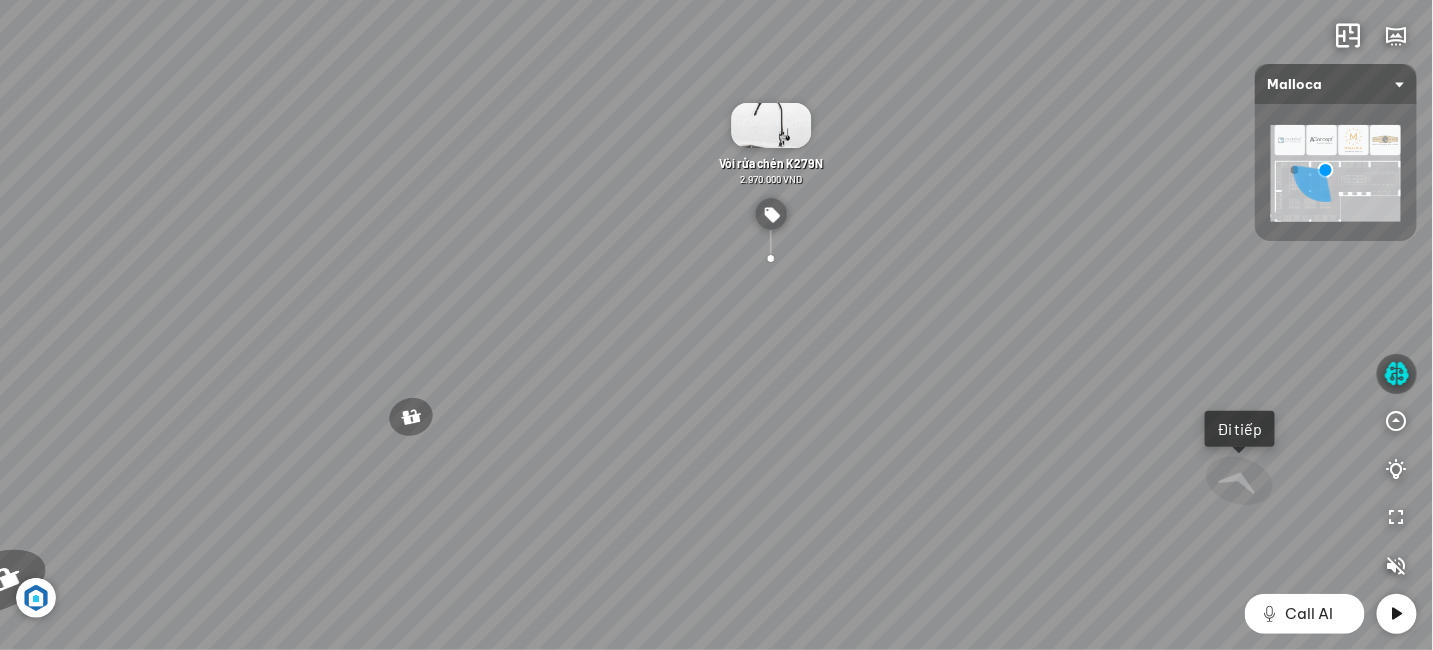 click on "Chậu rửa chén hai hộc bán thủ công Malloca MS 610T
9.460.000 VND
Máy hút khói khử mùi áp tường MC 750E
7.800.000 VND
Máy hút khói khử mùi áp tường MC 9018HS
9.900.000 VND
Máy sấy quần áo MTD-T1510HP
24.500.000 VND" at bounding box center [716, 325] 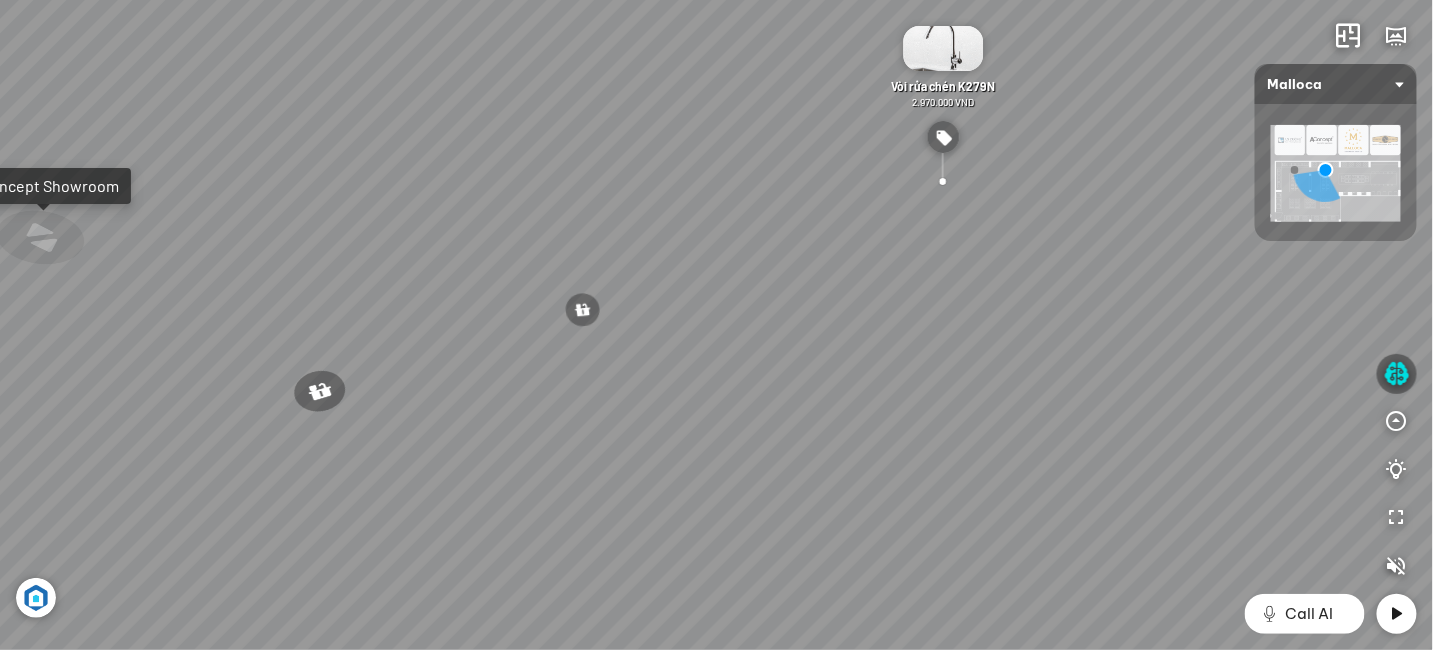 drag, startPoint x: 691, startPoint y: 281, endPoint x: 825, endPoint y: 279, distance: 134.01492 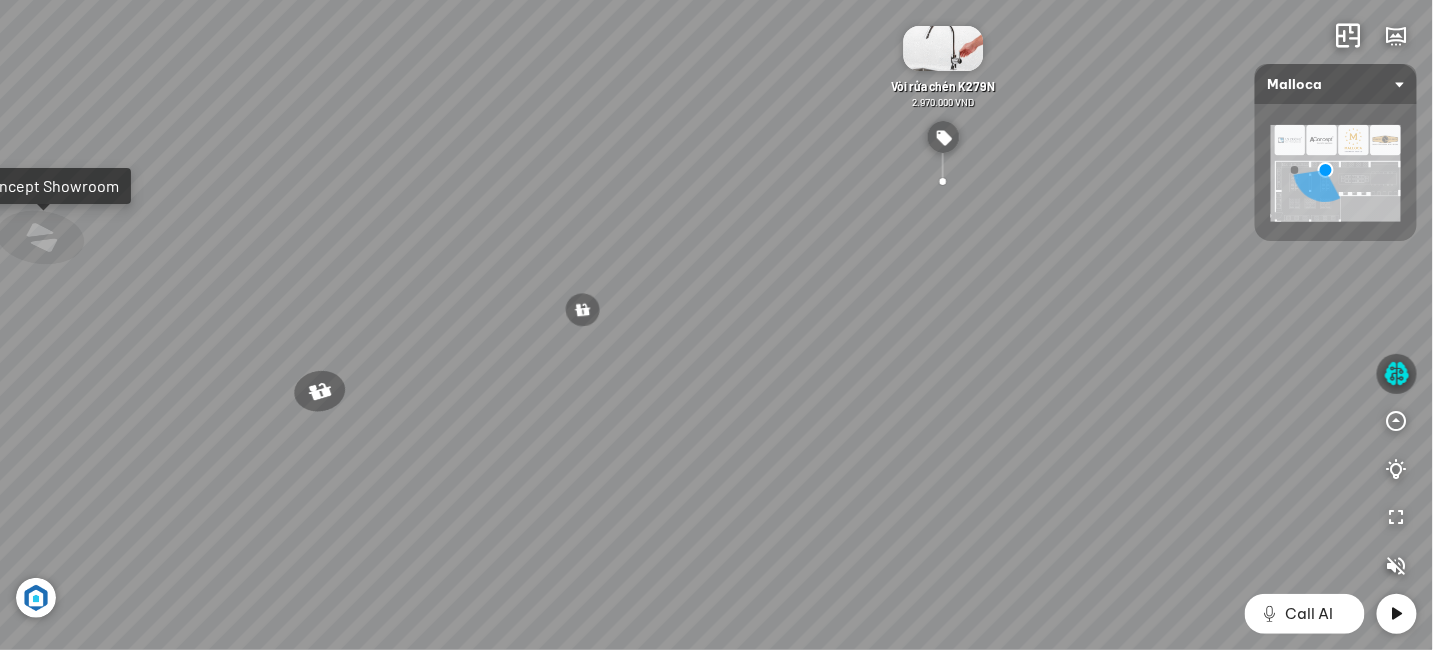 click on "Chậu rửa chén hai hộc bán thủ công Malloca MS 610T
9.460.000 VND
Máy hút khói khử mùi áp tường MC 750E
7.800.000 VND
Máy hút khói khử mùi áp tường MC 9018HS
9.900.000 VND
Máy sấy quần áo MTD-T1510HP
24.500.000 VND" at bounding box center (716, 325) 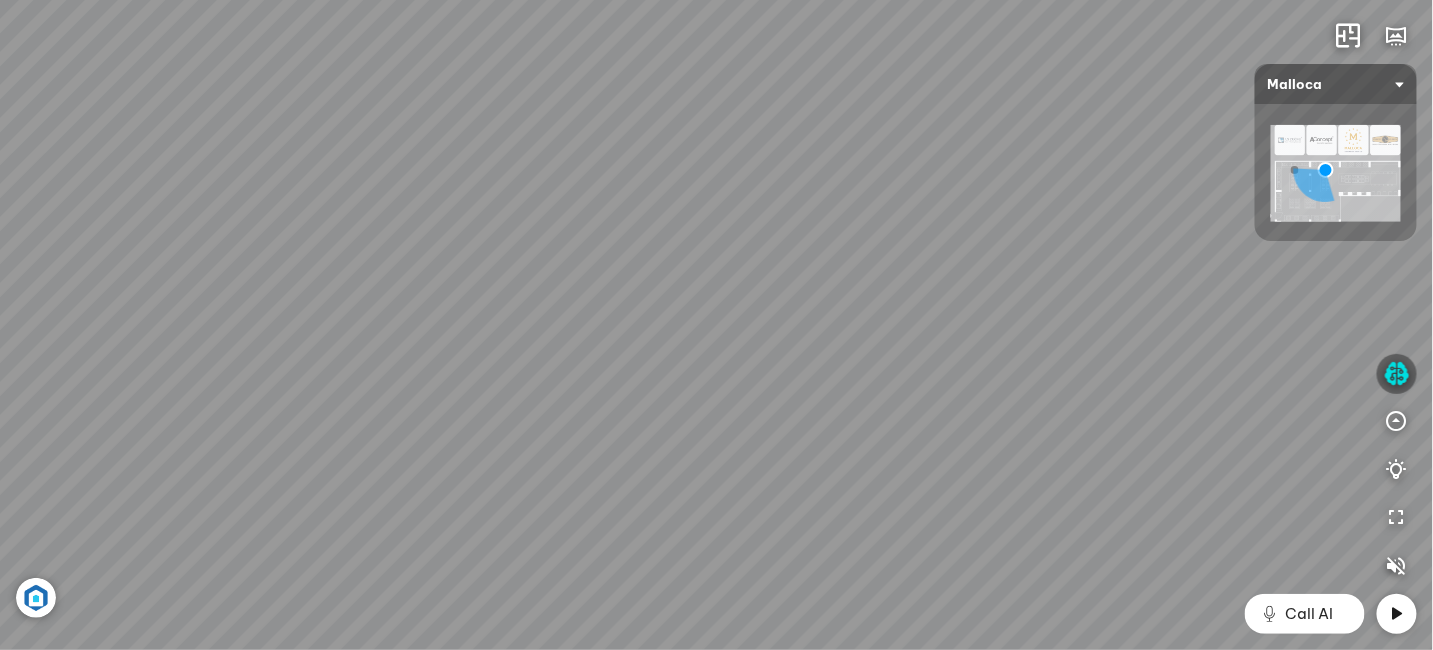 drag, startPoint x: 779, startPoint y: 273, endPoint x: 863, endPoint y: 314, distance: 93.471924 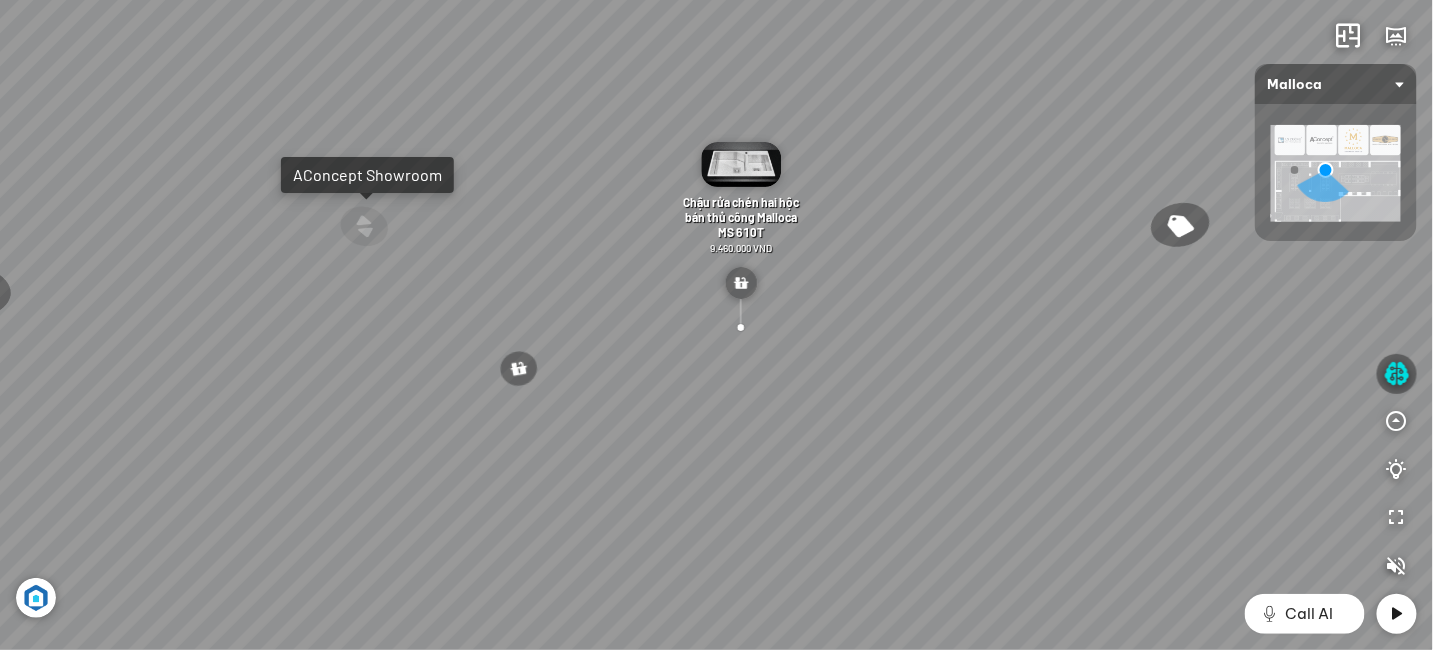drag, startPoint x: 704, startPoint y: 218, endPoint x: 828, endPoint y: 173, distance: 131.91286 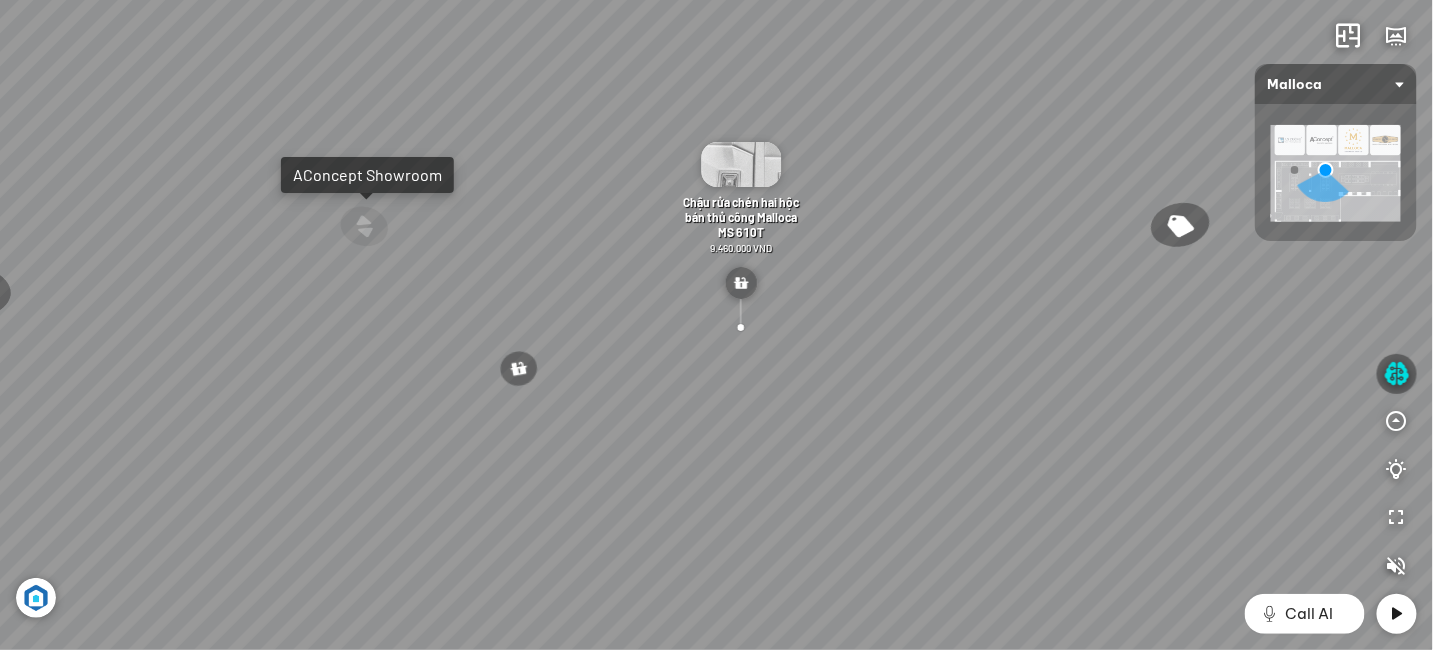click on "Chậu rửa chén hai hộc bán thủ công Malloca MS 610T
9.460.000 VND
Máy hút khói khử mùi áp tường MC 750E
7.800.000 VND
Máy hút khói khử mùi áp tường MC 9018HS
9.900.000 VND
Máy sấy quần áo MTD-T1510HP
24.500.000 VND" at bounding box center (716, 325) 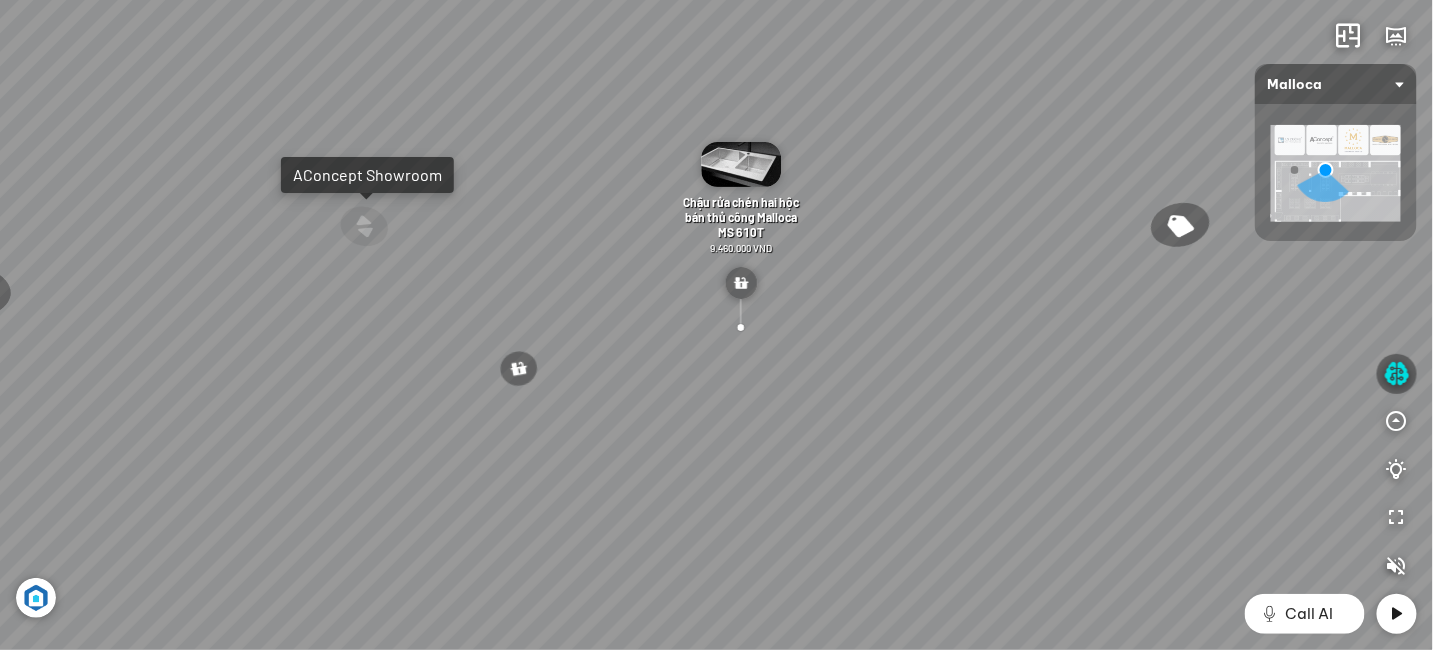 drag, startPoint x: 713, startPoint y: 324, endPoint x: 888, endPoint y: 202, distance: 213.32838 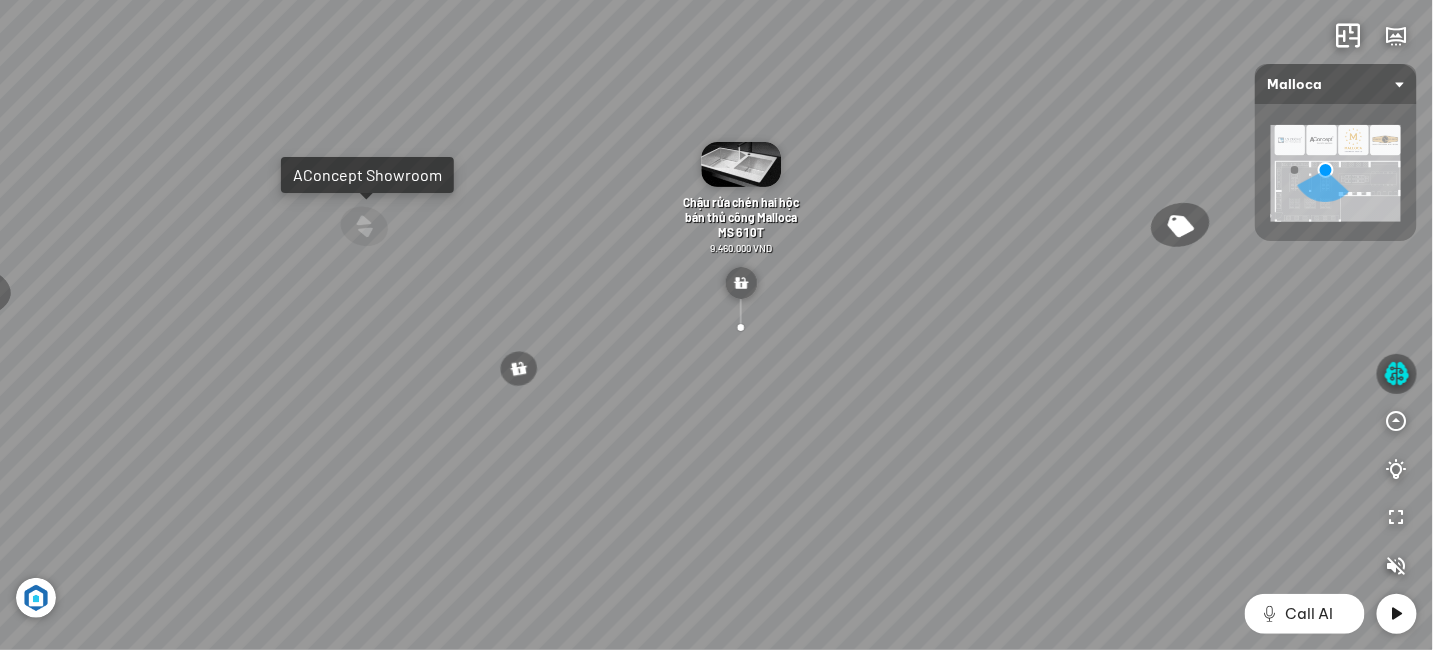 click on "Chậu rửa chén hai hộc bán thủ công Malloca MS 610T
9.460.000 VND
Máy hút khói khử mùi áp tường MC 750E
7.800.000 VND
Máy hút khói khử mùi áp tường MC 9018HS
9.900.000 VND
Máy sấy quần áo MTD-T1510HP
24.500.000 VND" at bounding box center (716, 325) 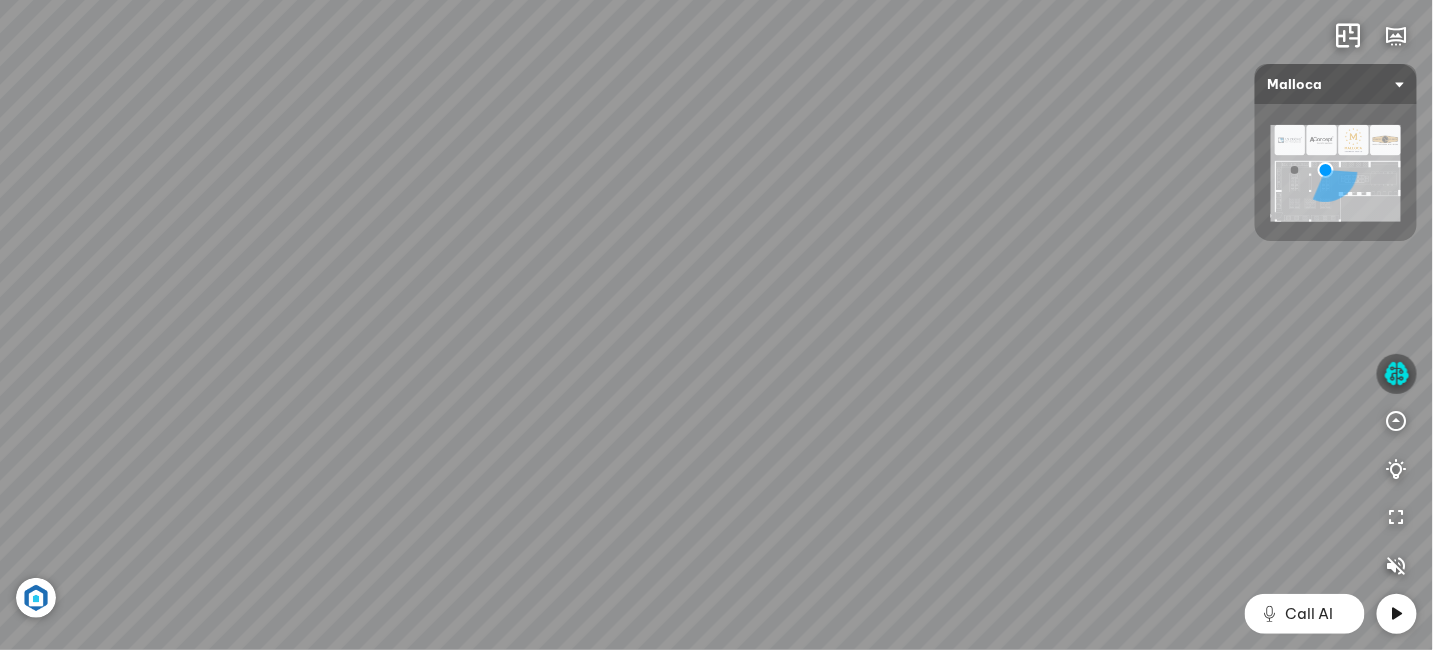 drag, startPoint x: 554, startPoint y: 361, endPoint x: 995, endPoint y: 417, distance: 444.54135 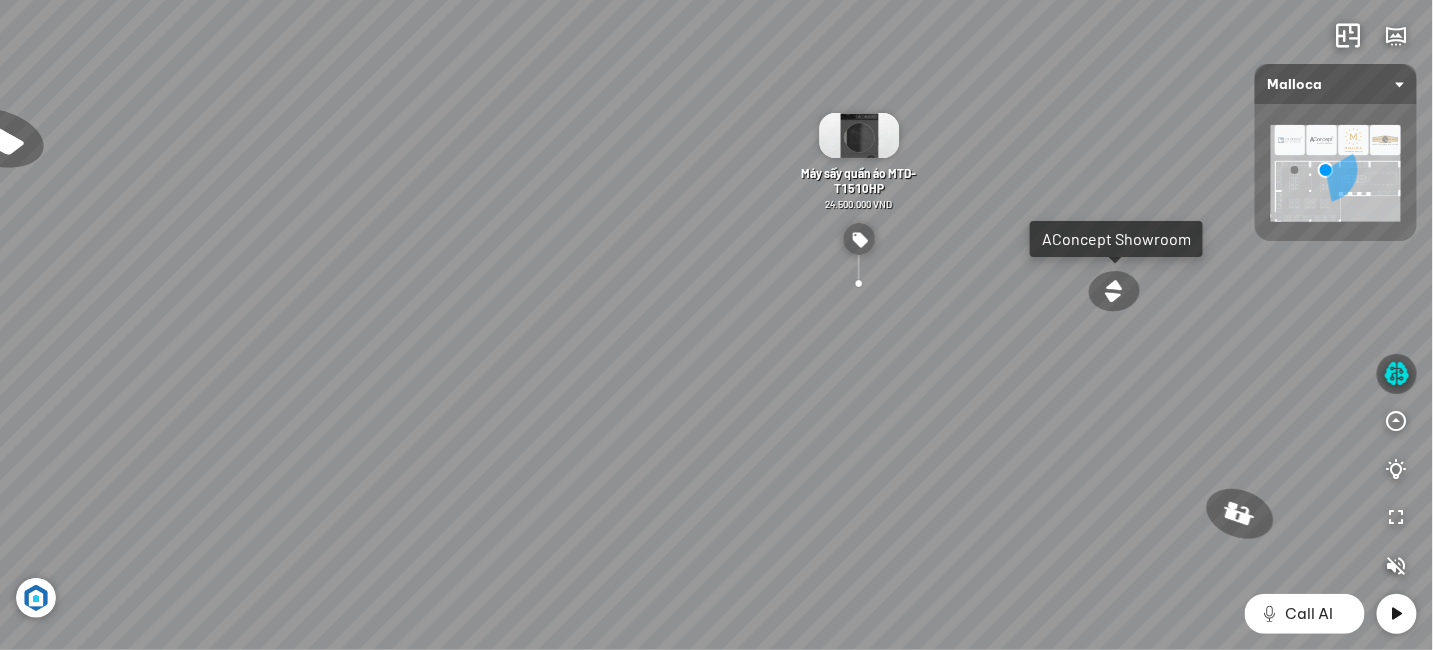 drag, startPoint x: 700, startPoint y: 411, endPoint x: 909, endPoint y: 414, distance: 209.02153 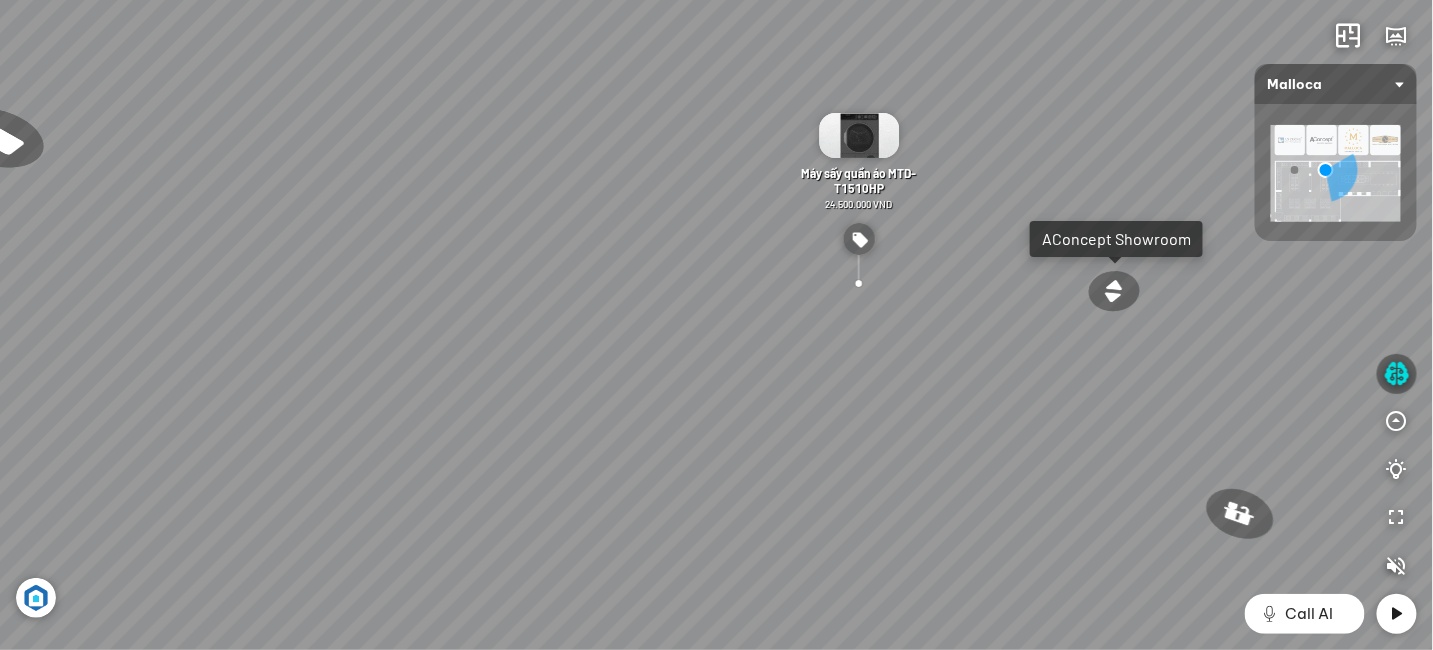 click on "Chậu rửa chén hai hộc bán thủ công Malloca MS 610T
9.460.000 VND
Máy hút khói khử mùi áp tường MC 750E
7.800.000 VND
Máy hút khói khử mùi áp tường MC 9018HS
9.900.000 VND
Máy sấy quần áo MTD-T1510HP
24.500.000 VND" at bounding box center (716, 325) 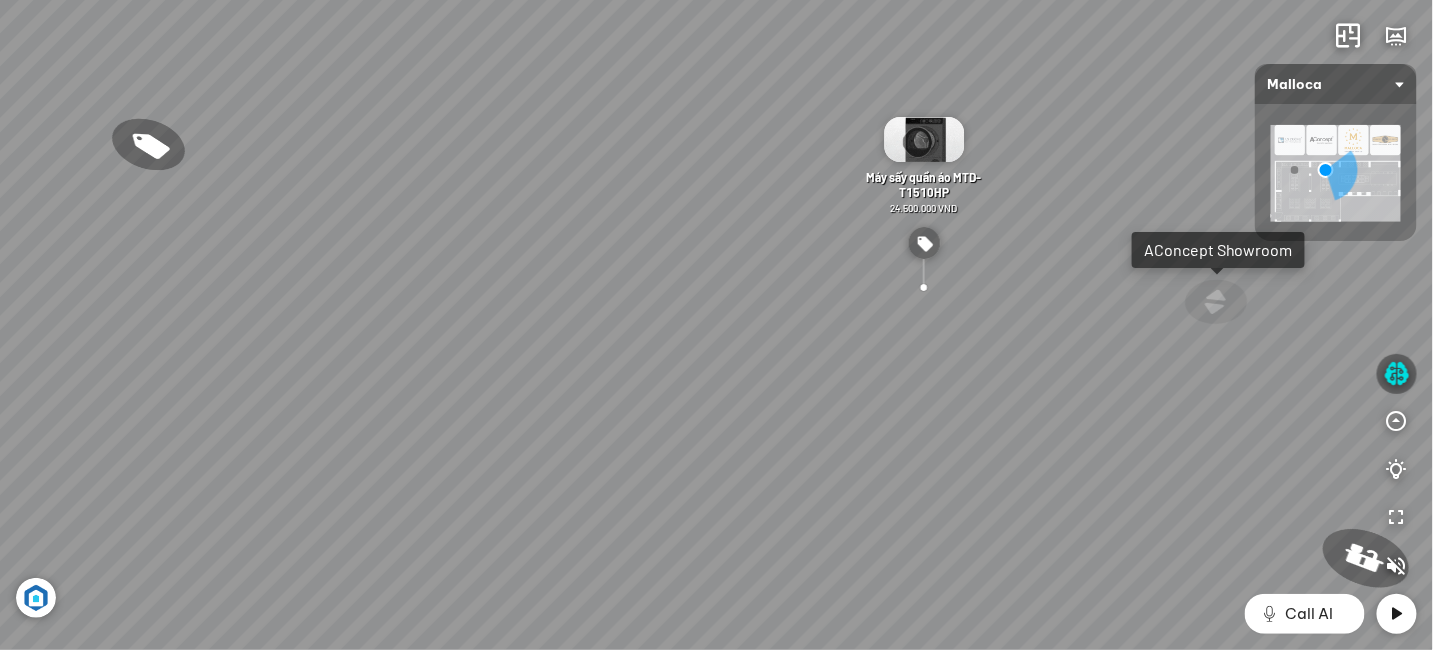 drag, startPoint x: 674, startPoint y: 267, endPoint x: 733, endPoint y: 267, distance: 59 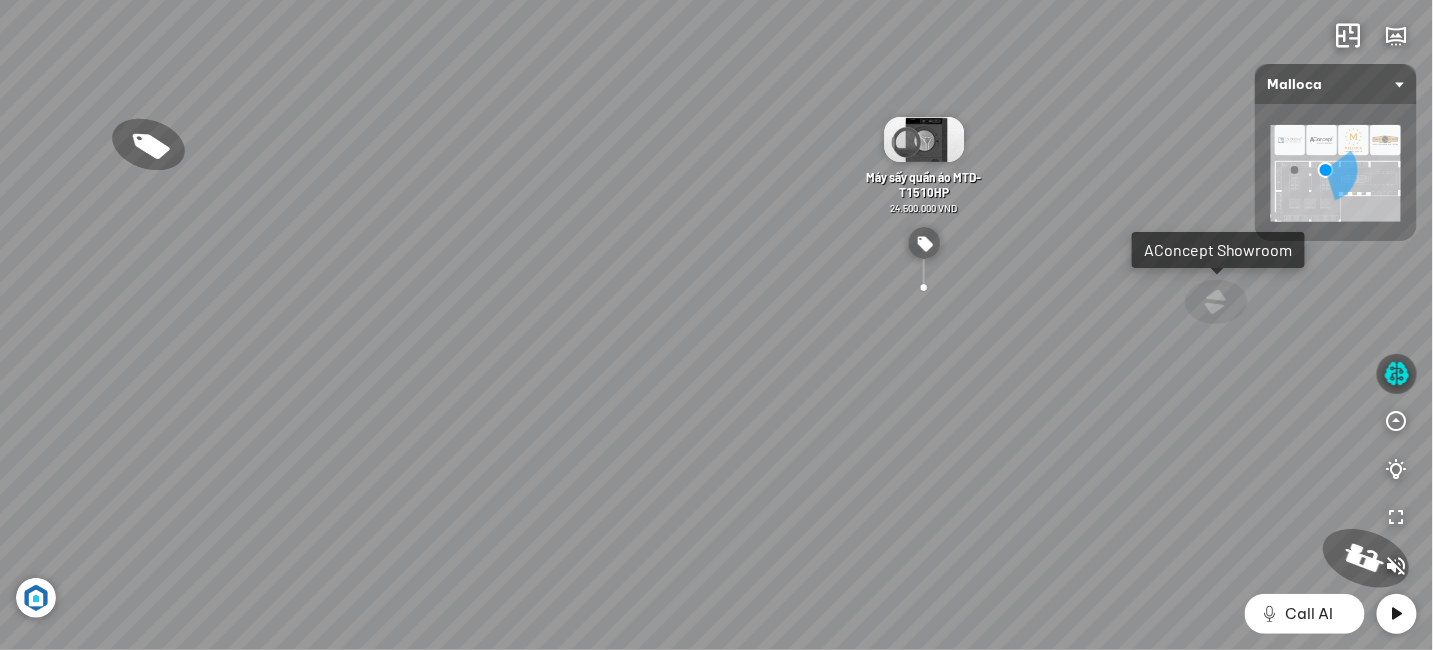 click on "Chậu rửa chén hai hộc bán thủ công Malloca MS 610T
9.460.000 VND
Máy hút khói khử mùi áp tường MC 750E
7.800.000 VND
Máy hút khói khử mùi áp tường MC 9018HS
9.900.000 VND
Máy sấy quần áo MTD-T1510HP
24.500.000 VND" at bounding box center [716, 325] 